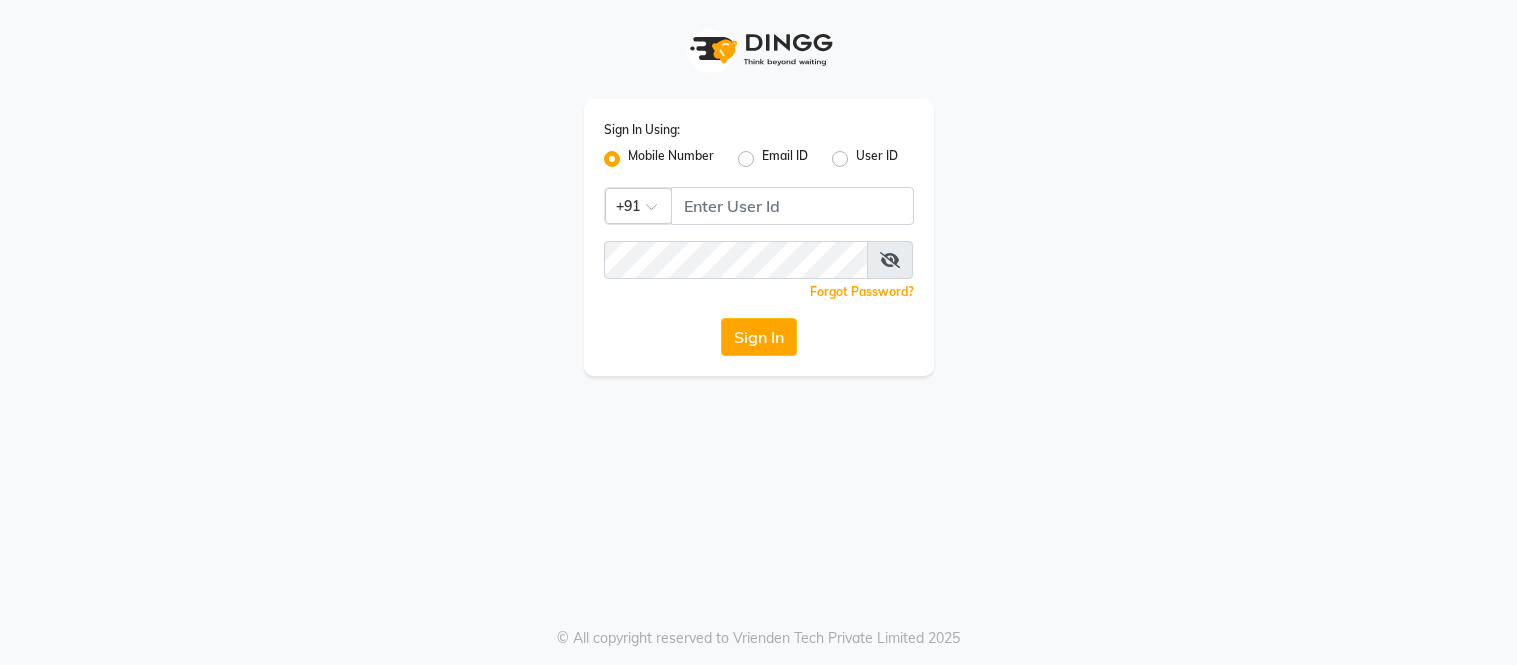 scroll, scrollTop: 0, scrollLeft: 0, axis: both 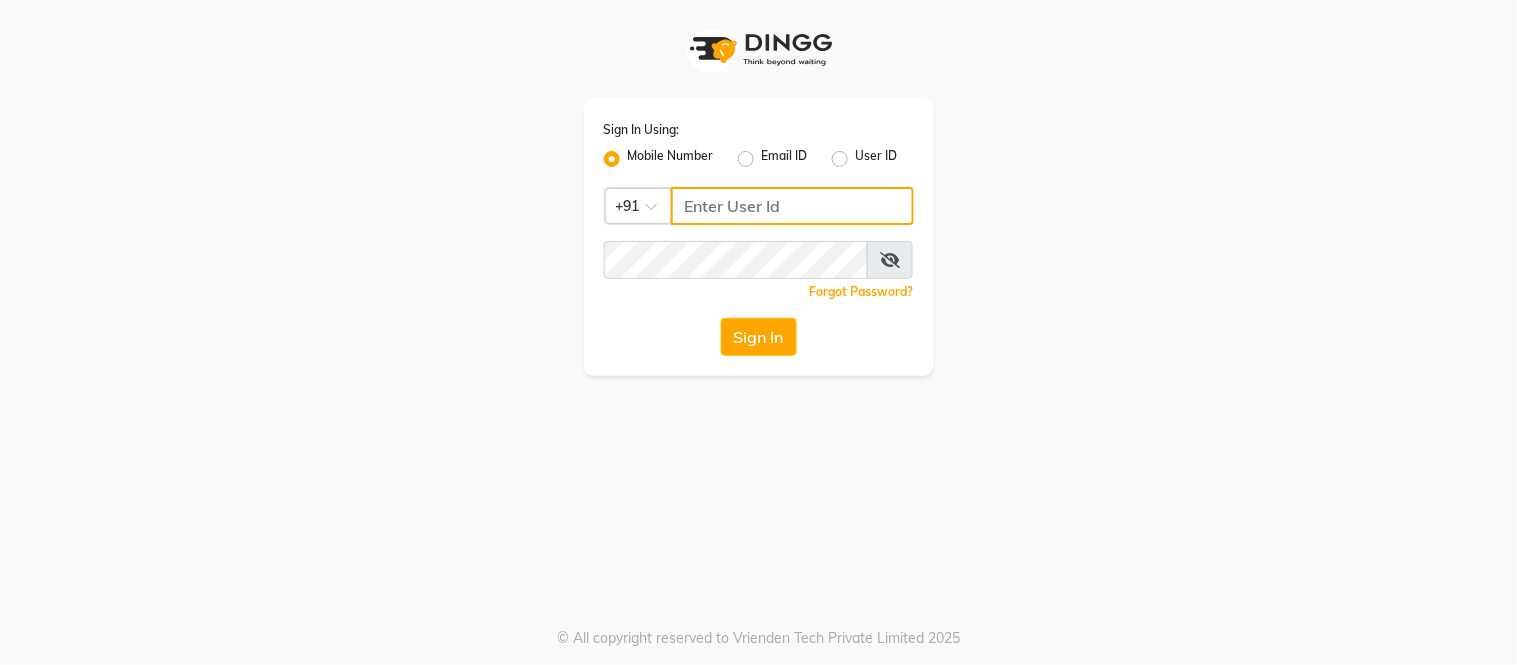type on "[PHONE]" 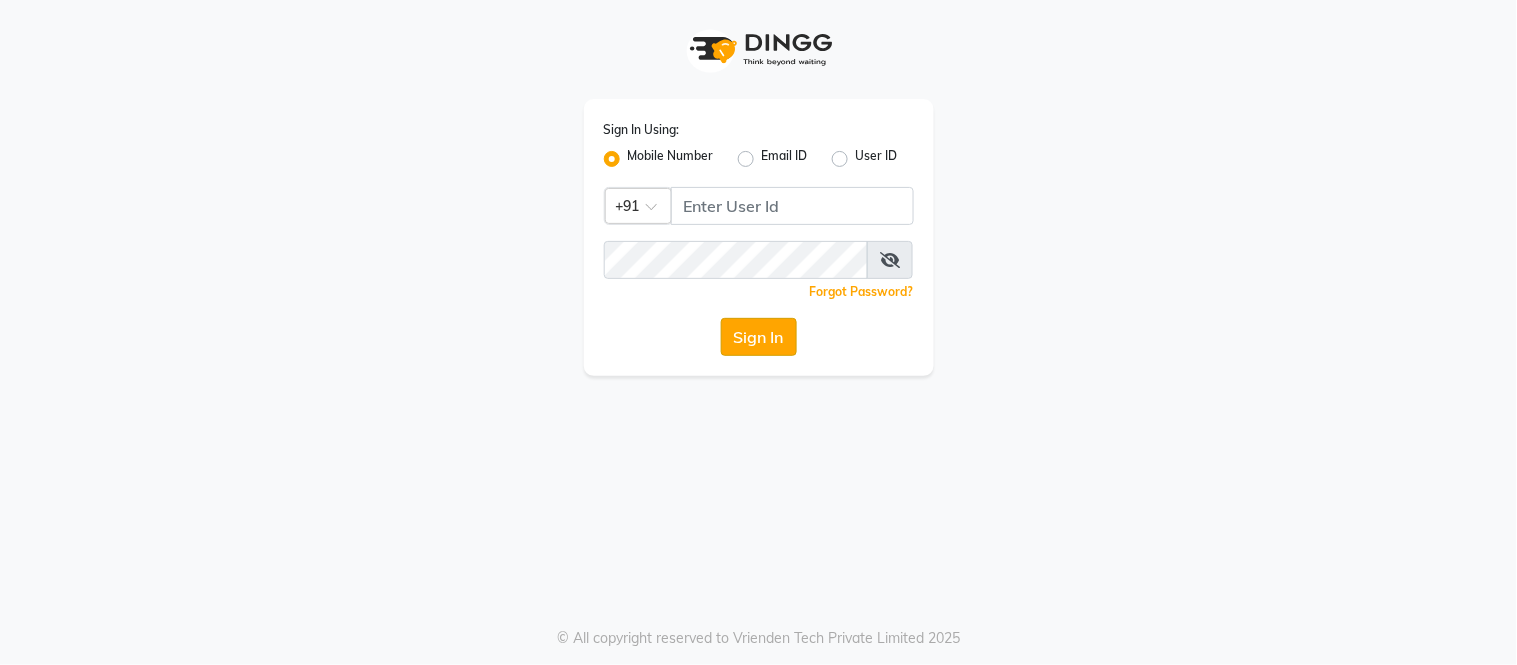 click on "Sign In" 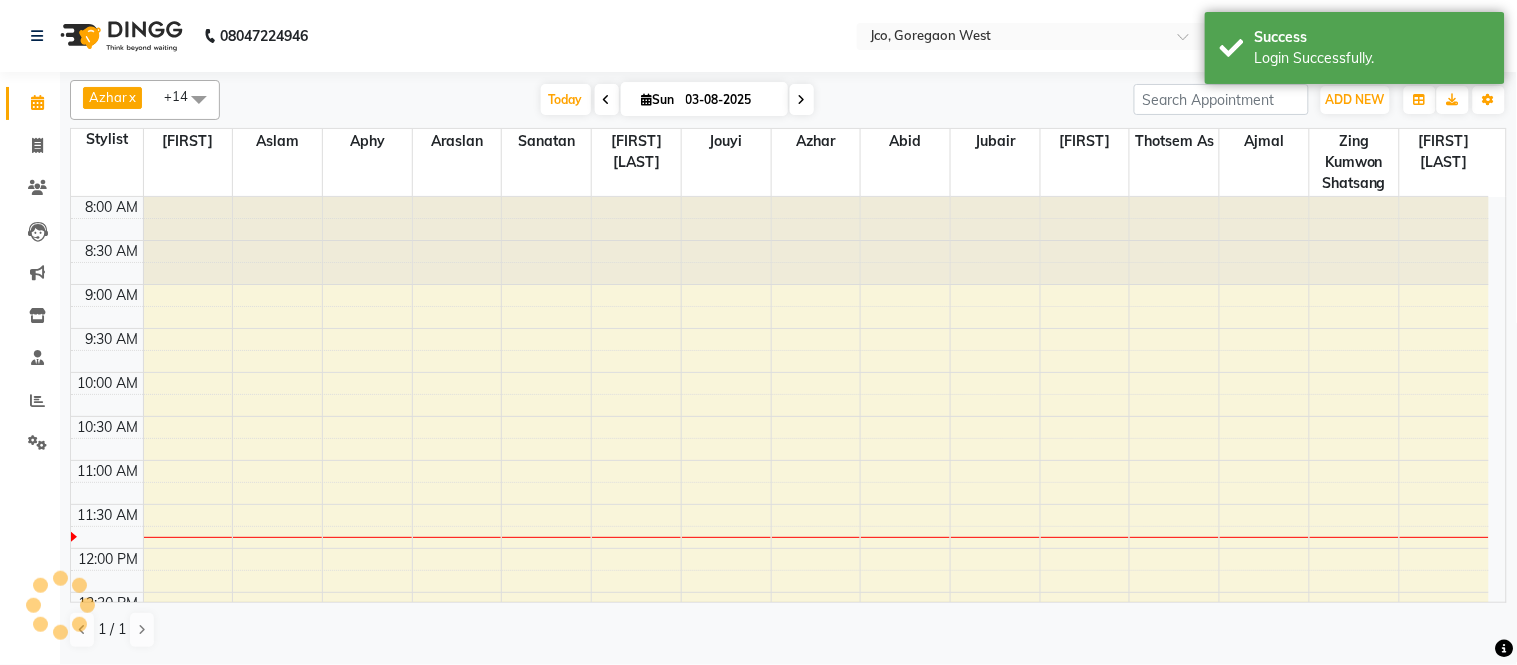 scroll, scrollTop: 0, scrollLeft: 0, axis: both 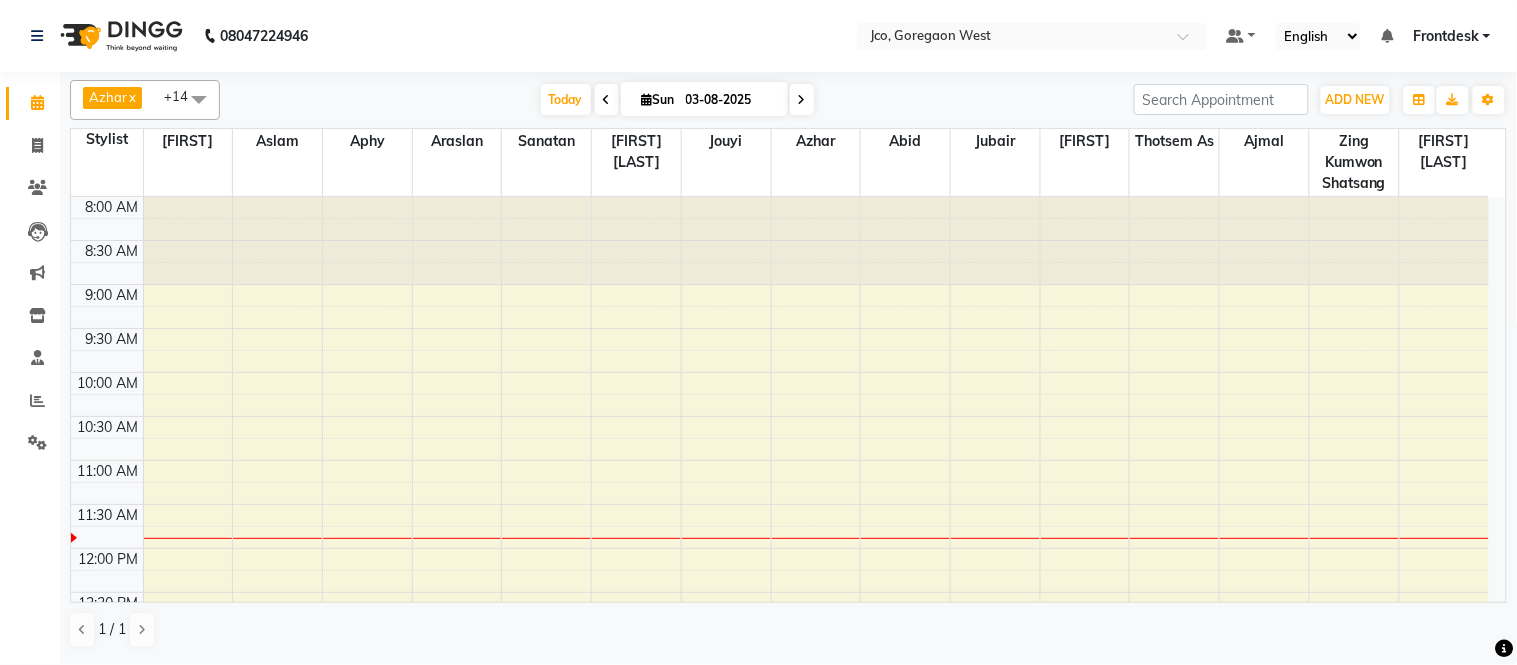 click 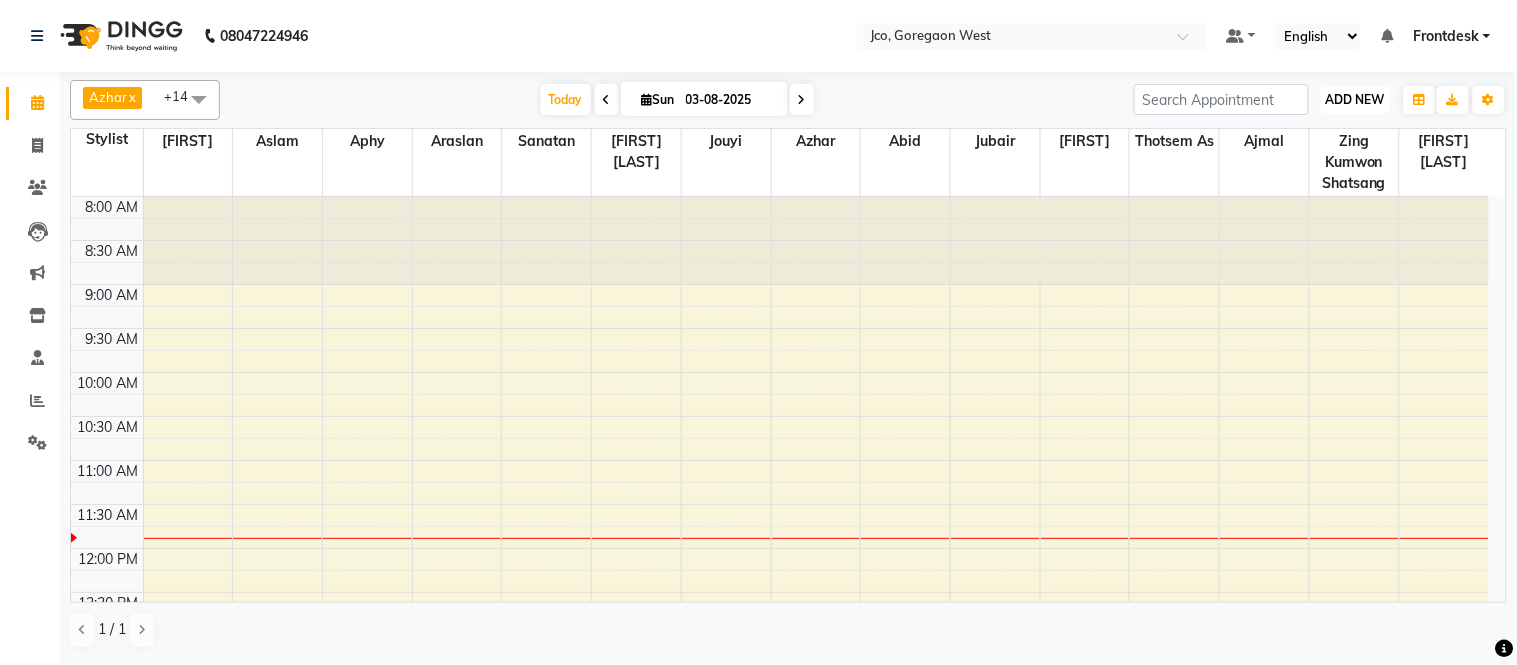 click on "ADD NEW" at bounding box center [1355, 99] 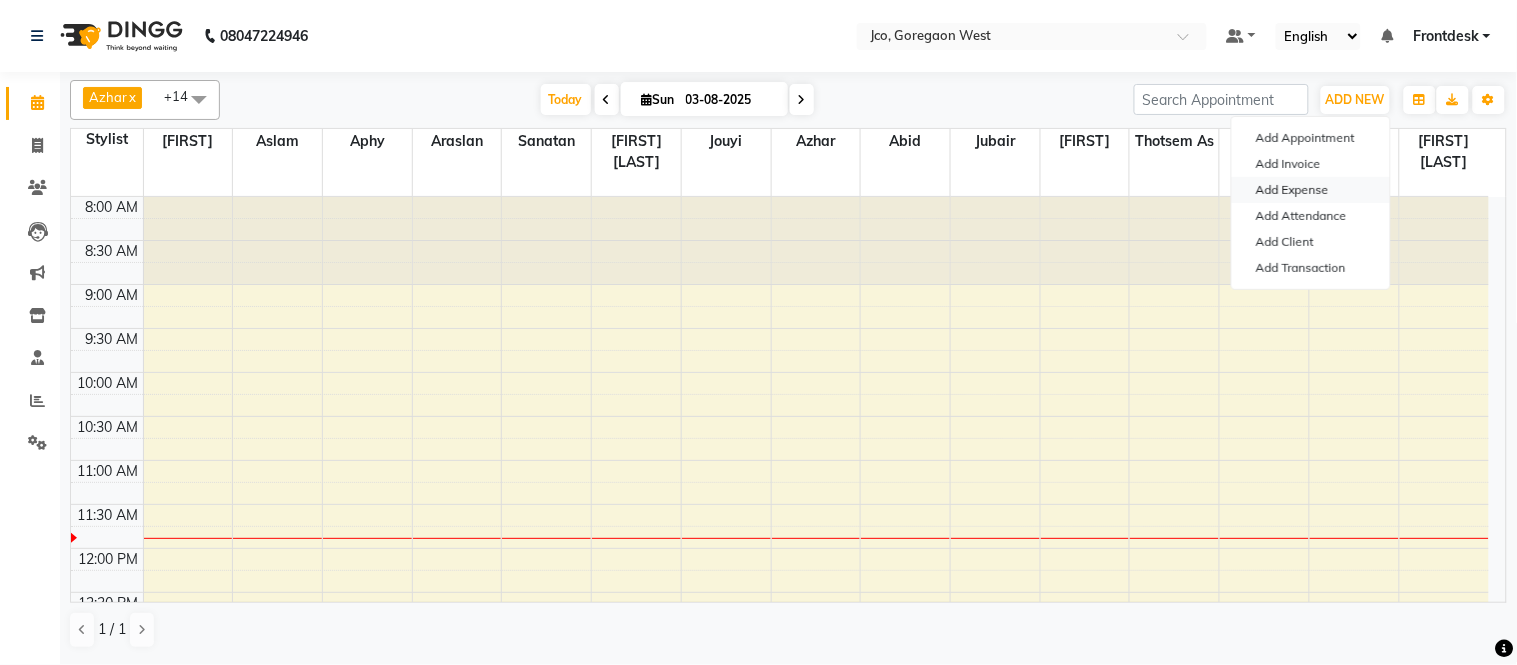 click on "Add Expense" at bounding box center (1311, 190) 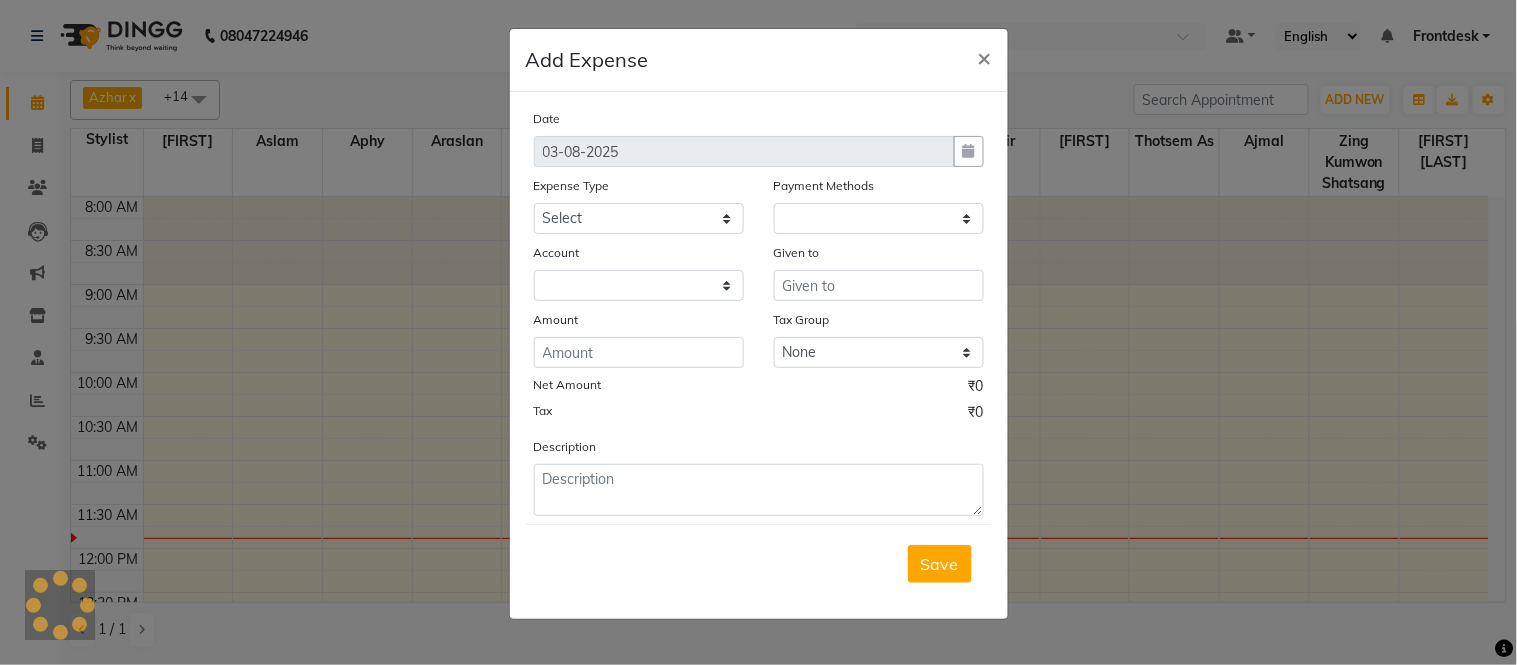 select on "1" 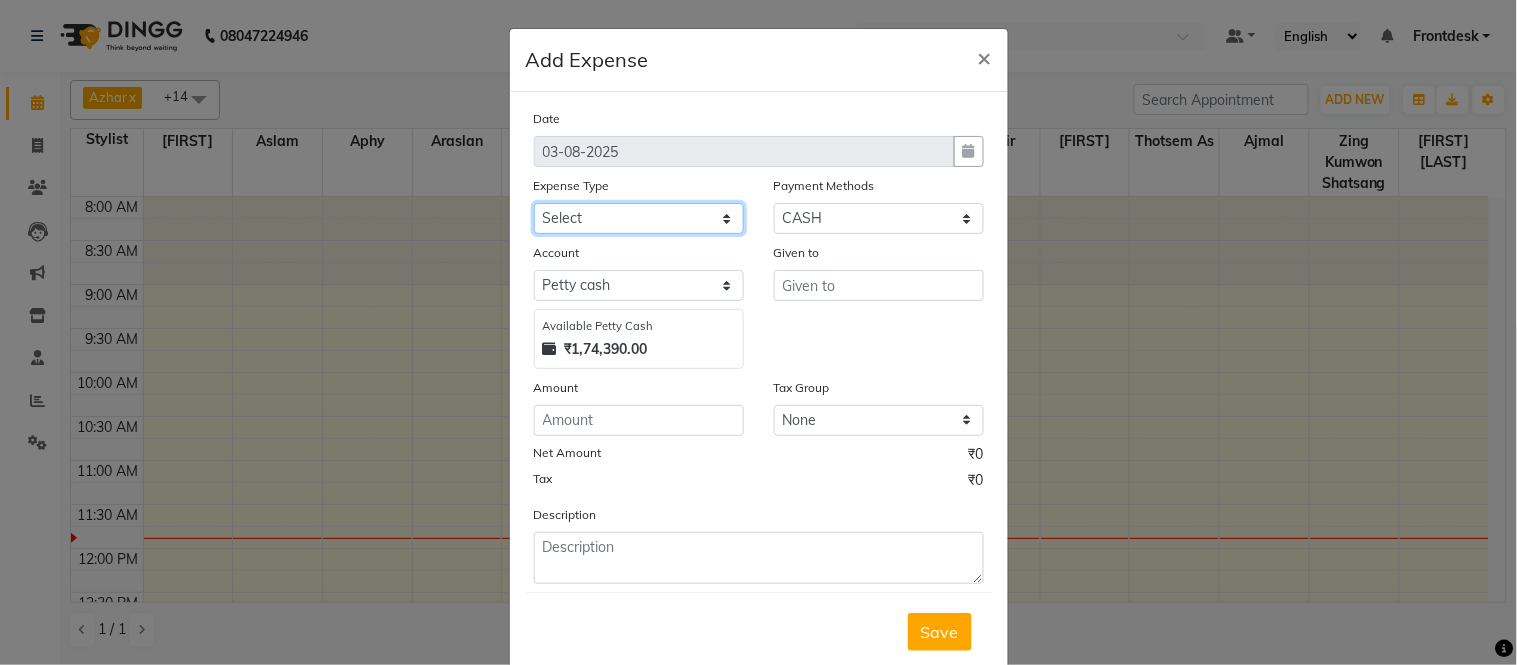 click on "Select Advance Salary Amazon B M C Cash transfer to bank Cash transfer to hub Chemist Client Snacks Clinical charges Conveyence Courier Donation Equipment free lancer commission Fuel Goregaon Salon Govt fee Incentive Laundry Loan Repayment Maintenance Make Up Products Marketing Miscellaneous Mobile Bill Other over time Pantry Product Product incentive puja items Rent Salary Staff Commission. Staff Snacks Stationery Tax Tea & Refreshment Telephone Tips Travelling allowance Utilities W Fast" 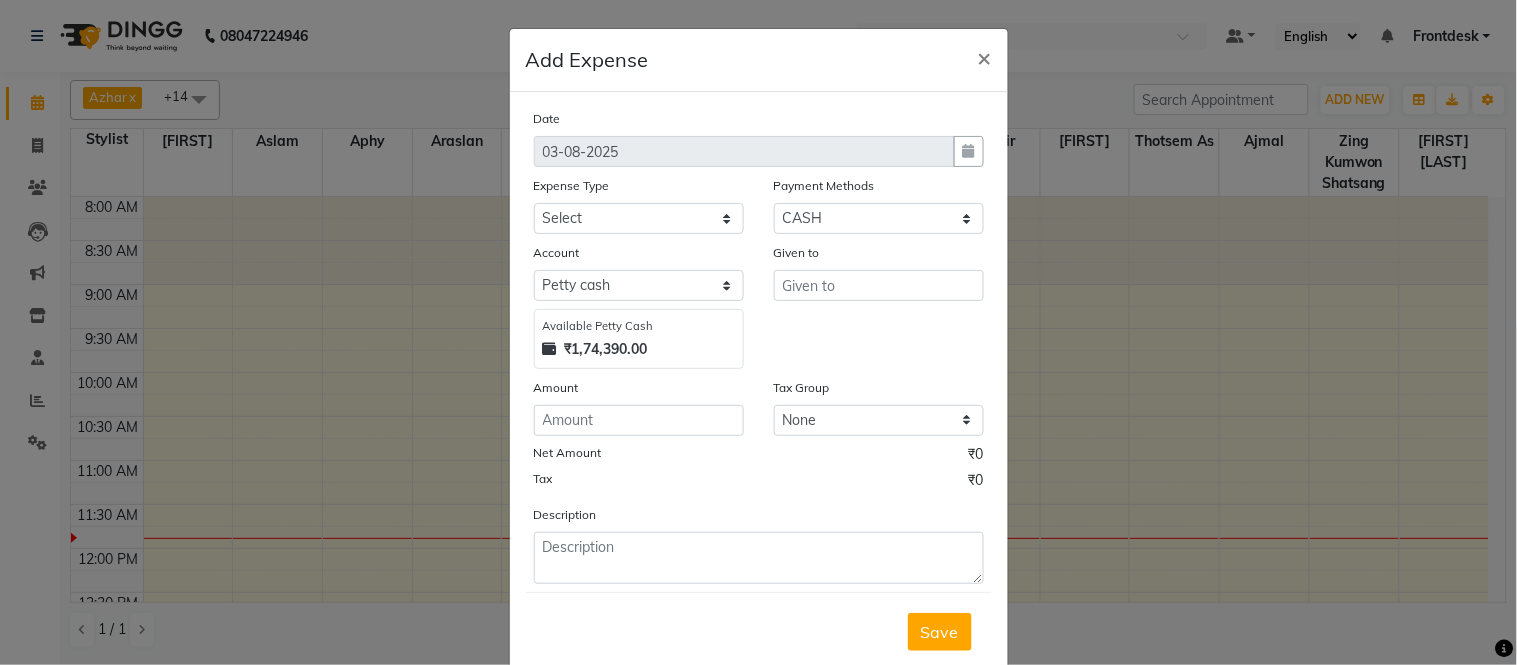 click on "Add Expense  × Date [DATE] Expense Type Select Advance Salary Amazon B M C Cash transfer to bank Cash transfer to hub Chemist Client Snacks Clinical charges Conveyence Courier Donation Equipment free lancer commission Fuel Goregaon Salon Govt fee Incentive Laundry Loan Repayment Maintenance Make Up Products Marketing Miscellaneous Mobile Bill Other over time Pantry Product Product incentive puja items Rent Salary Staff Commission. Staff Snacks Stationery Tax Tea & Refreshment Telephone Tips Travelling allowance Utilities W Fast Payment Methods Select CASH CARD GPay Voucher Prepaid Cheque Other Cards ONLINE Package Wallet Account Select Petty cash Default account Available Petty Cash ₹1,74,390.00 Given to Amount Tax Group None GST Net Amount ₹0 Tax ₹0 Description  Save" 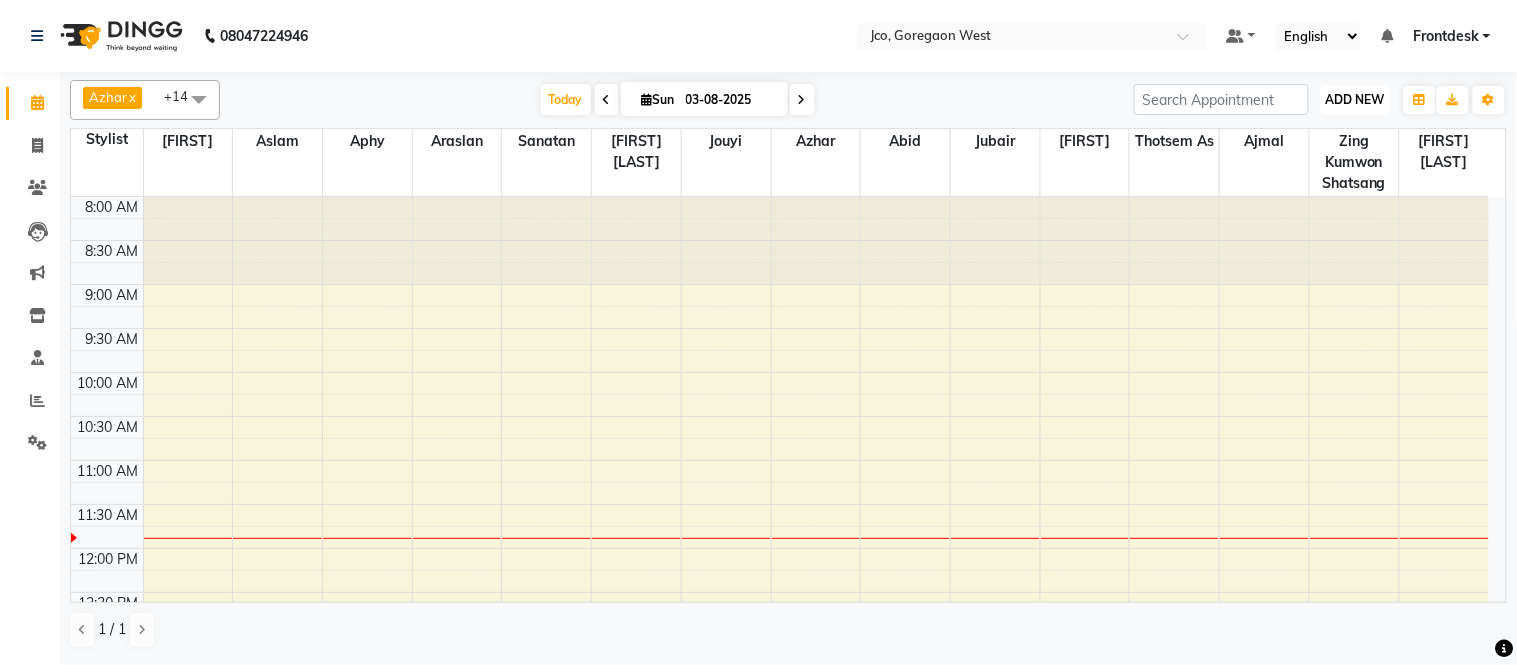 click on "ADD NEW" at bounding box center [1355, 99] 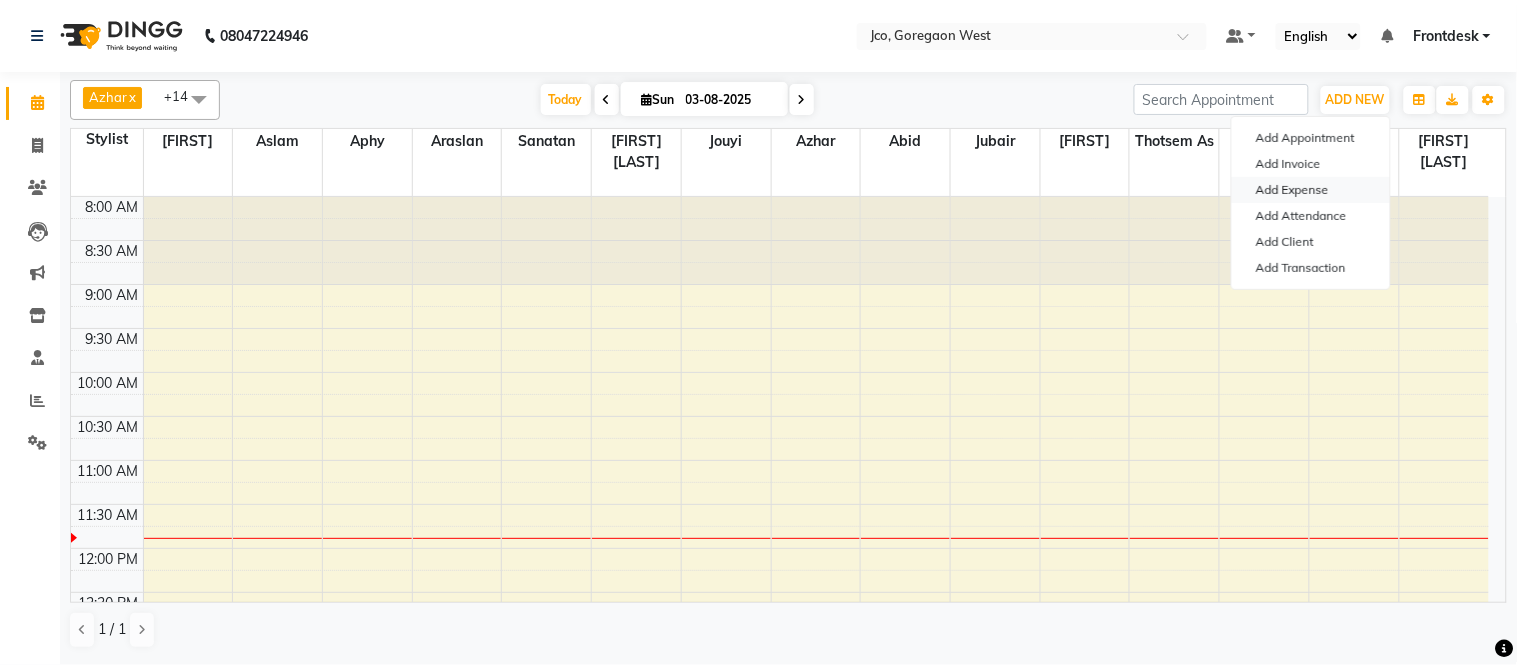 click on "Add Expense" at bounding box center [1311, 190] 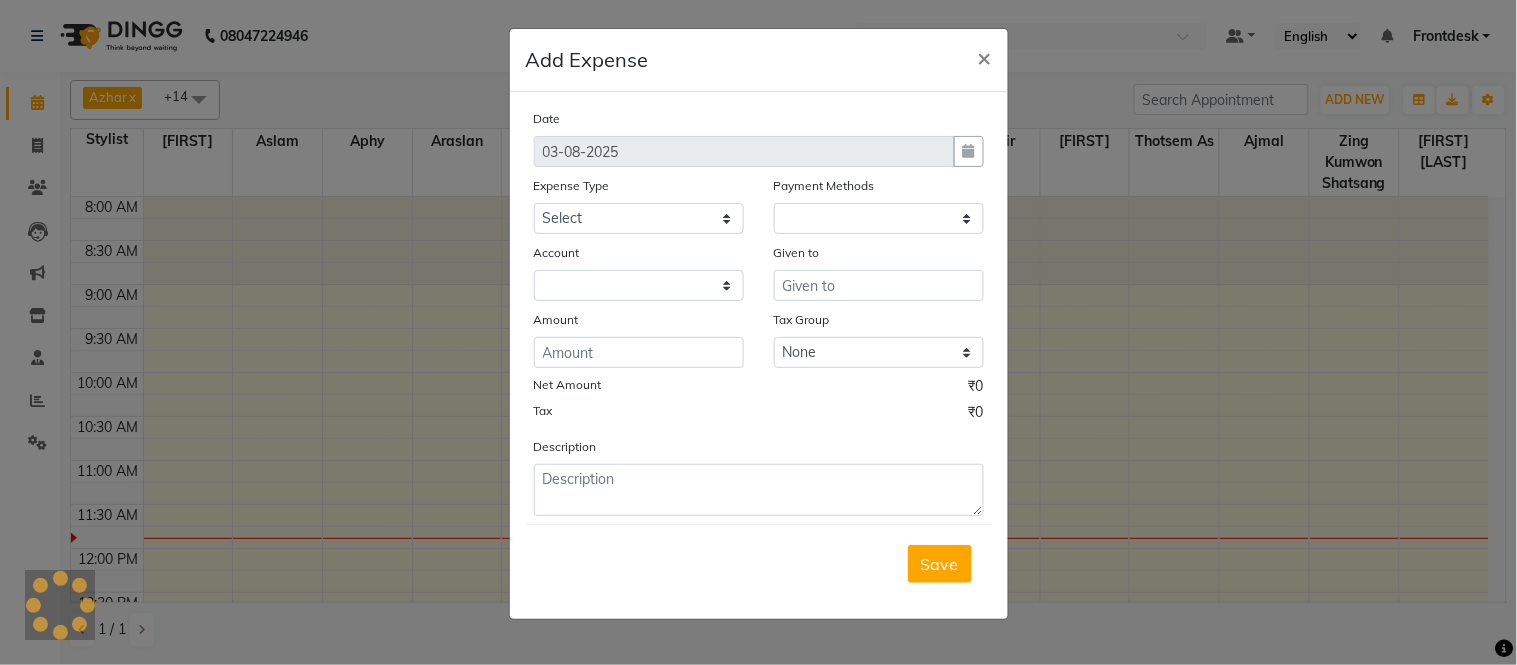 select on "1" 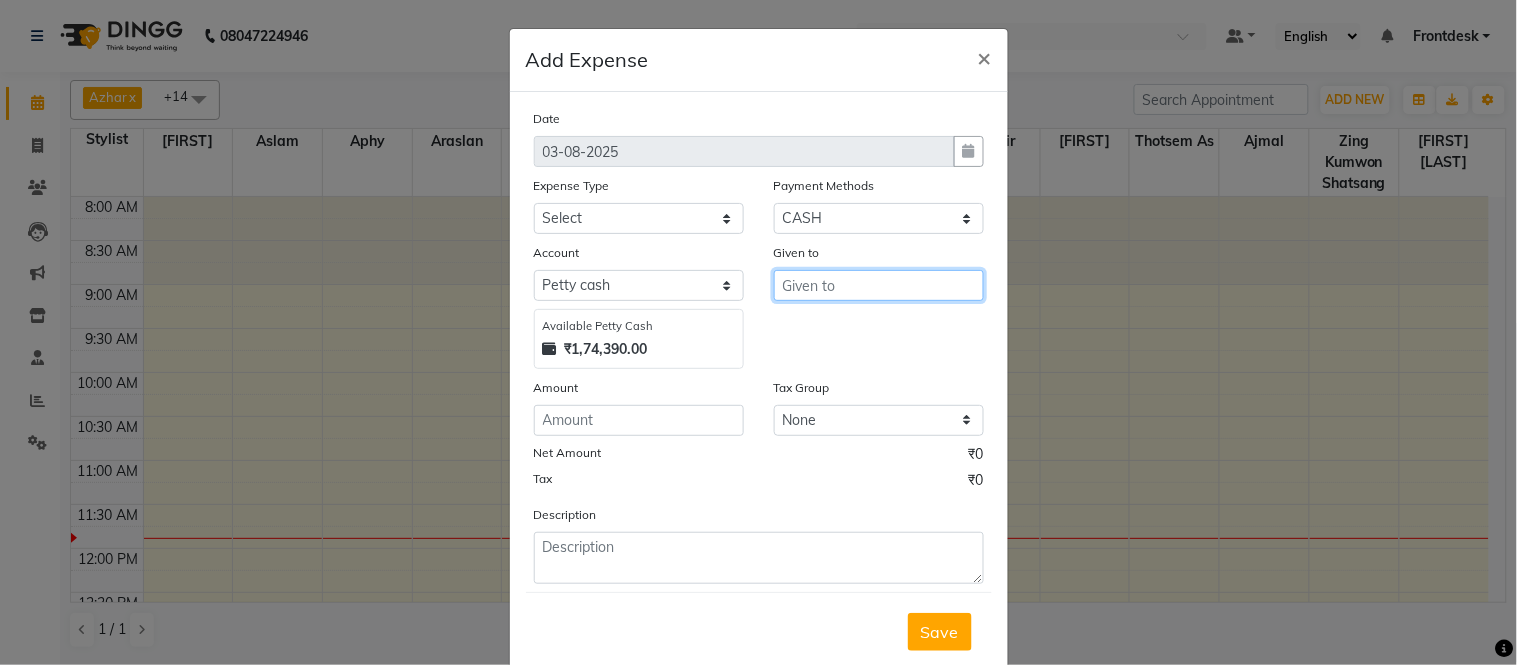 click at bounding box center (879, 285) 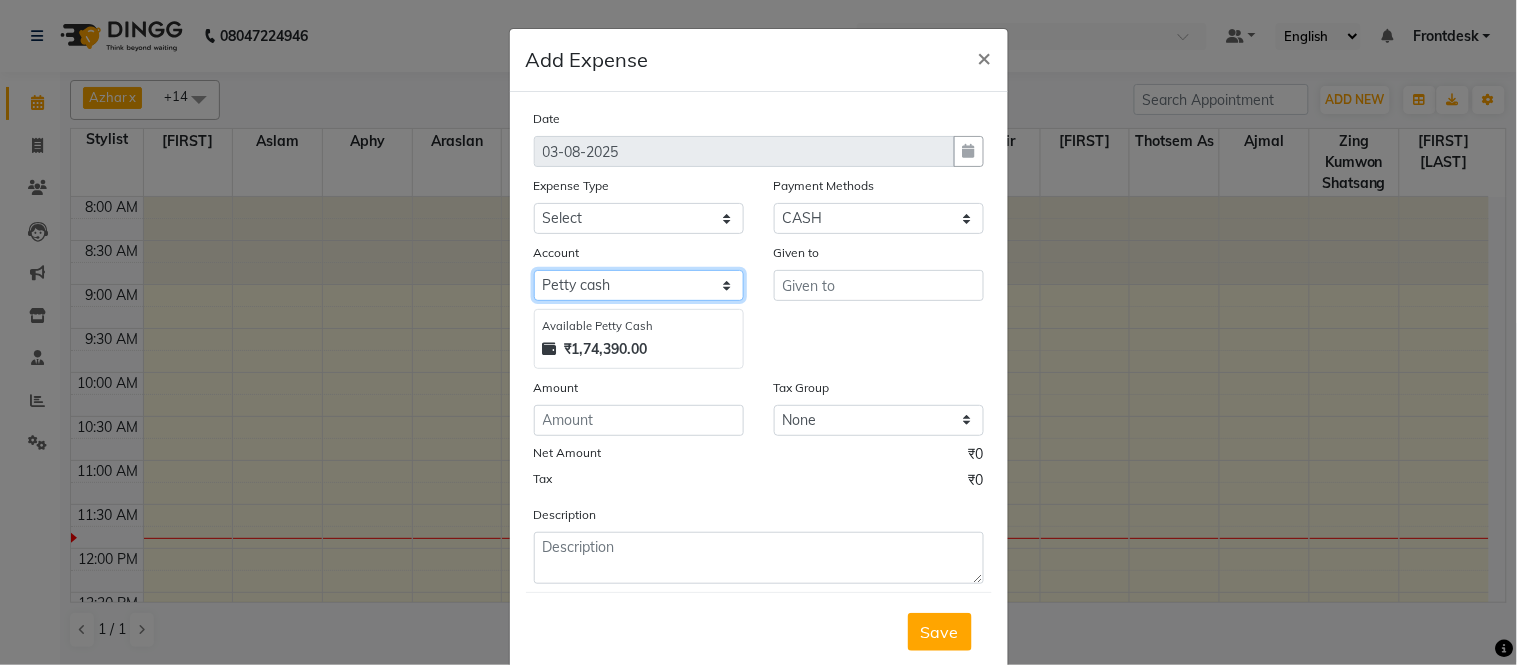 click on "Select Petty cash Default account" 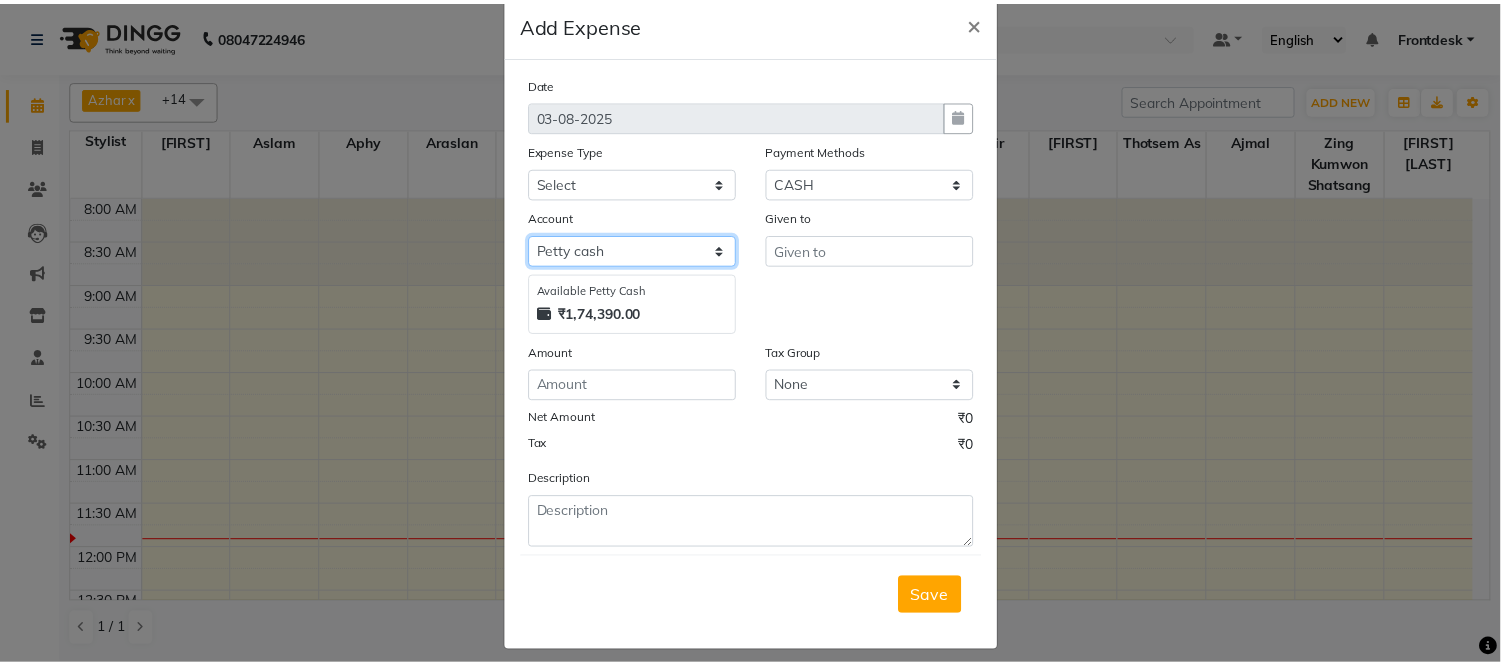 scroll, scrollTop: 50, scrollLeft: 0, axis: vertical 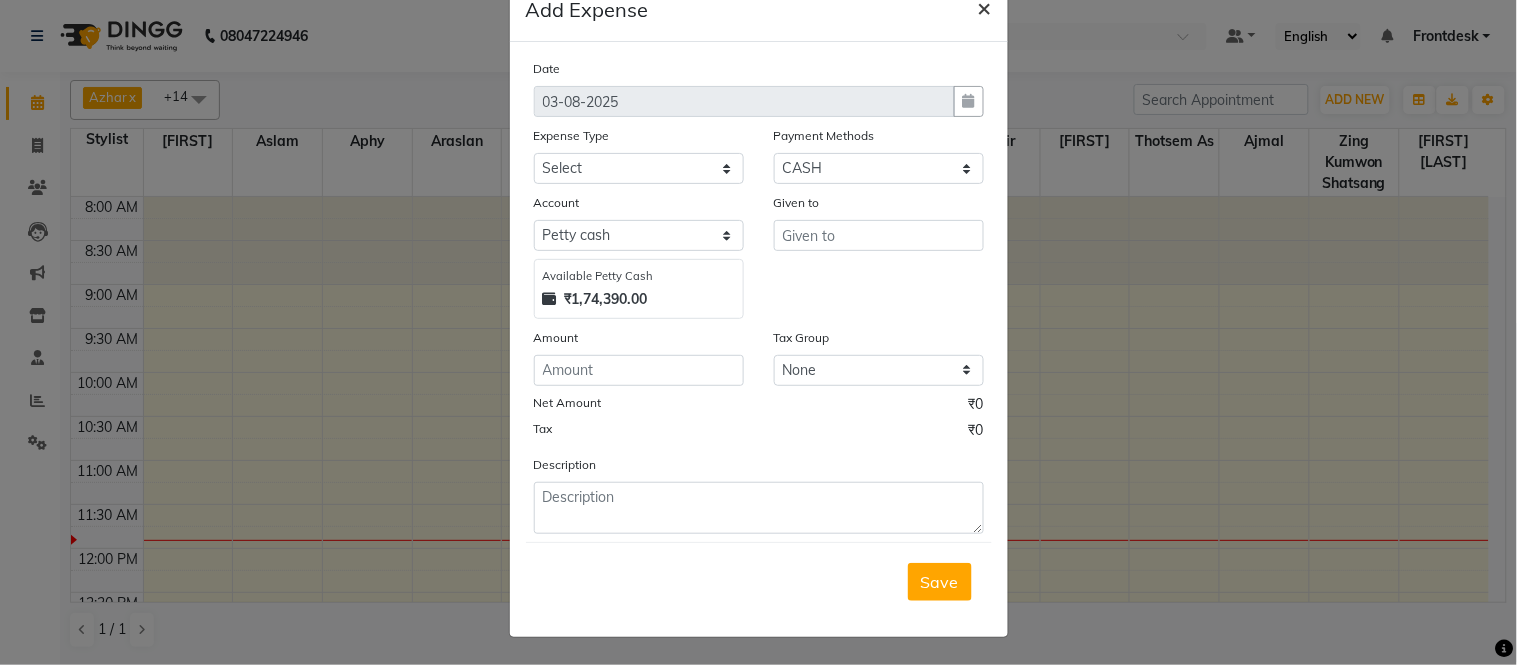 click on "×" 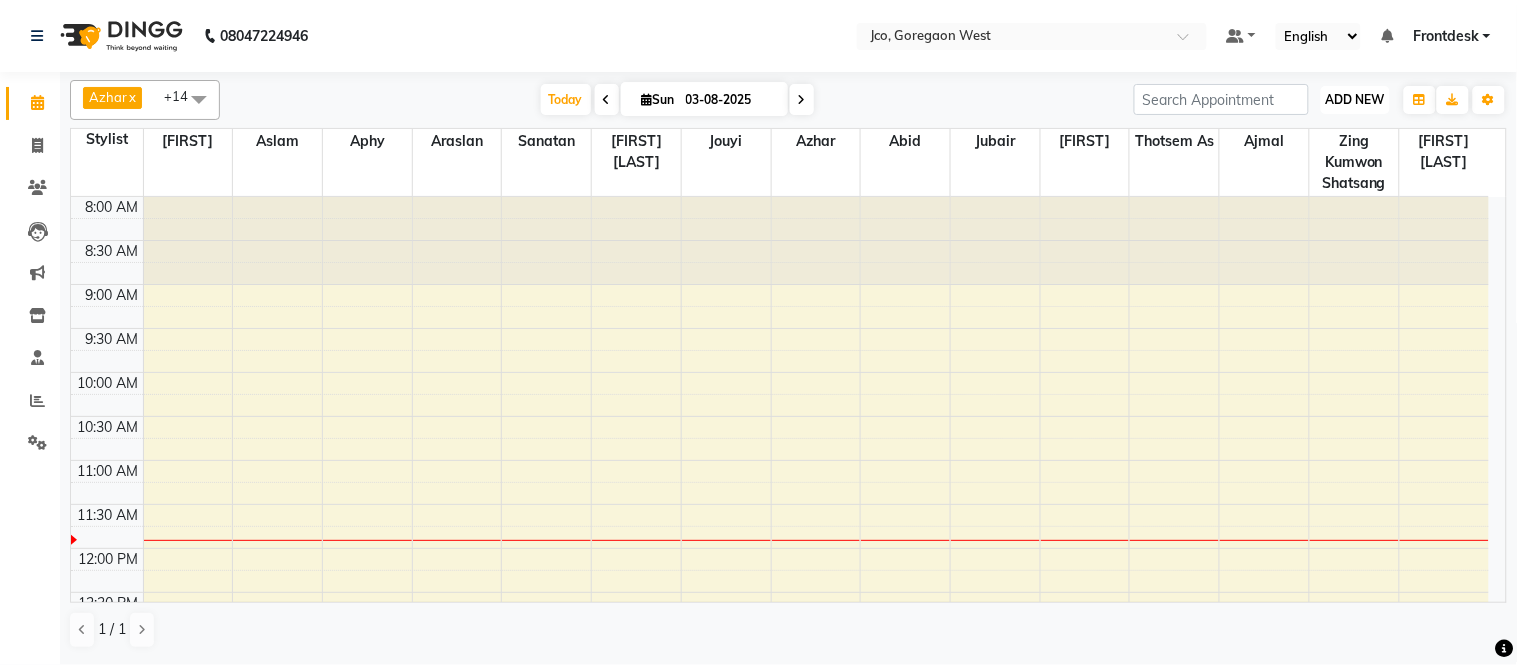 click on "ADD NEW" at bounding box center (1355, 99) 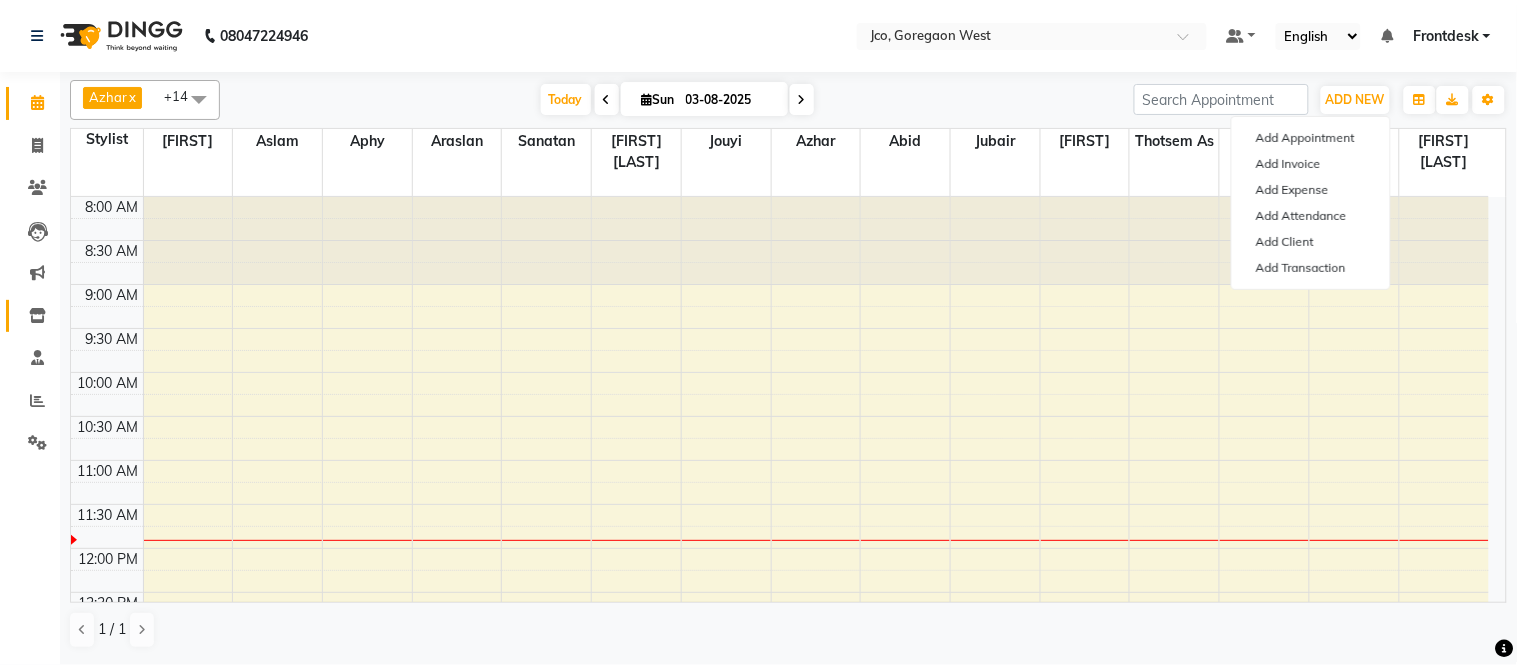 click 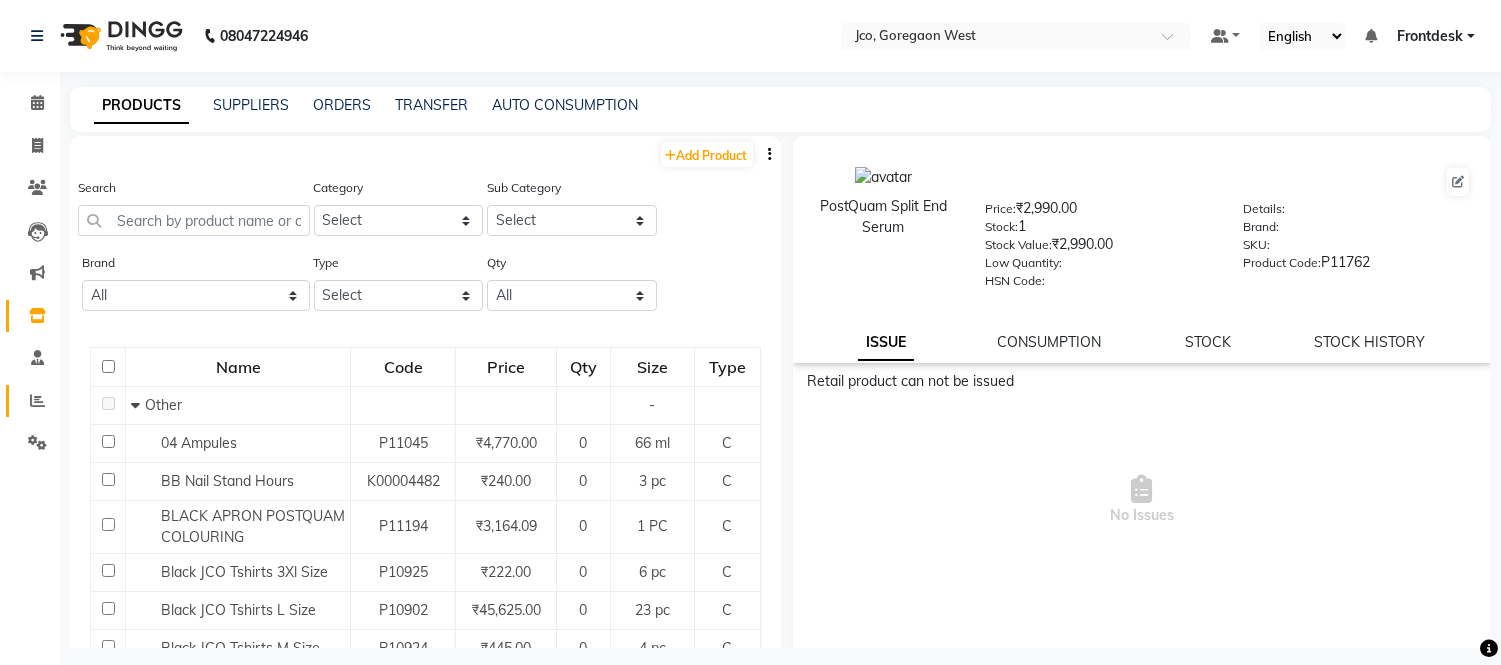click 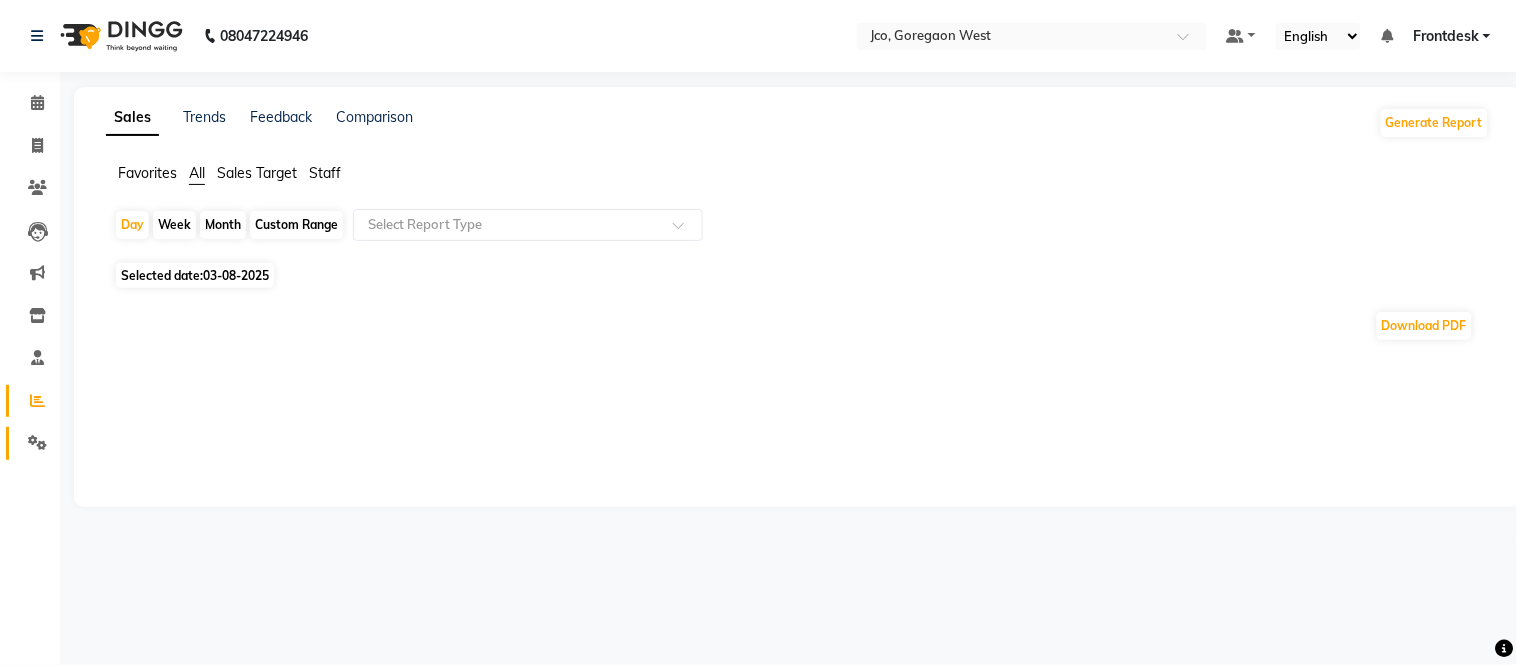click 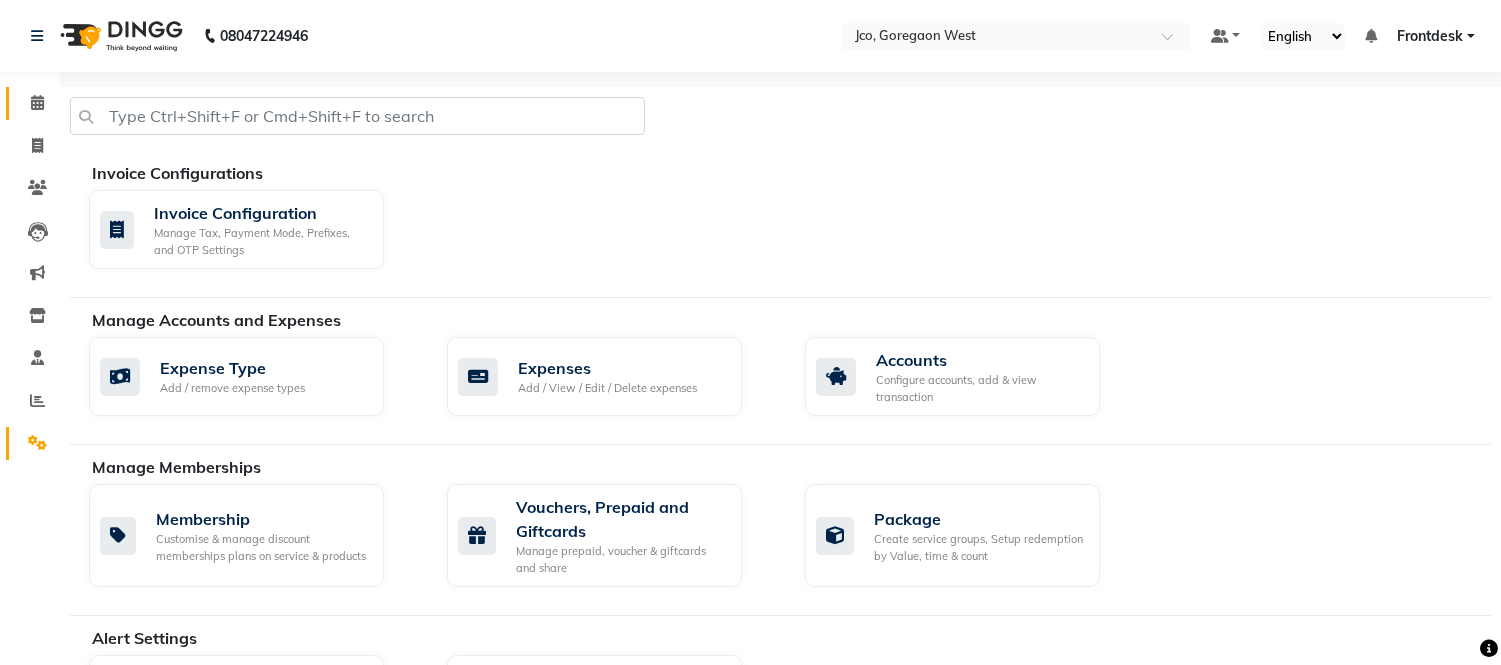 click 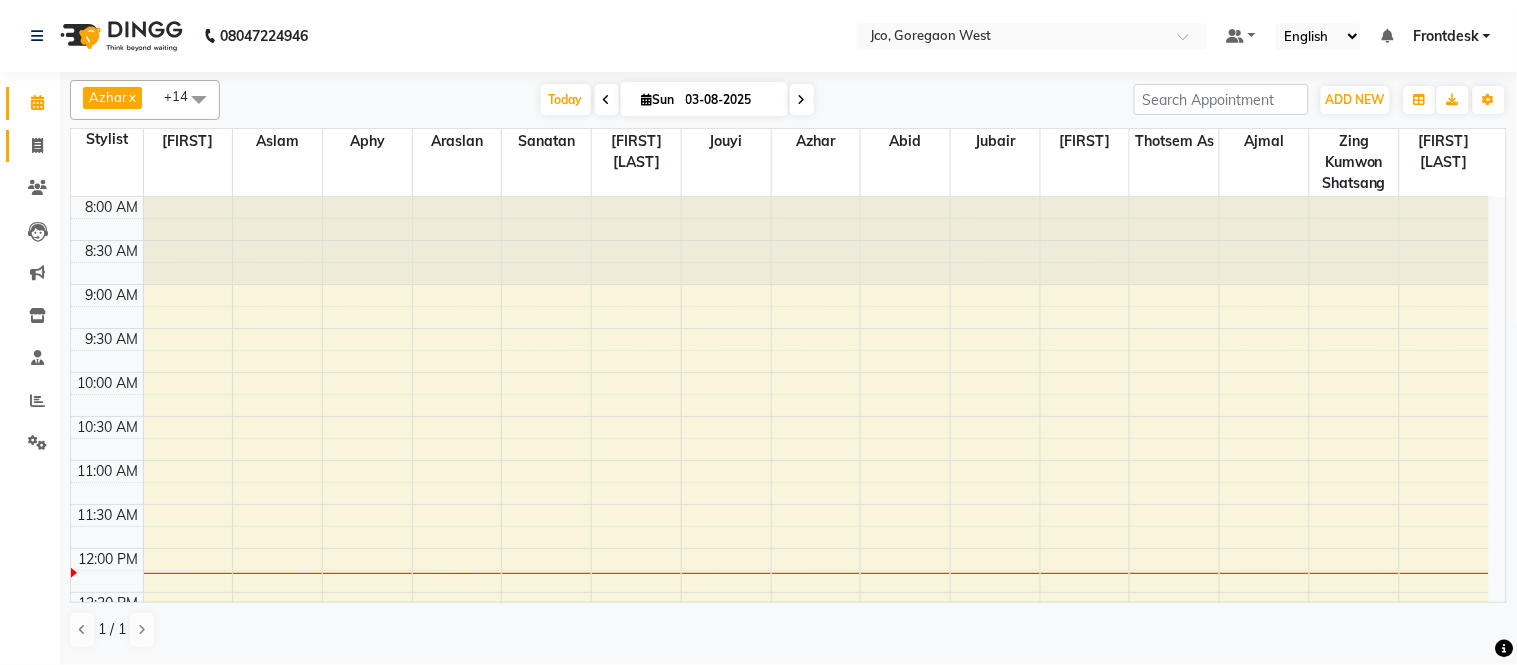click 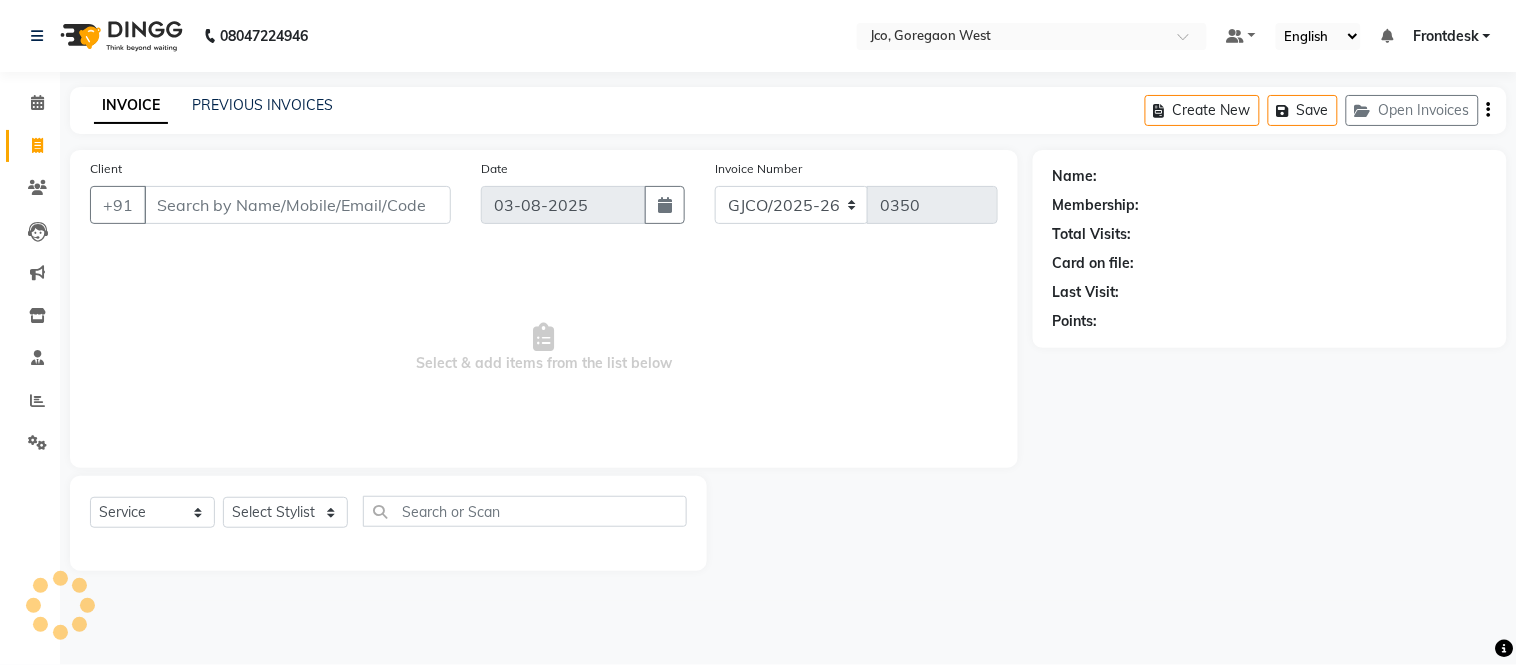 click on "Client" at bounding box center (297, 205) 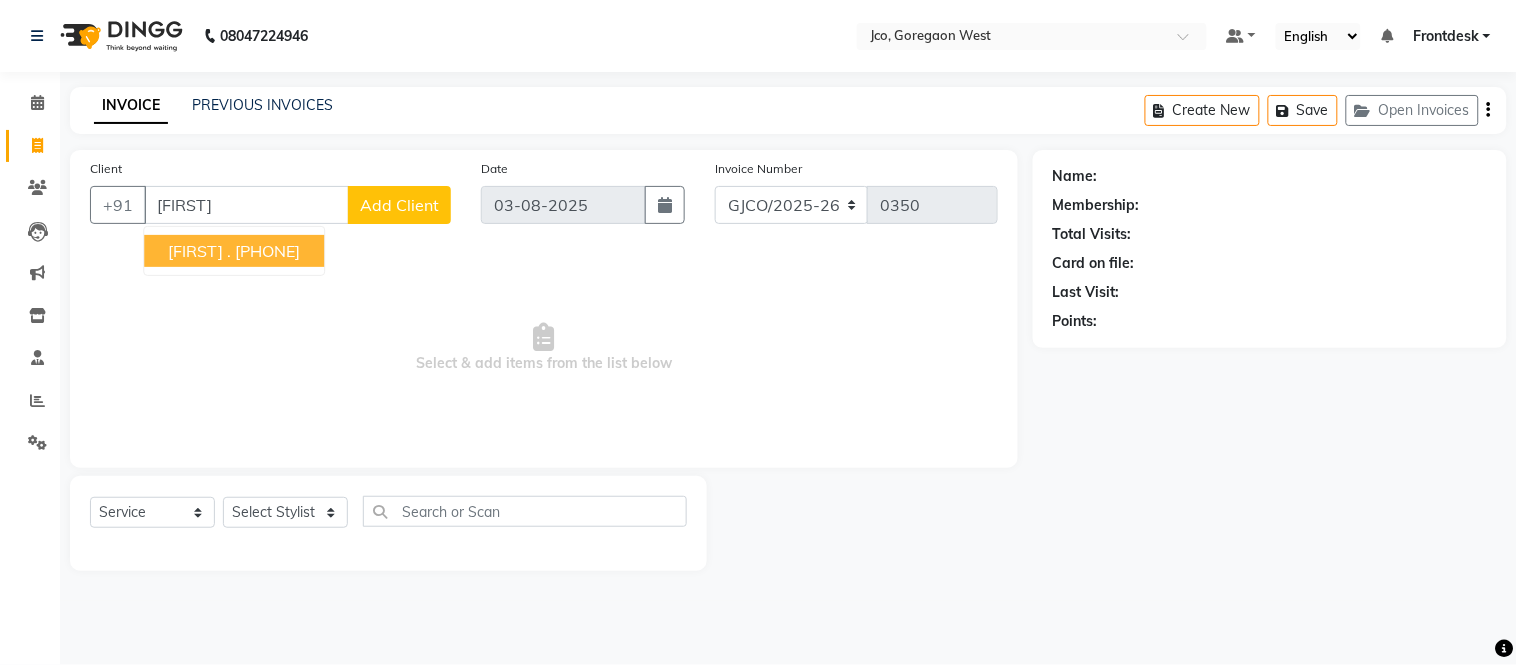click on "[PHONE]" at bounding box center (267, 251) 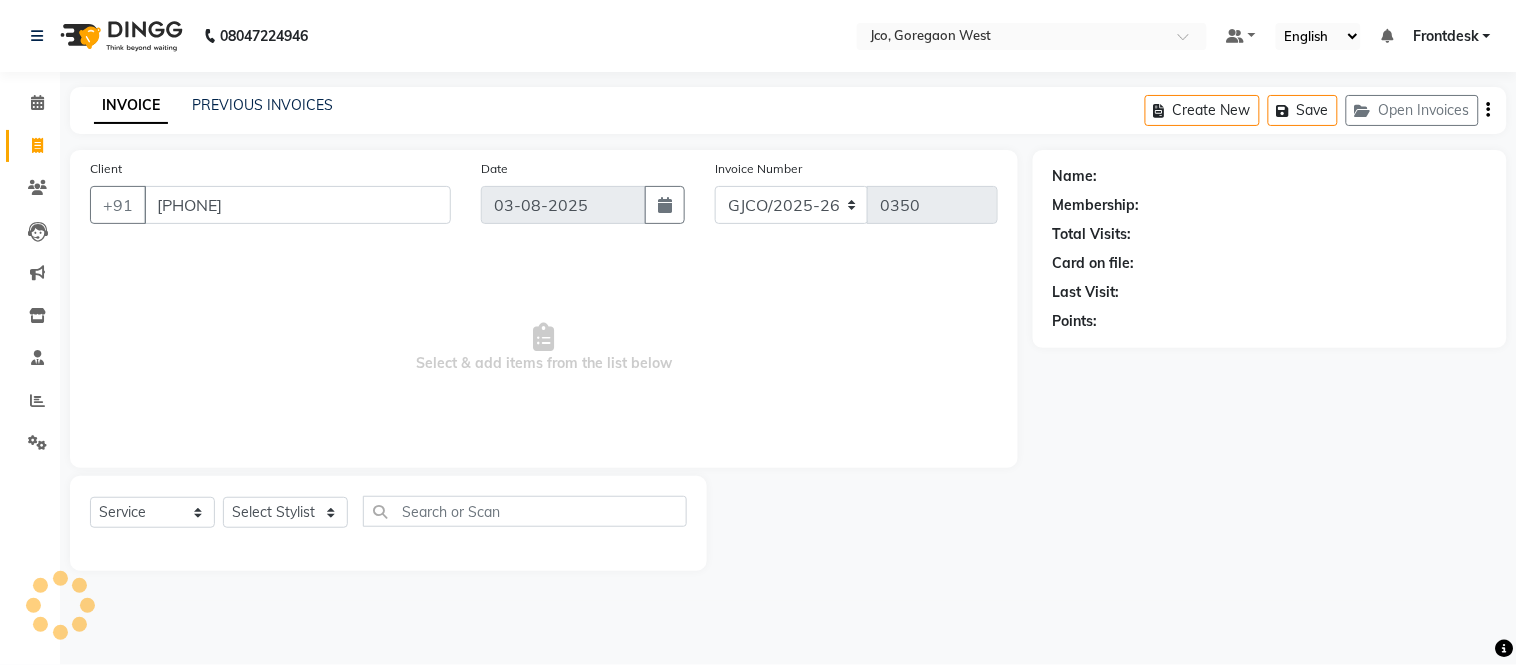 type on "[PHONE]" 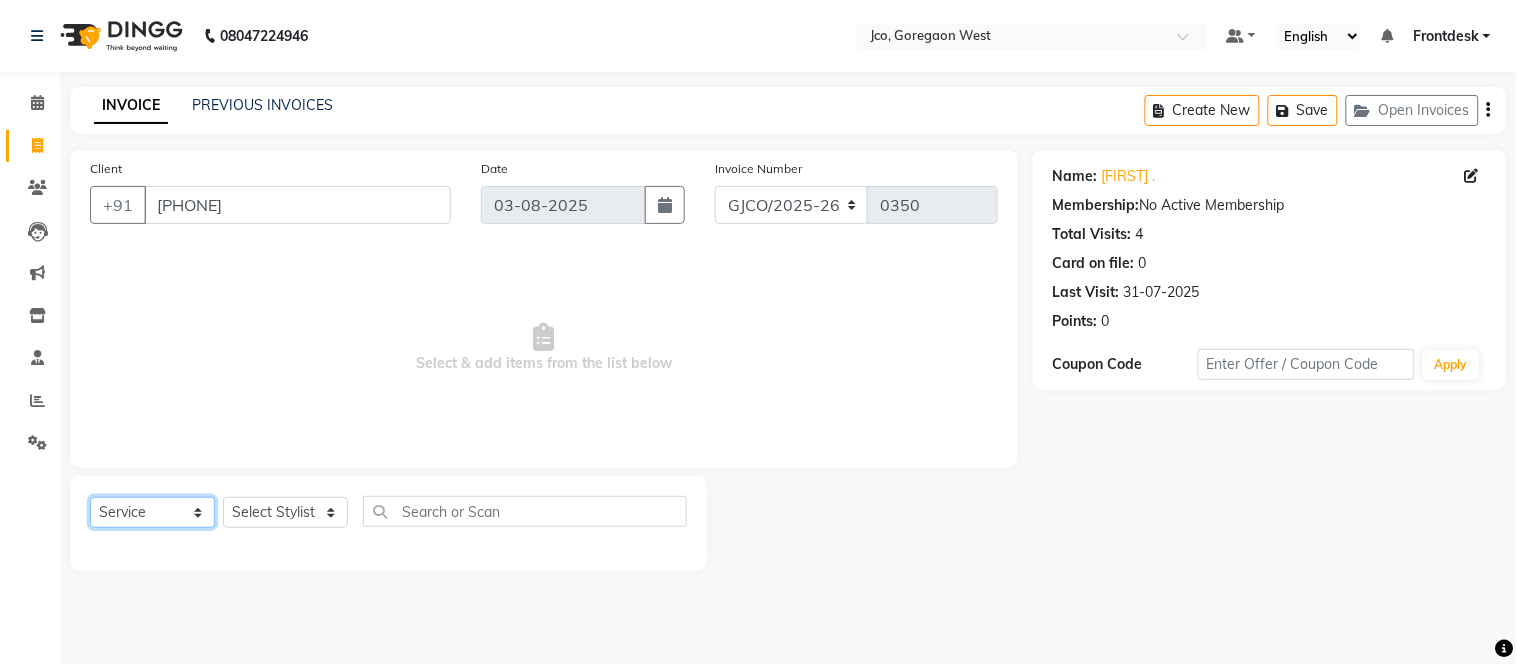 click on "Select  Service  Product  Membership  Package Voucher Prepaid Gift Card" 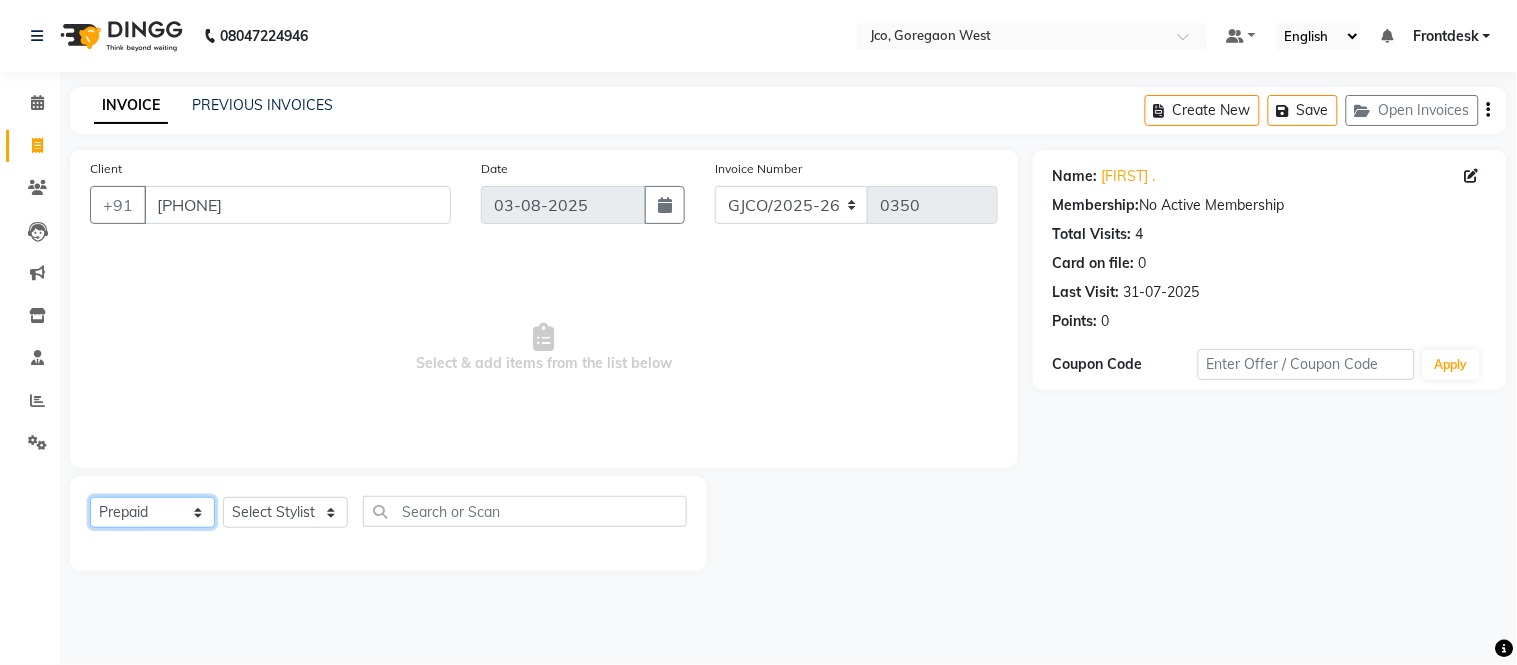 click on "Select  Service  Product  Membership  Package Voucher Prepaid Gift Card" 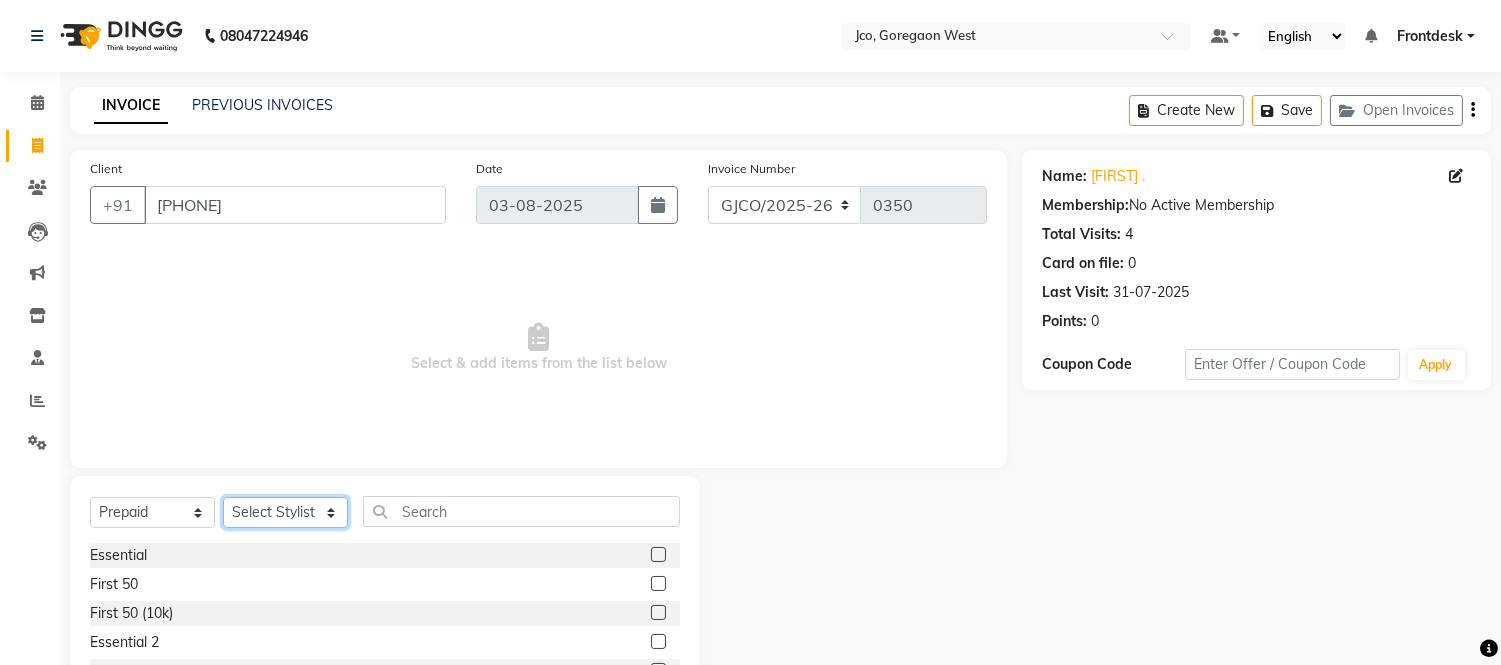 click on "Select Stylist Abdul Abid  Afsha Shaikh  Ajmal Aphy Araslan Ashfaque Aslam Azhar Frontdesk Gopal Jouyi Jubair Komal Tiwari Moon Lusi Naomi Raaj Raja Rose Ruchita Sunil katkar Sachin Kumar Thakur Sanatan sanjay Shilpa Shimrei Somya Thotsem as Tulika Wasim salmani Zing Kumwon Shatsang" 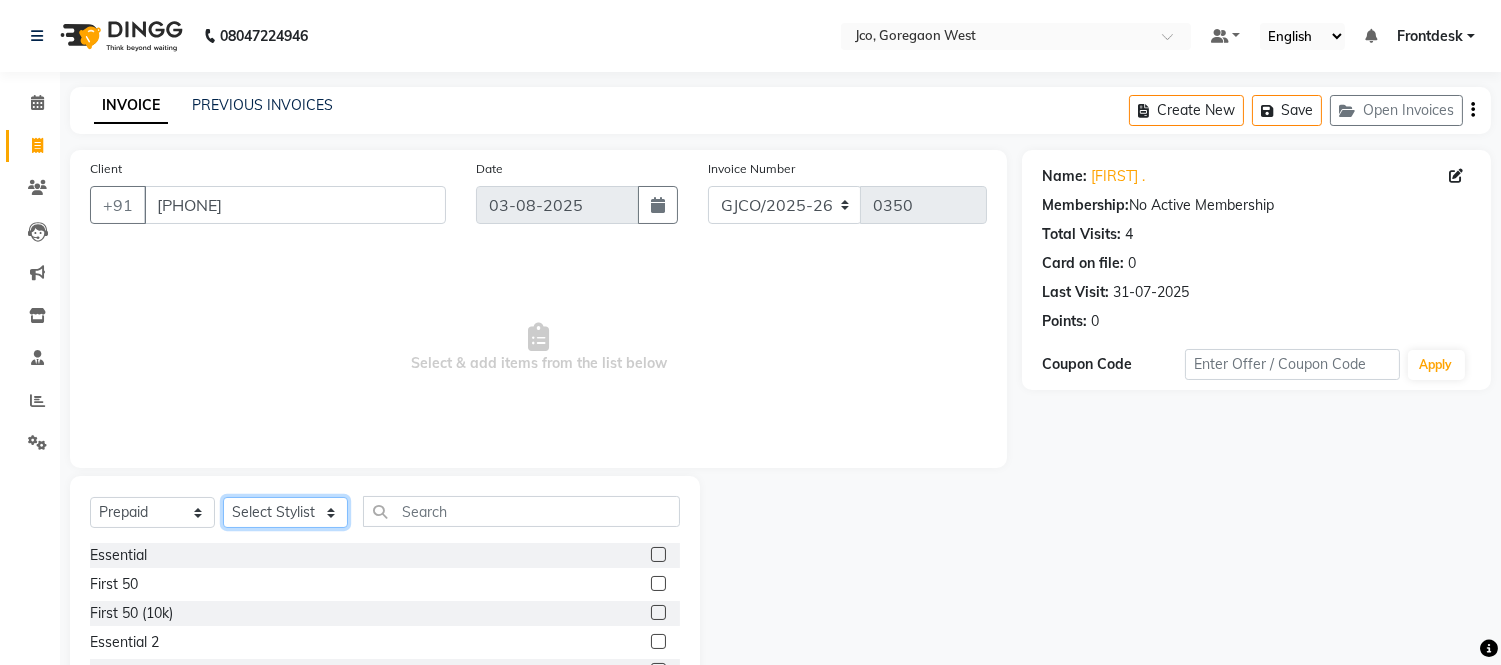select on "68597" 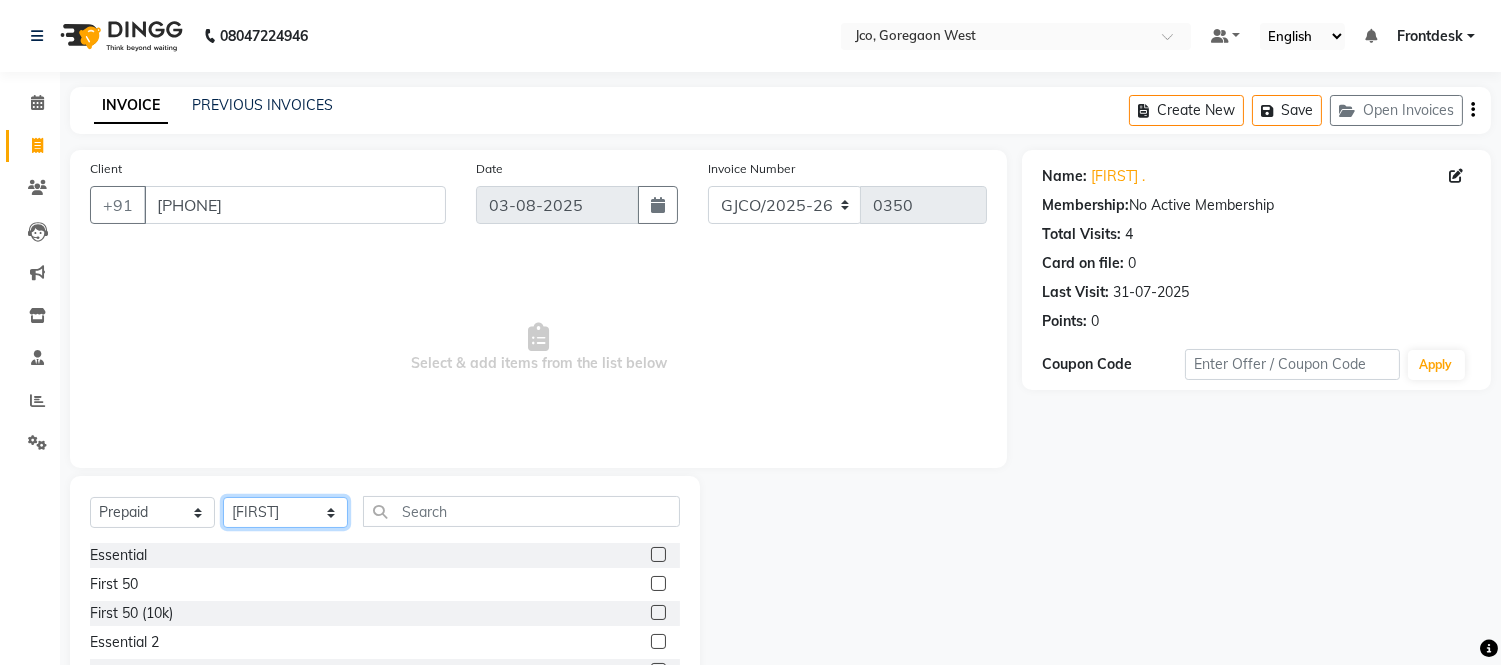 click on "Select Stylist Abdul Abid  Afsha Shaikh  Ajmal Aphy Araslan Ashfaque Aslam Azhar Frontdesk Gopal Jouyi Jubair Komal Tiwari Moon Lusi Naomi Raaj Raja Rose Ruchita Sunil katkar Sachin Kumar Thakur Sanatan sanjay Shilpa Shimrei Somya Thotsem as Tulika Wasim salmani Zing Kumwon Shatsang" 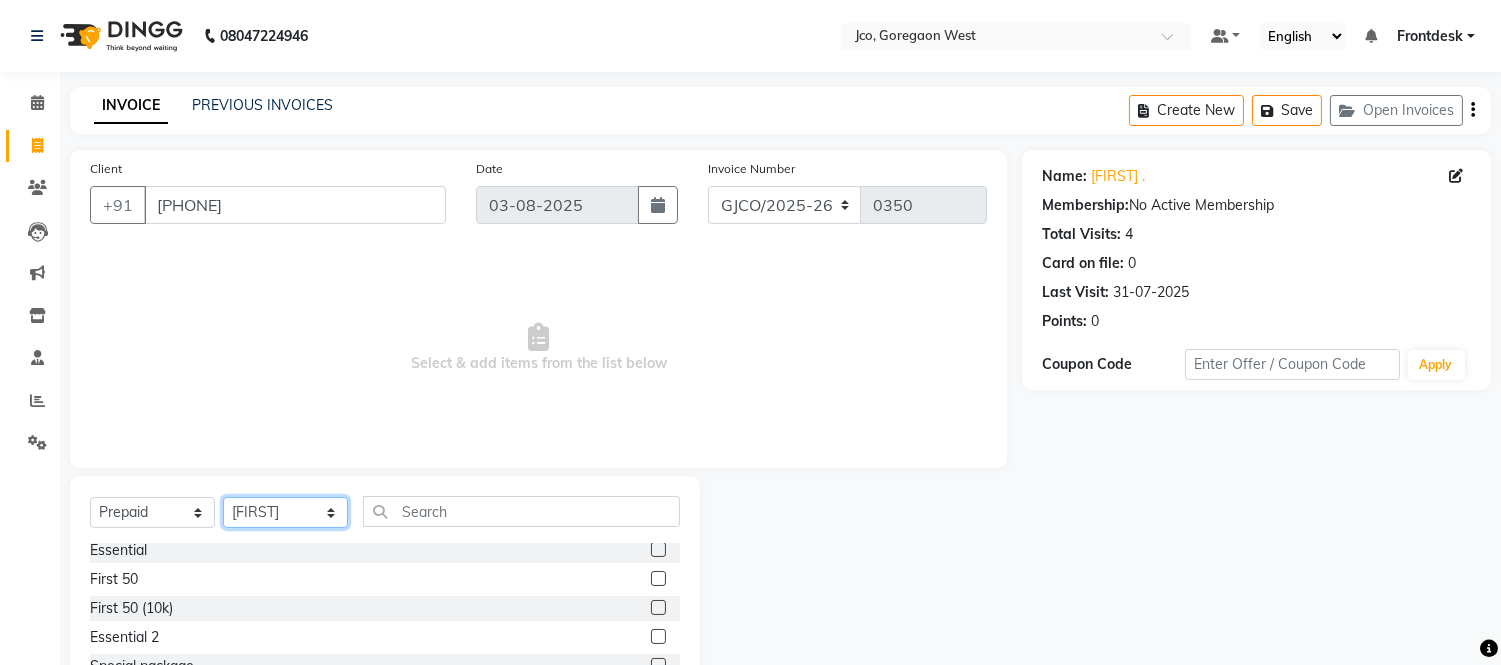 scroll, scrollTop: 32, scrollLeft: 0, axis: vertical 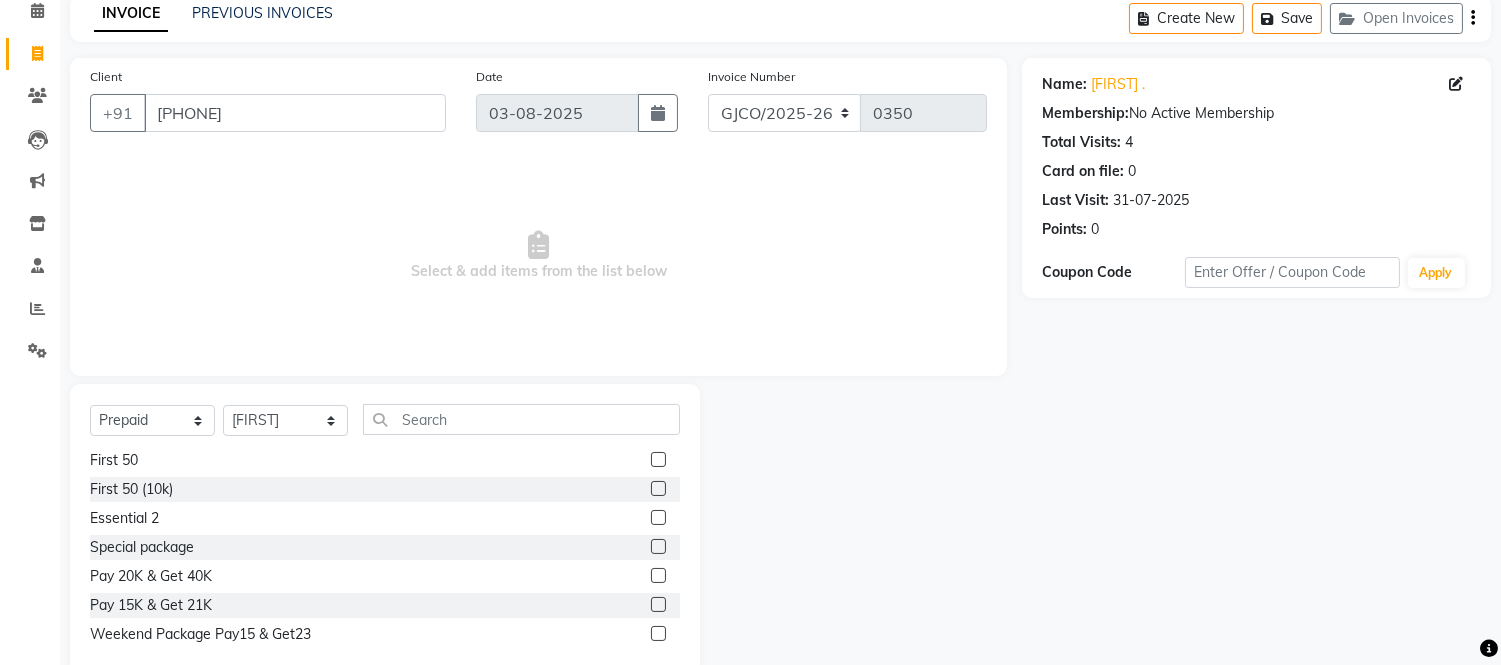 click 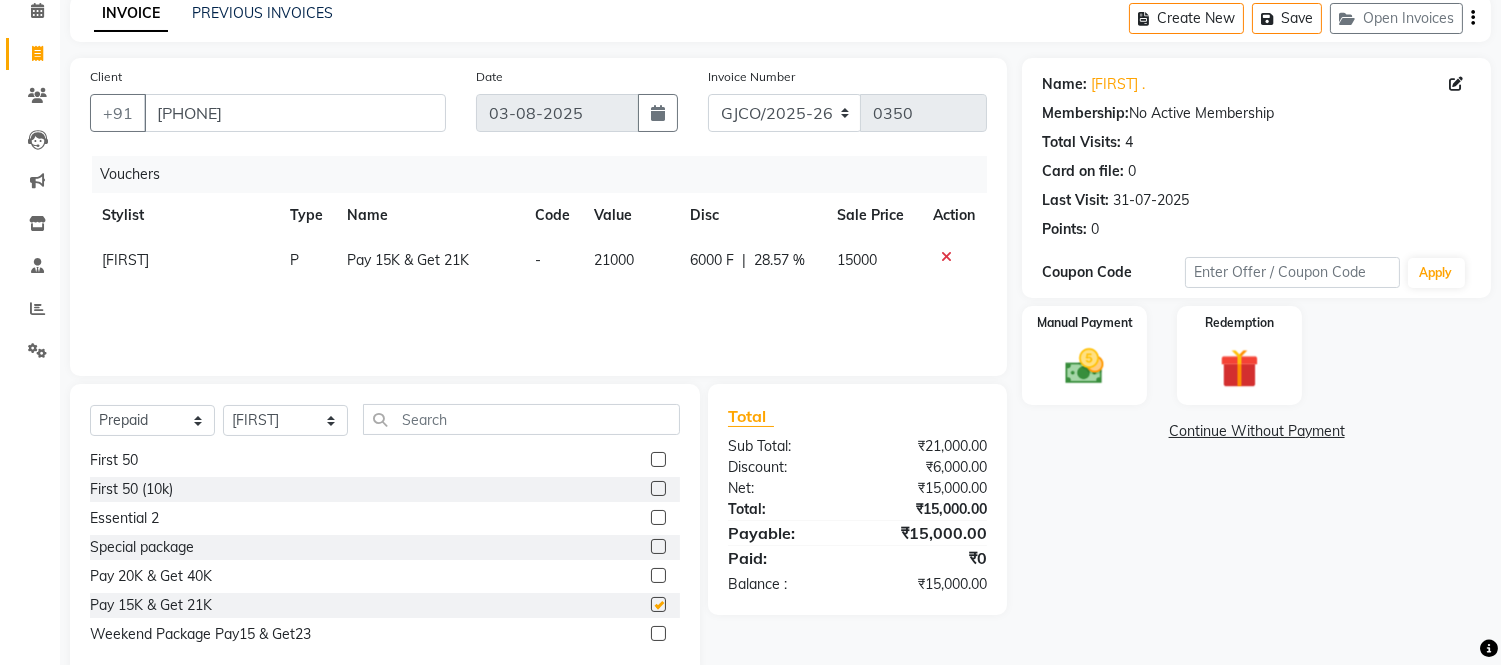 checkbox on "false" 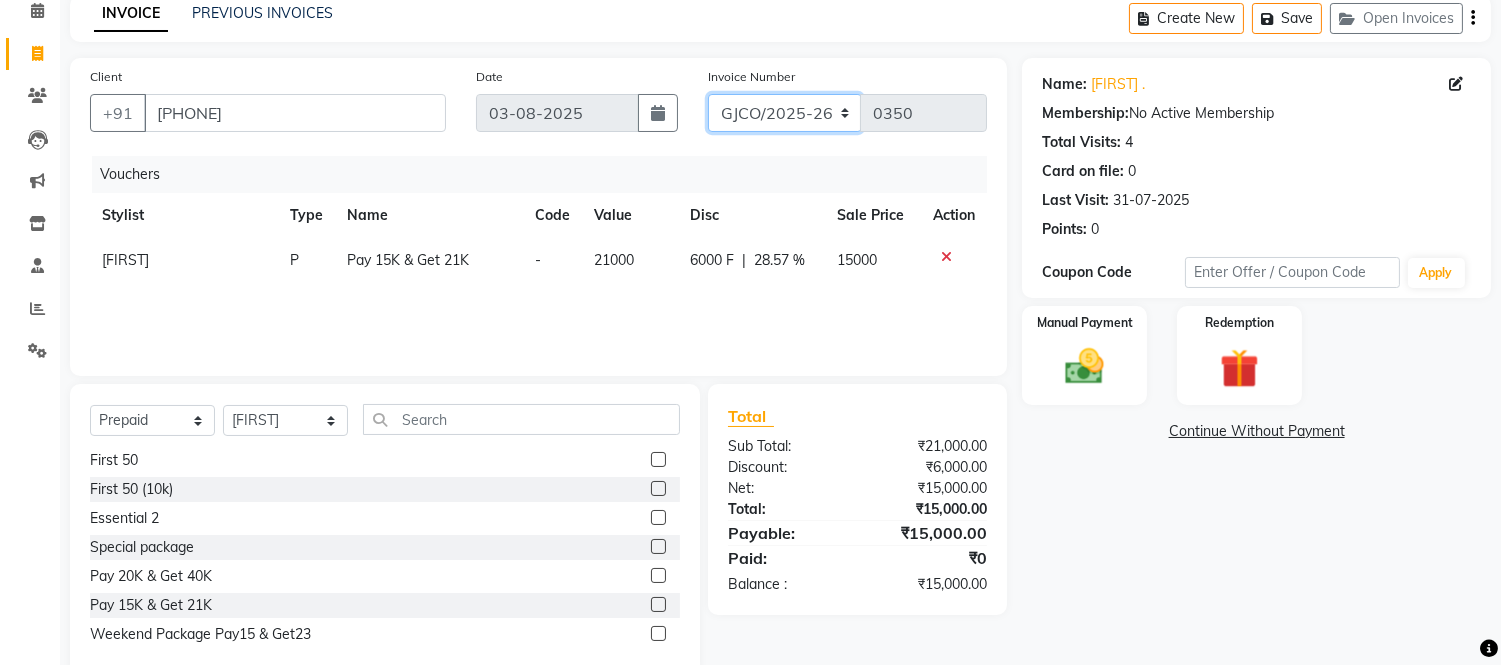 click on "[CODE]/2025-26 [CODE]/2025-26 [CODE]/2025-26" 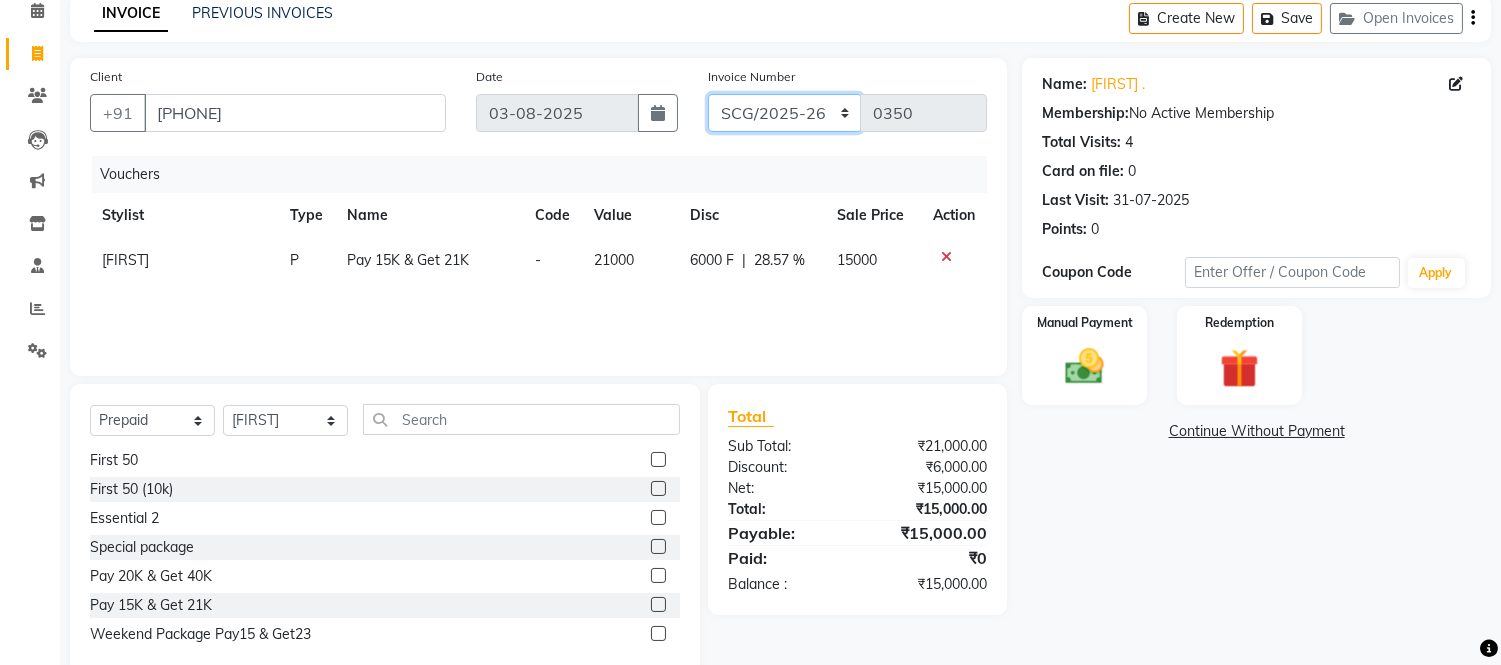 click on "[CODE]/2025-26 [CODE]/2025-26 [CODE]/2025-26" 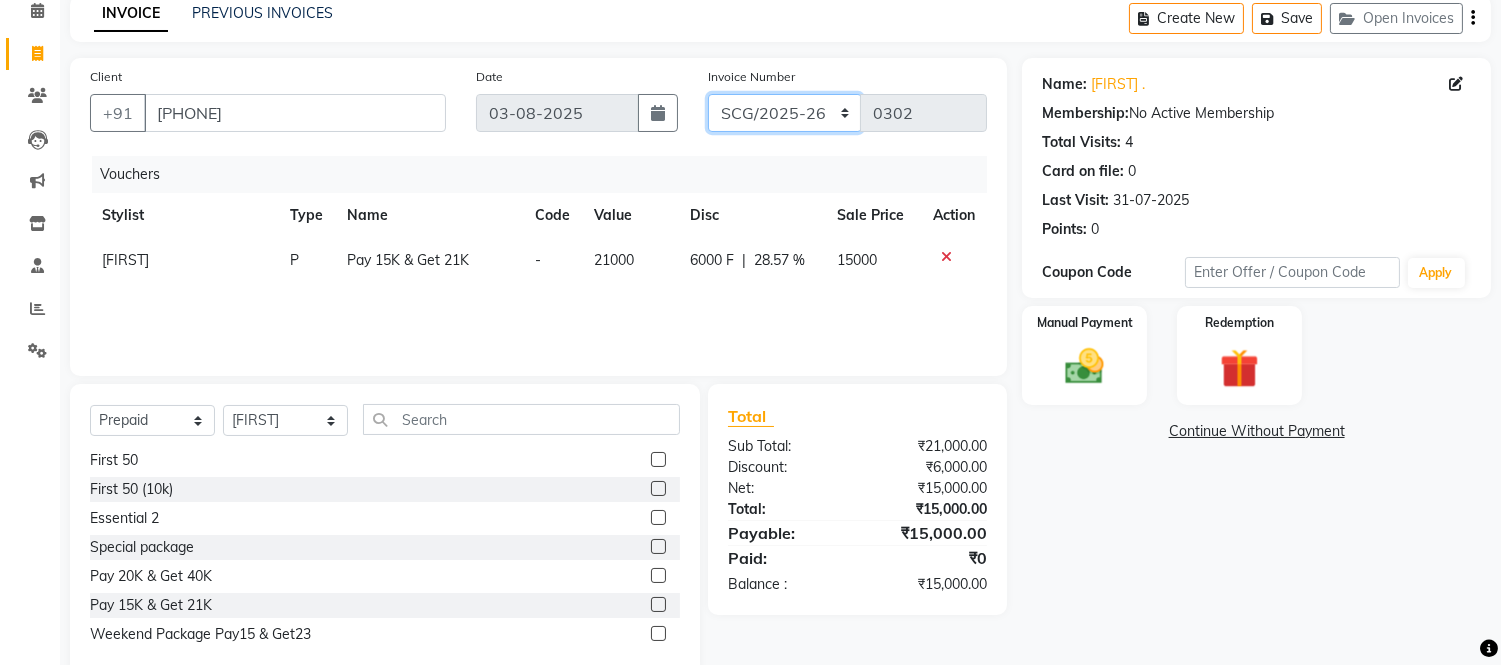 click on "[CODE]/2025-26 [CODE]/2025-26 [CODE]/2025-26" 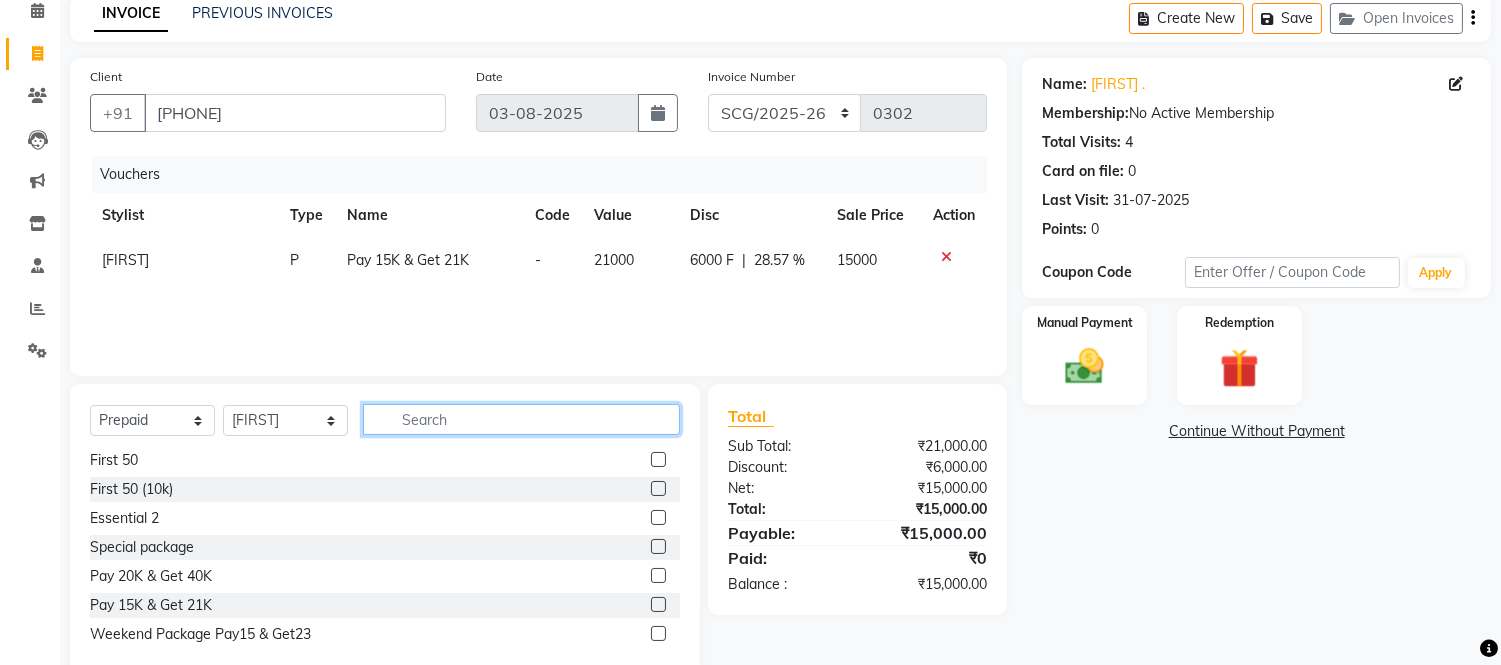 click 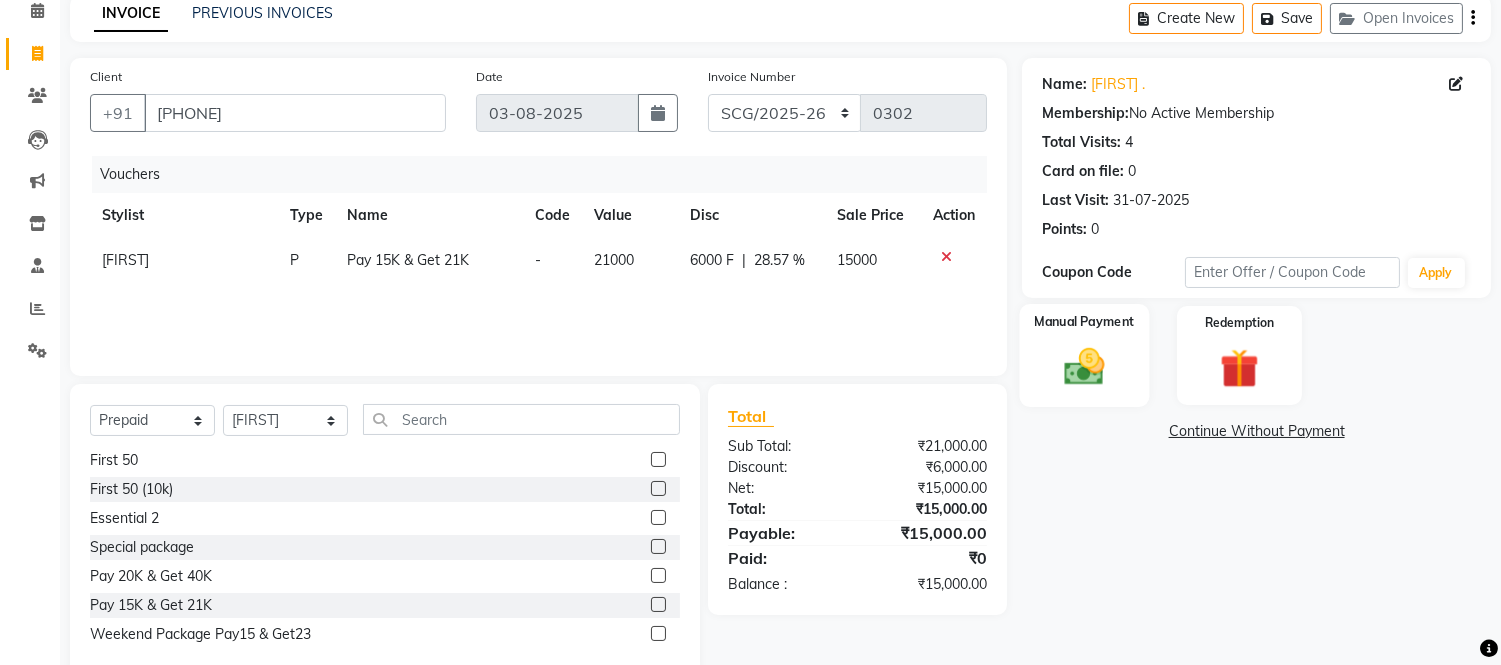 click 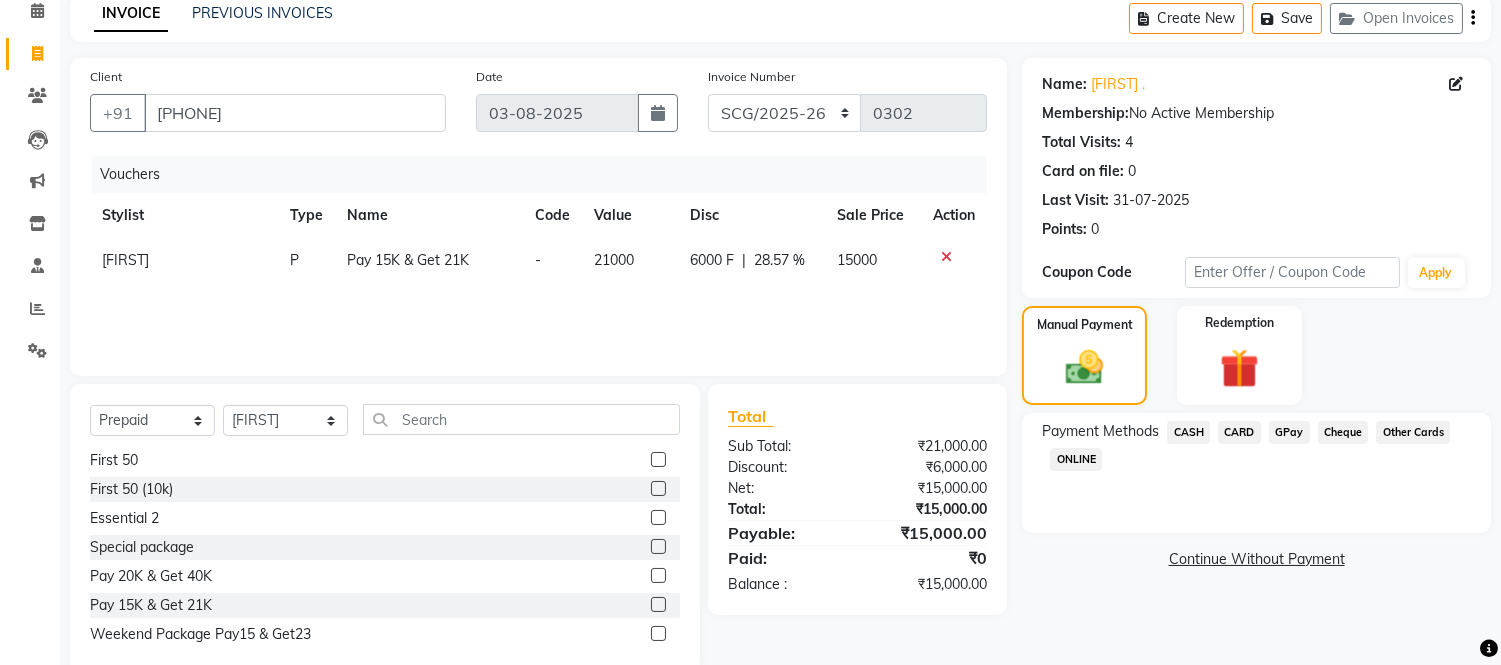 click on "GPay" 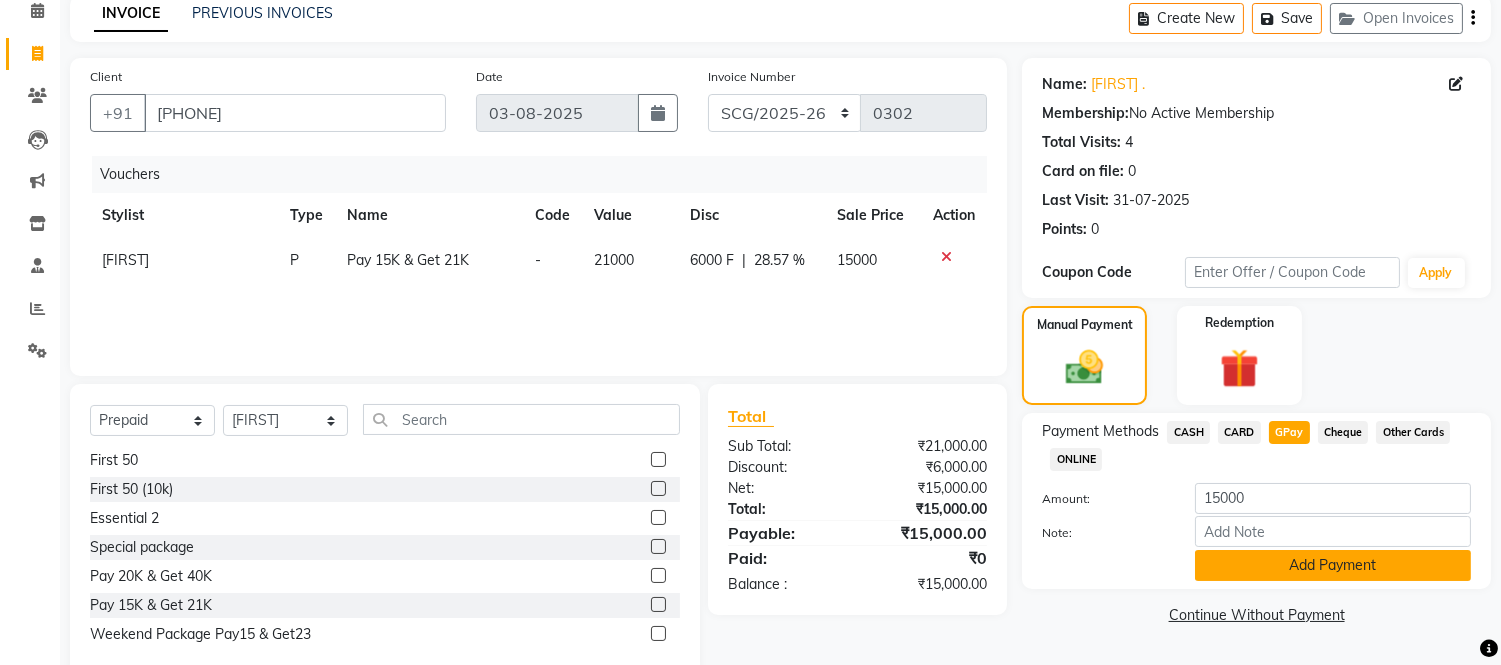 click on "Add Payment" 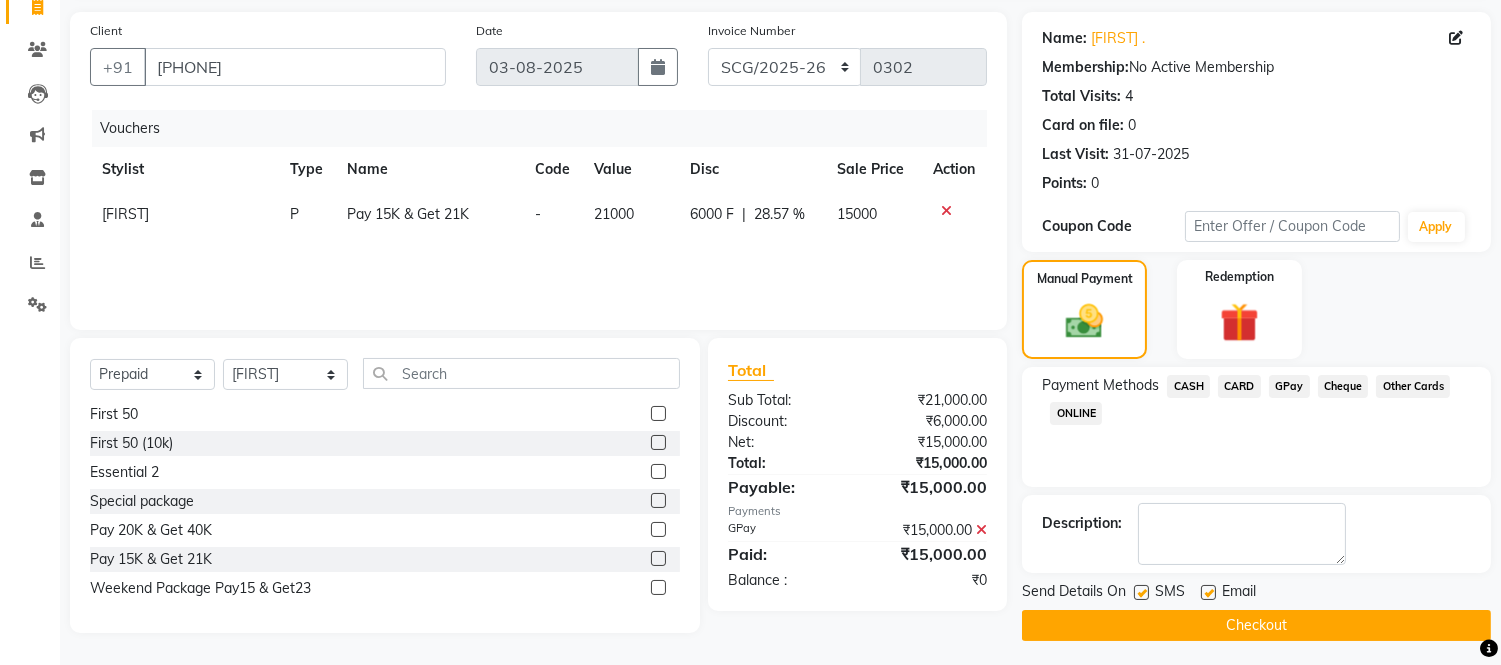 scroll, scrollTop: 143, scrollLeft: 0, axis: vertical 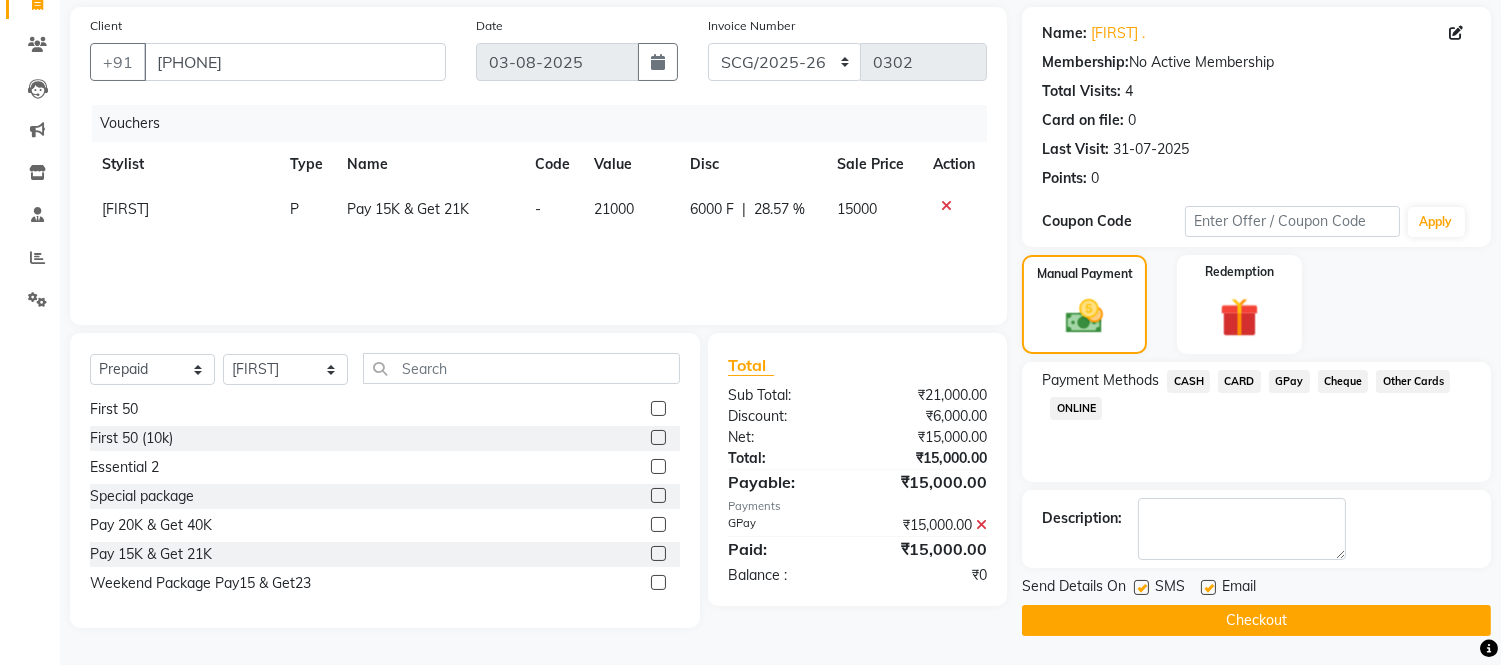 click 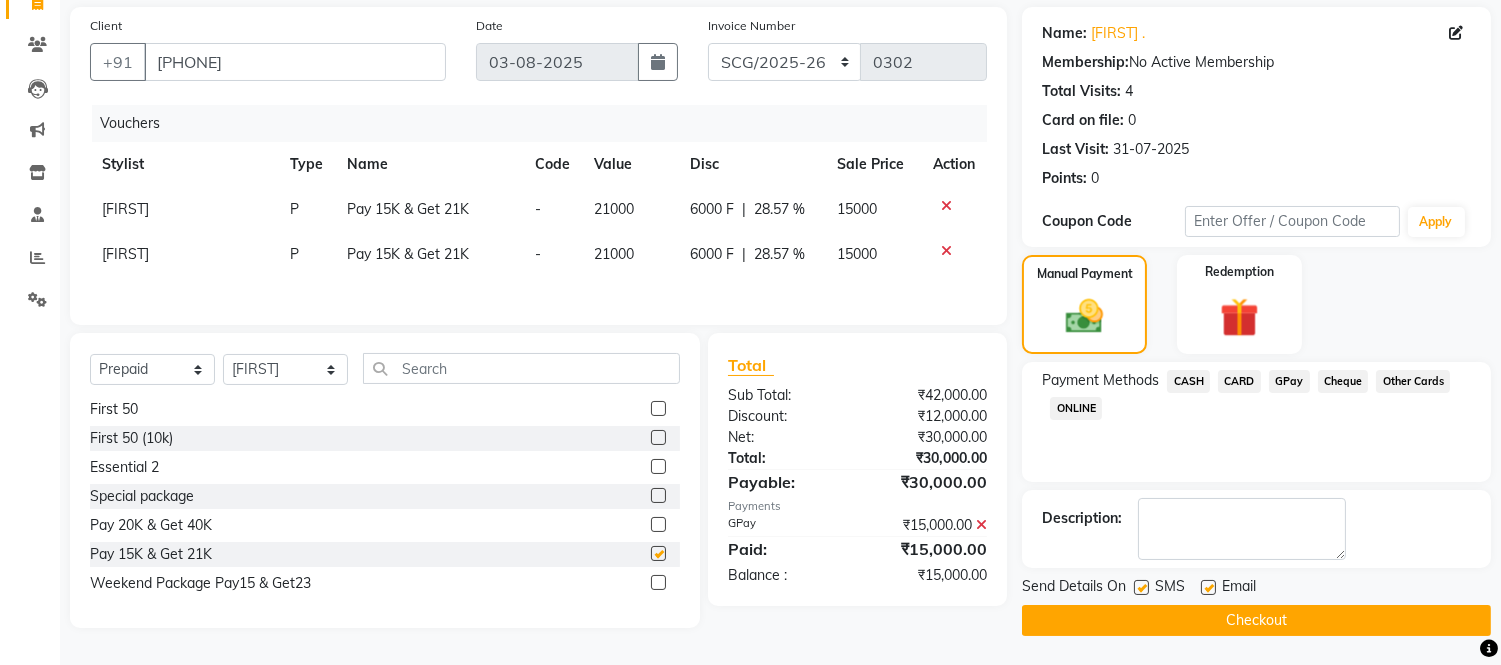 checkbox on "false" 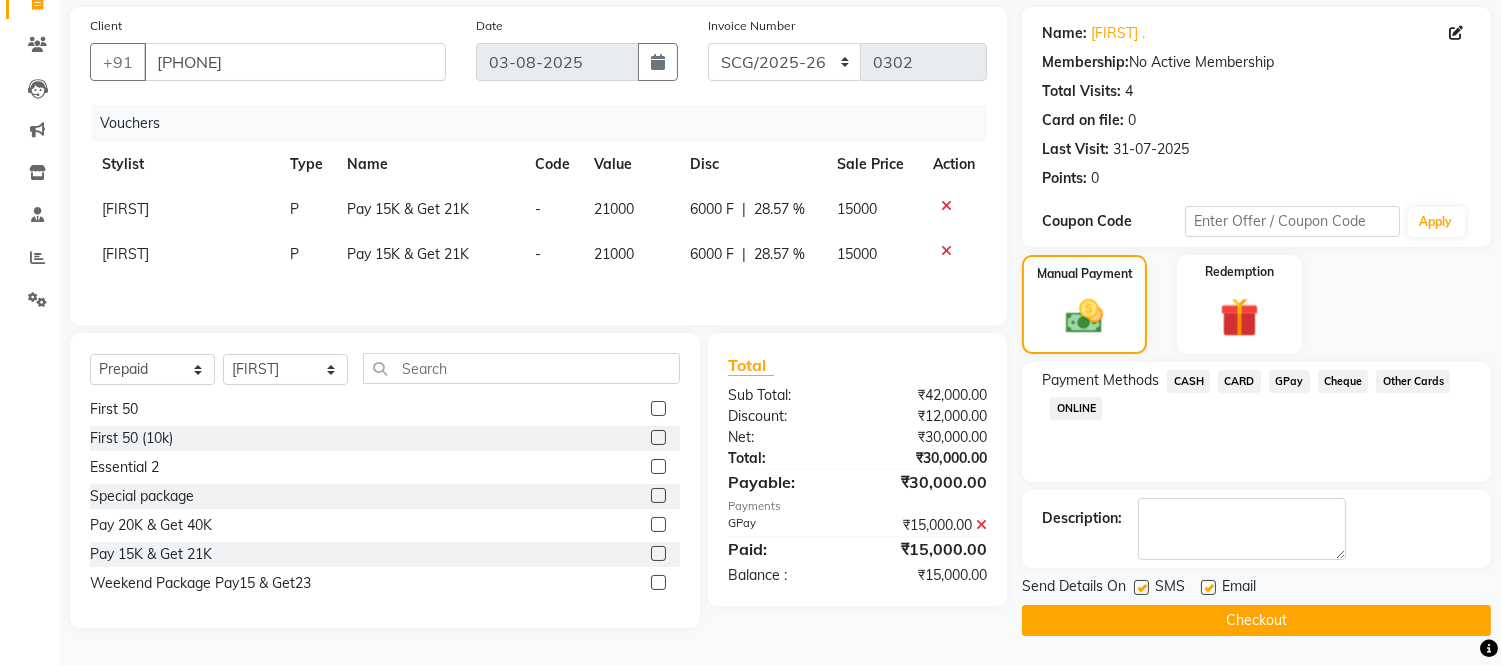 click 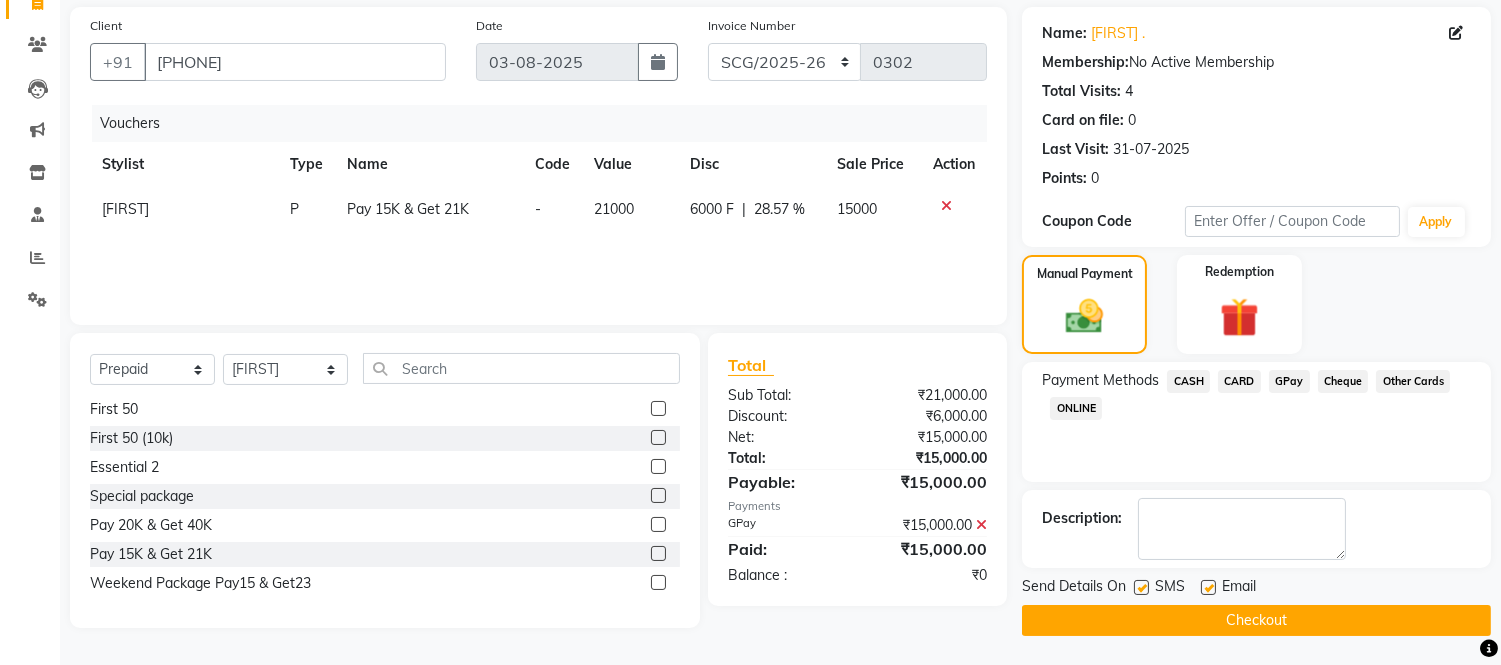 click on "Checkout" 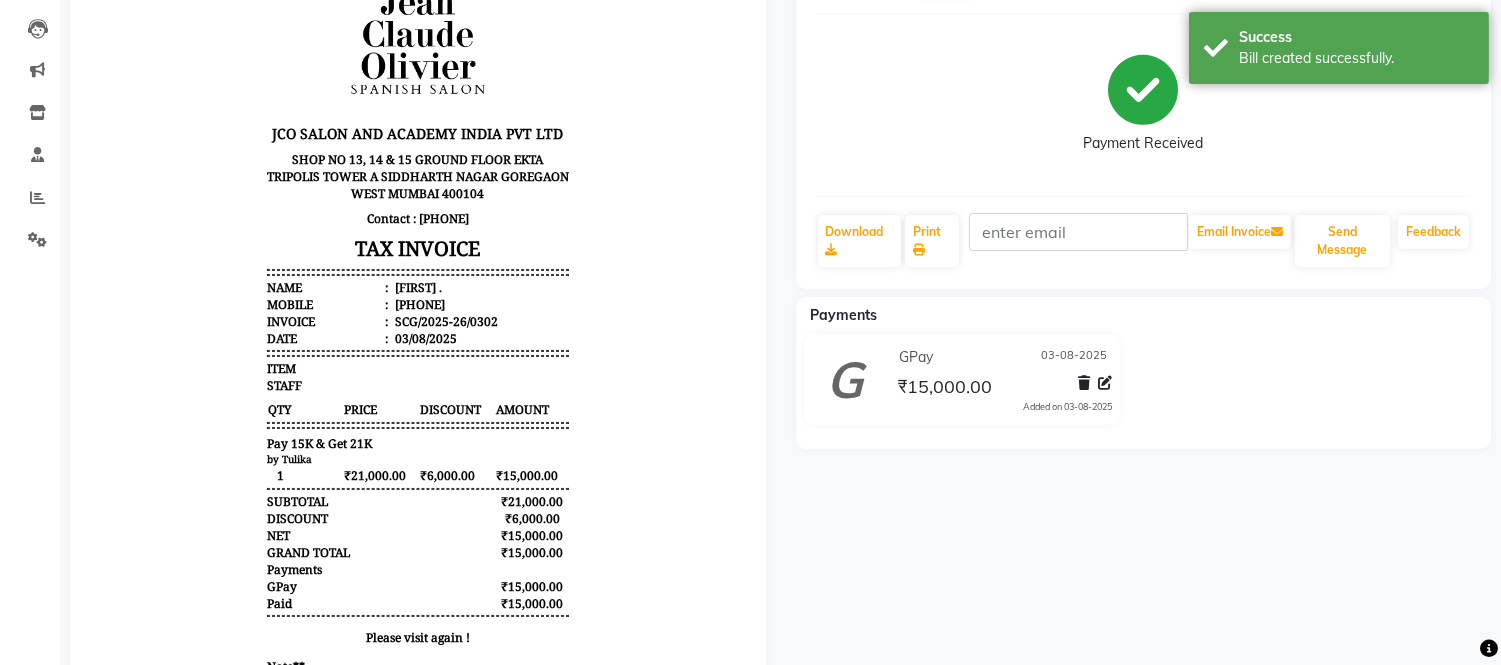 scroll, scrollTop: 193, scrollLeft: 0, axis: vertical 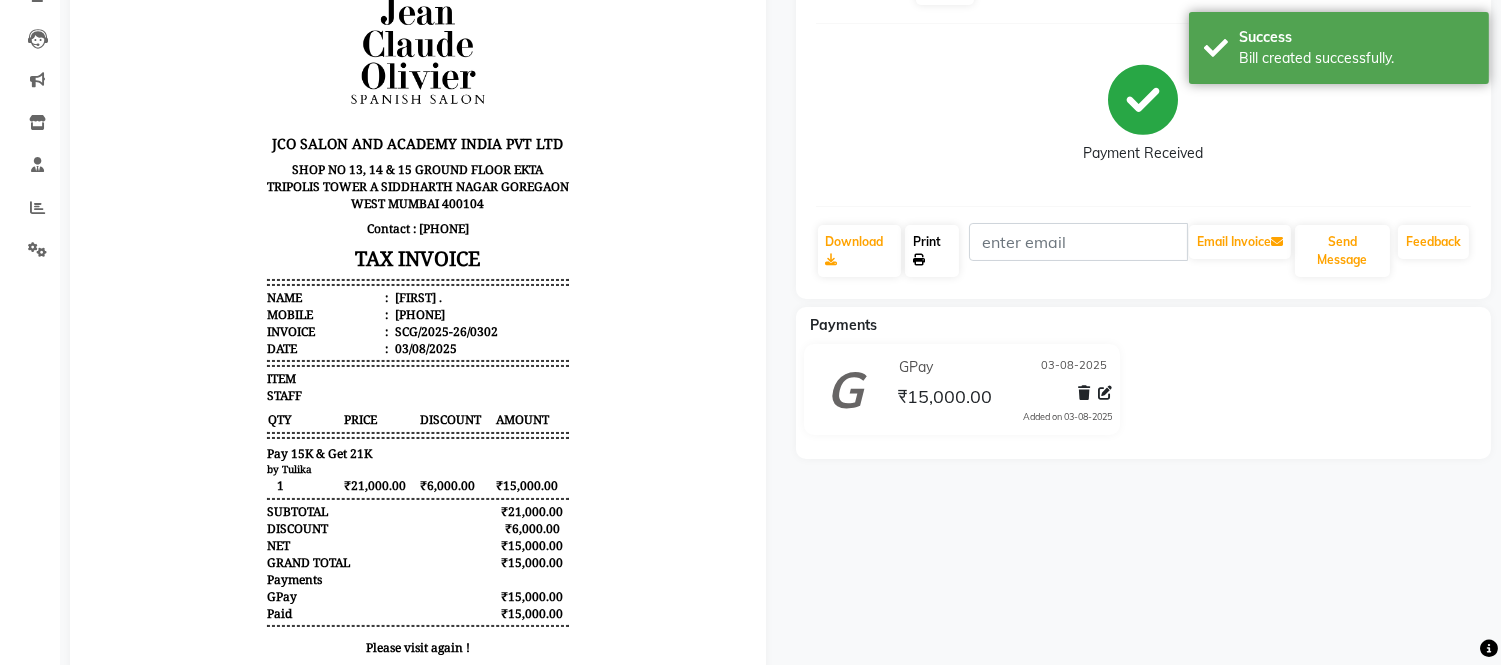 click on "Print" 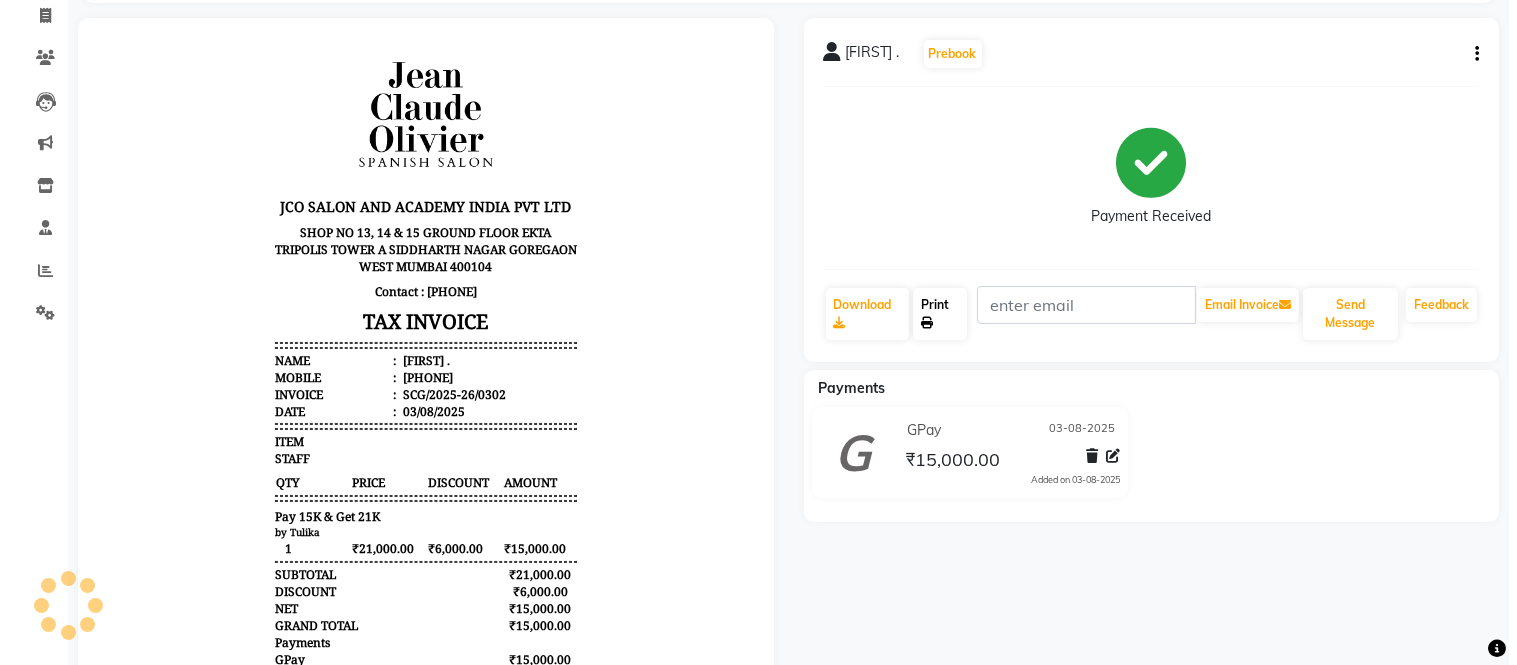 scroll, scrollTop: 0, scrollLeft: 0, axis: both 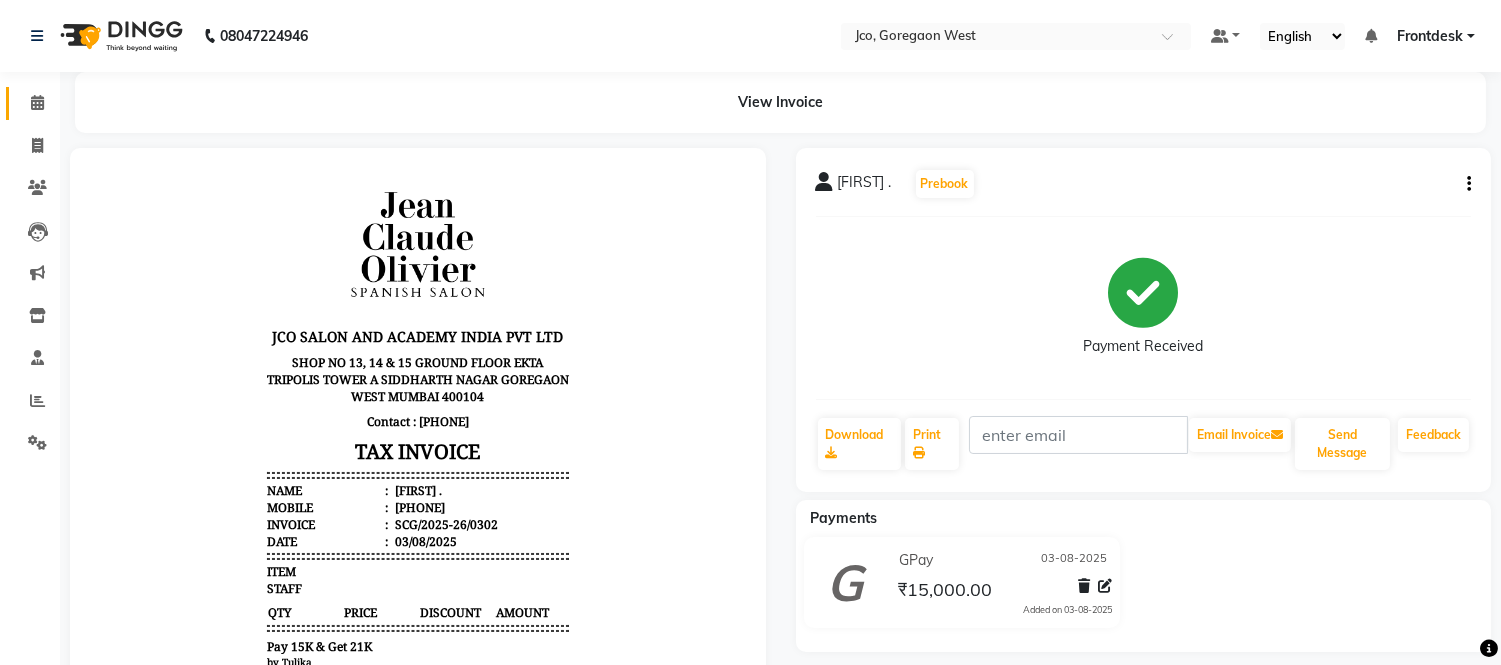 click 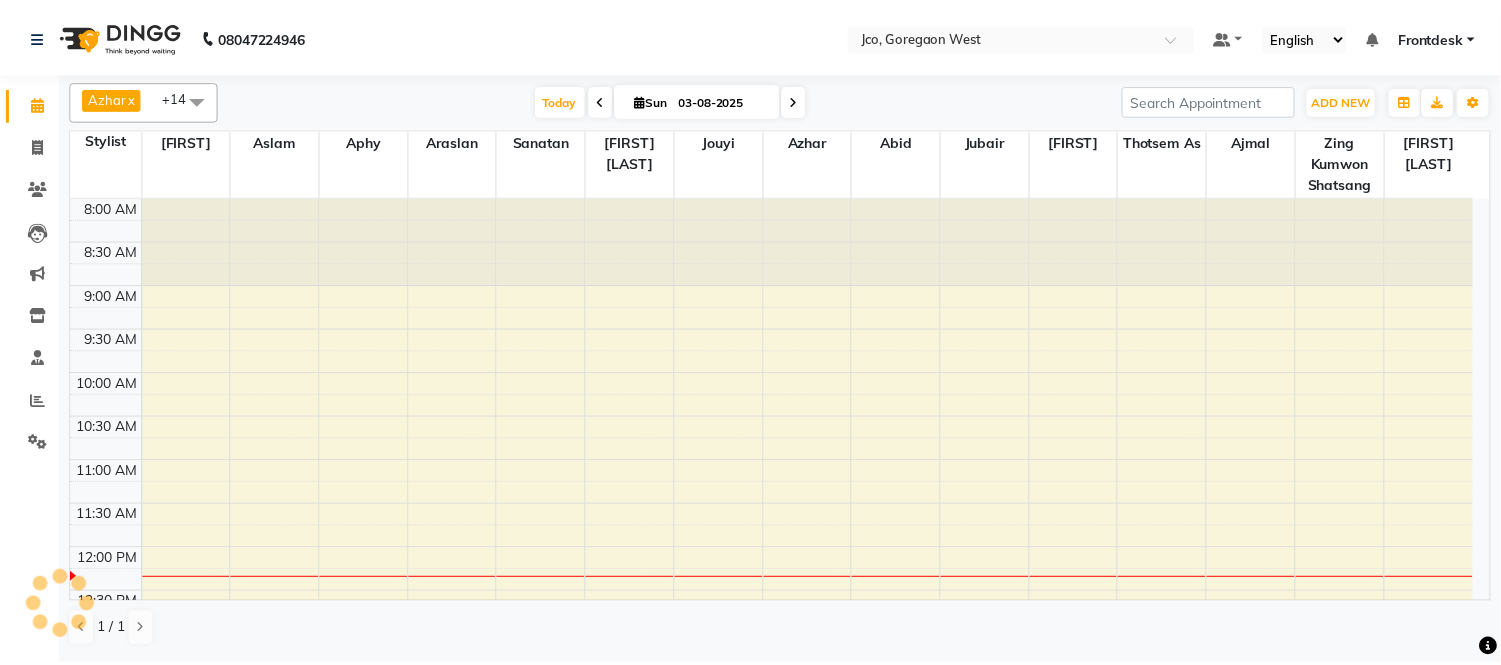 scroll, scrollTop: 355, scrollLeft: 0, axis: vertical 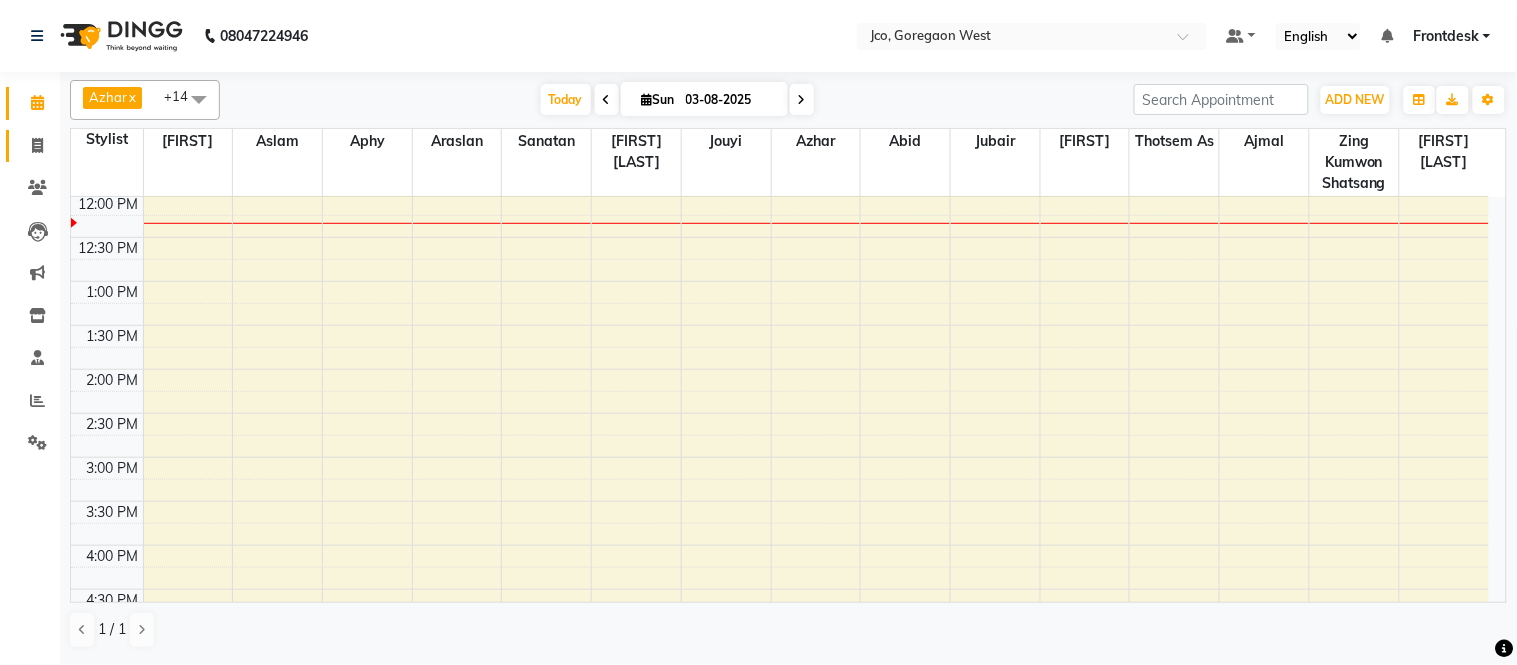 click 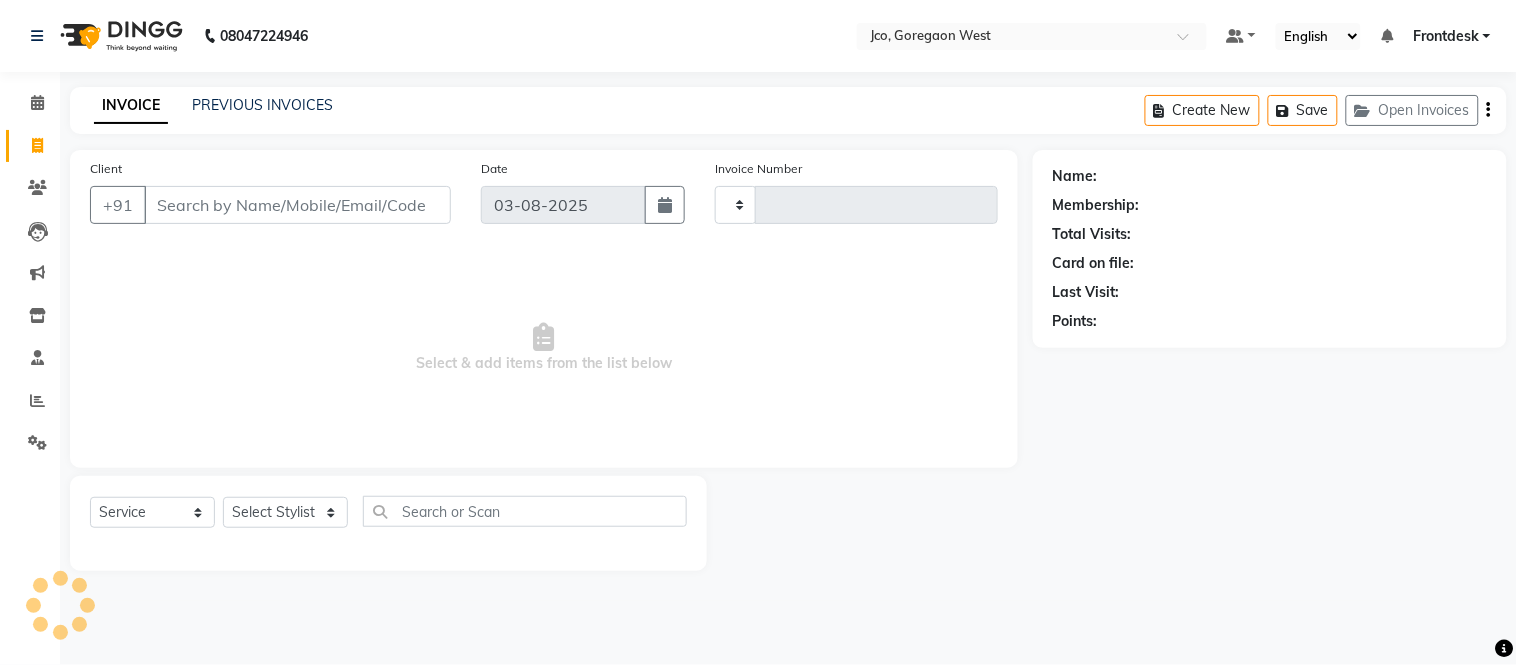 type on "0350" 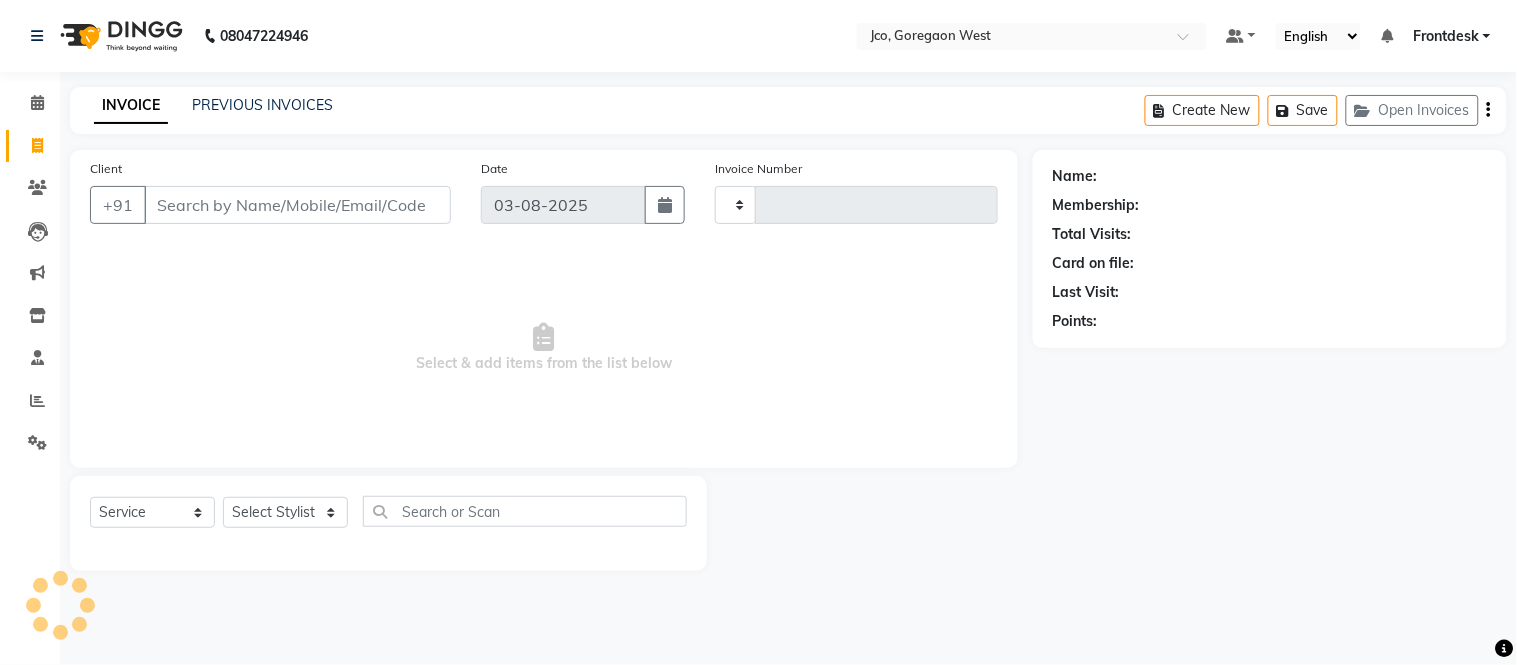 select on "8000" 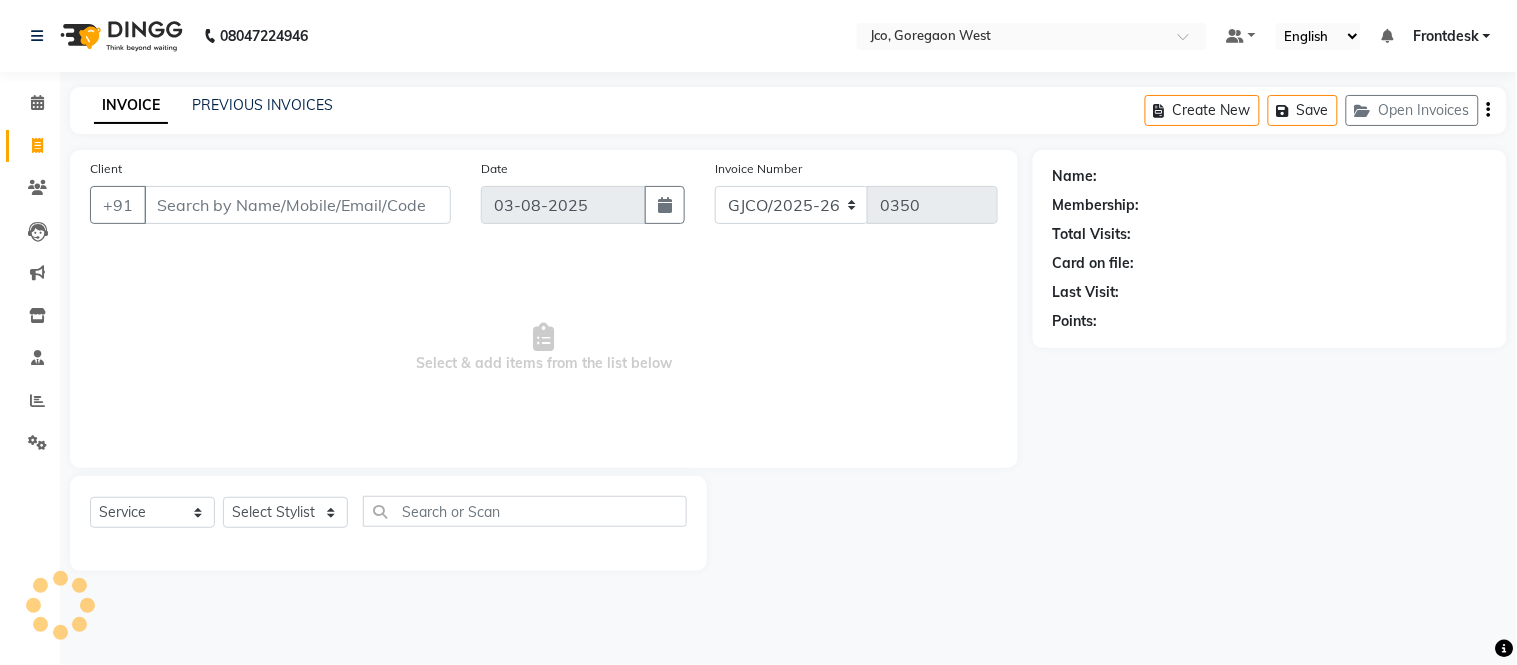 click on "Client" at bounding box center (297, 205) 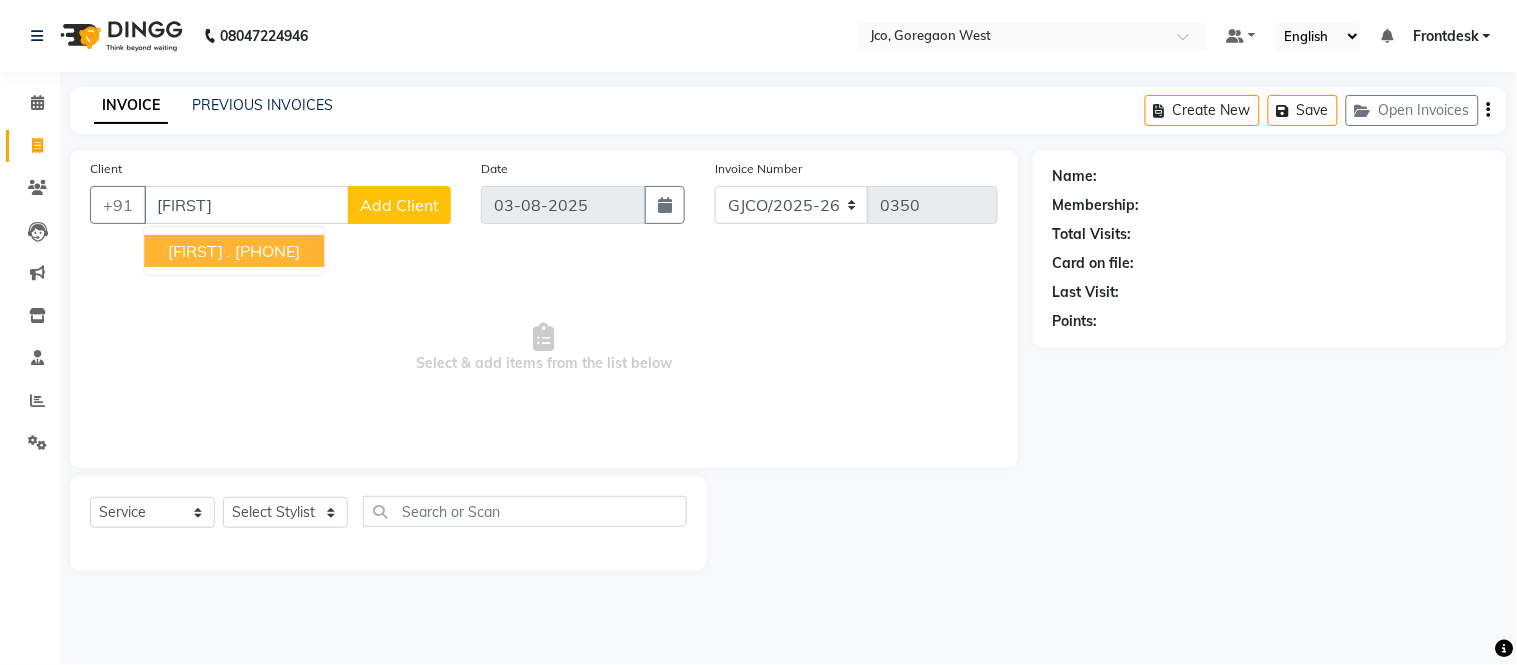 click on "[FIRST] . [PHONE]" at bounding box center (234, 251) 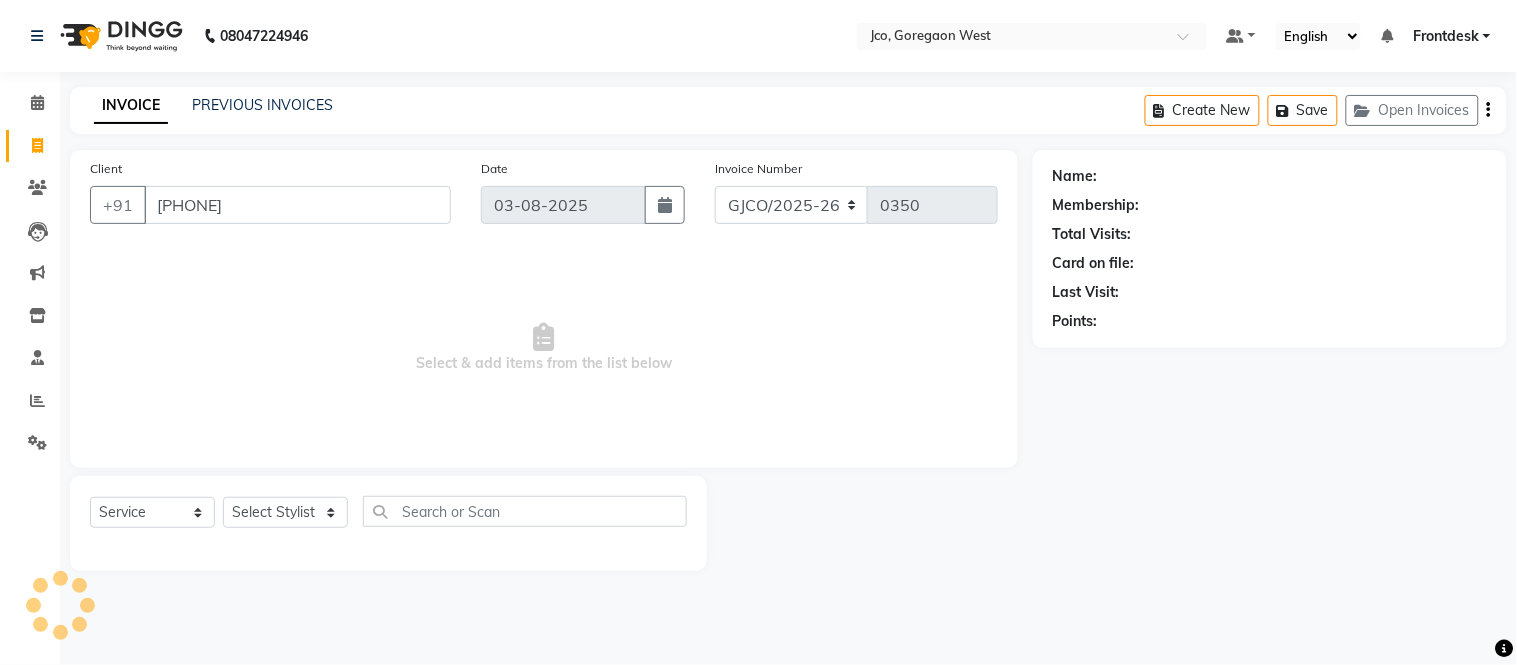 type on "[PHONE]" 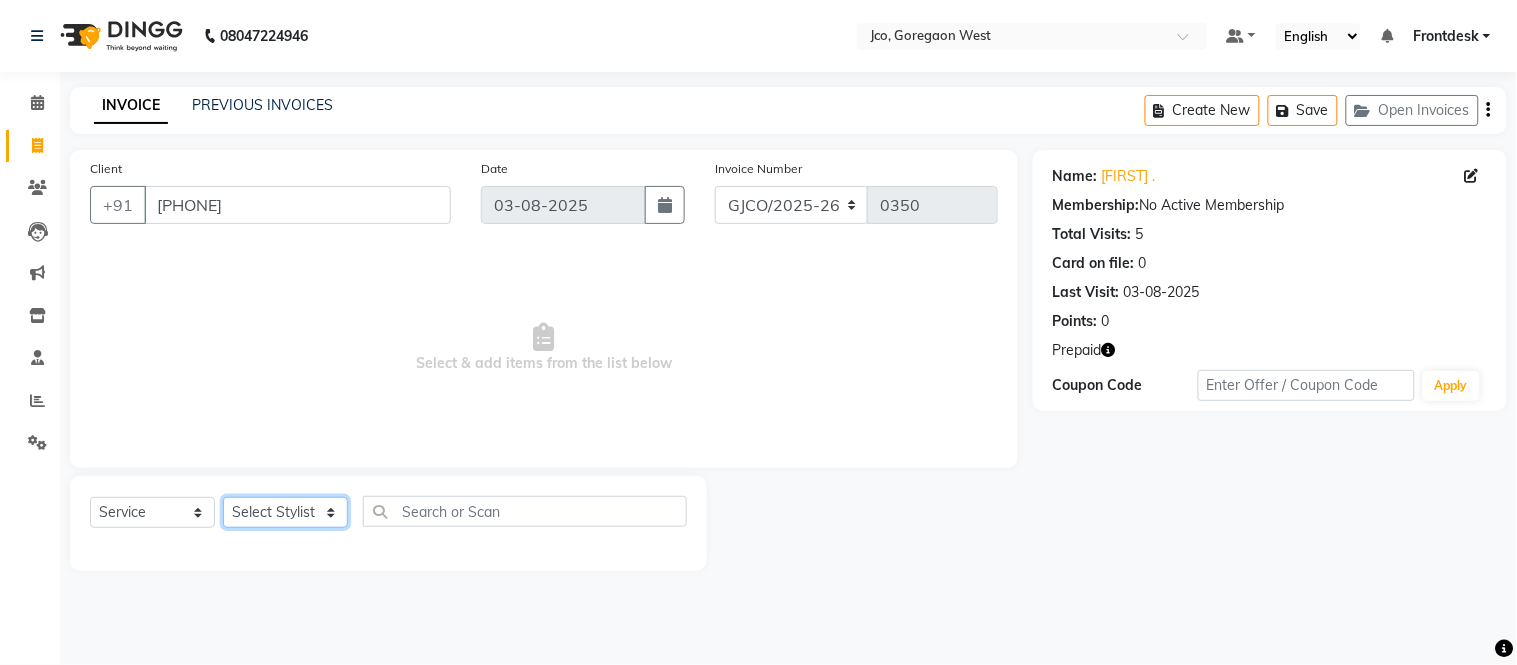 click on "Select Stylist Abdul Abid  Afsha Shaikh  Ajmal Aphy Araslan Ashfaque Aslam Azhar Frontdesk Gopal Jouyi Jubair Komal Tiwari Moon Lusi Naomi Raaj Raja Rose Ruchita Sunil katkar Sachin Kumar Thakur Sanatan sanjay Shilpa Shimrei Somya Thotsem as Tulika Wasim salmani Zing Kumwon Shatsang" 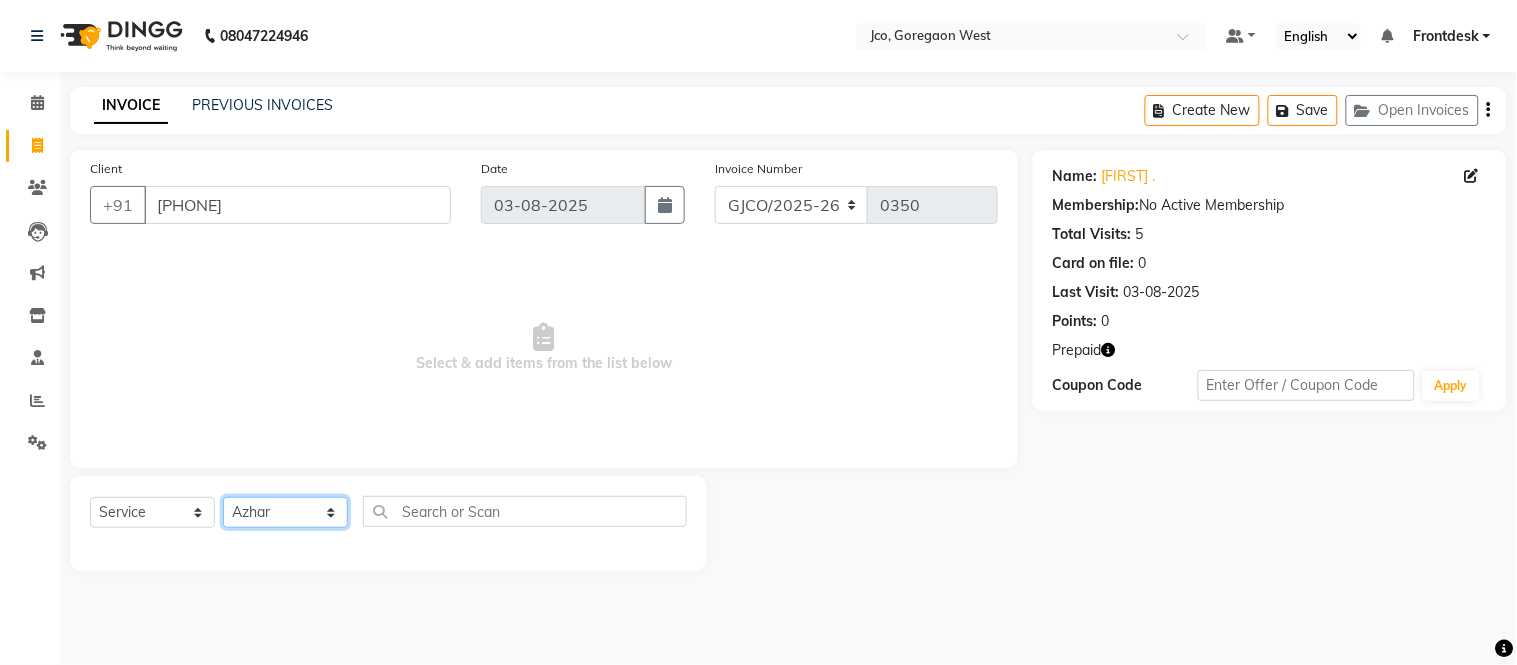 click on "Select Stylist Abdul Abid  Afsha Shaikh  Ajmal Aphy Araslan Ashfaque Aslam Azhar Frontdesk Gopal Jouyi Jubair Komal Tiwari Moon Lusi Naomi Raaj Raja Rose Ruchita Sunil katkar Sachin Kumar Thakur Sanatan sanjay Shilpa Shimrei Somya Thotsem as Tulika Wasim salmani Zing Kumwon Shatsang" 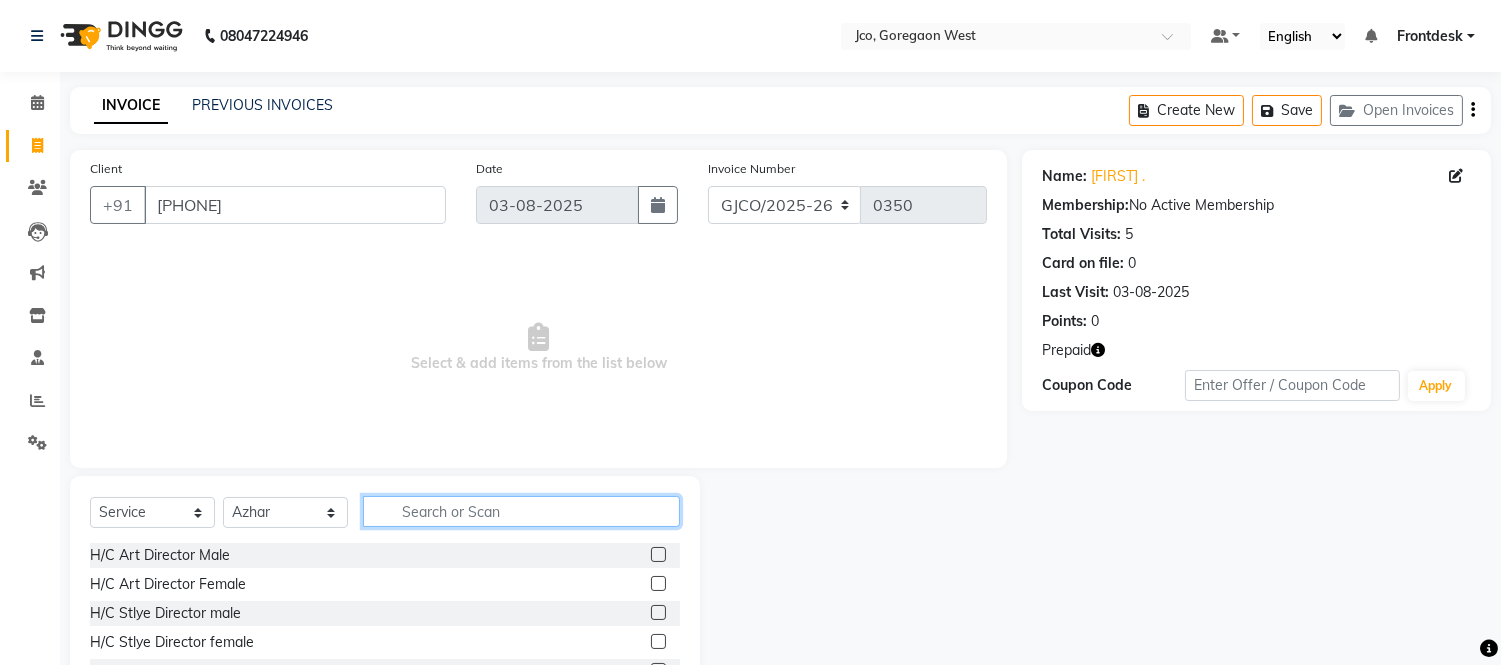 click 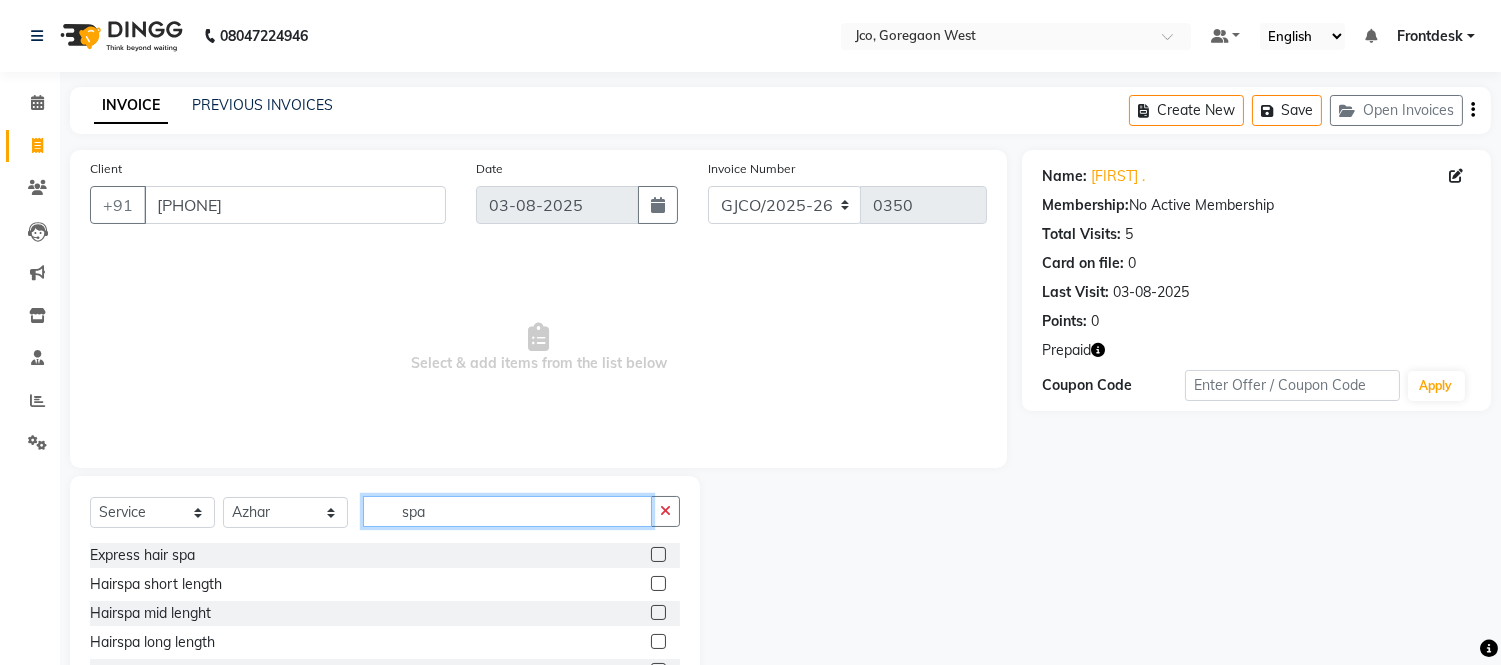 type on "spa" 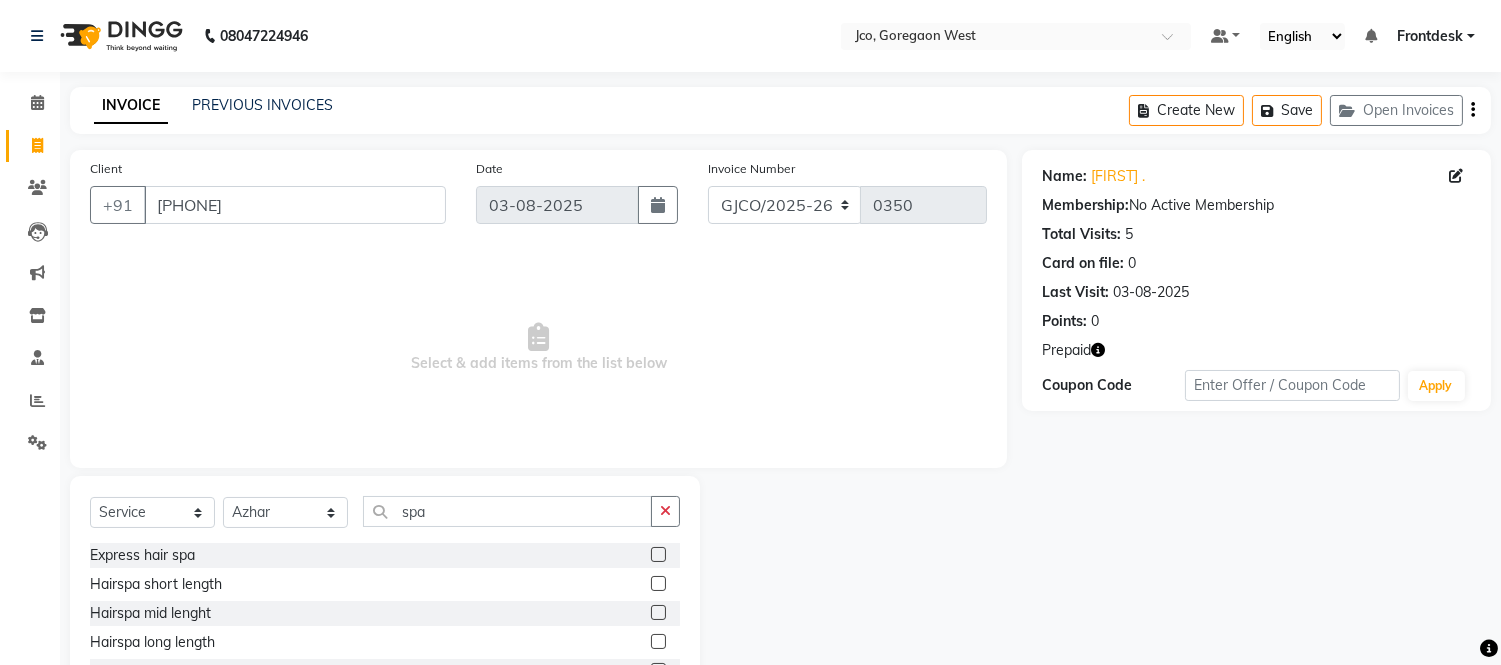 click 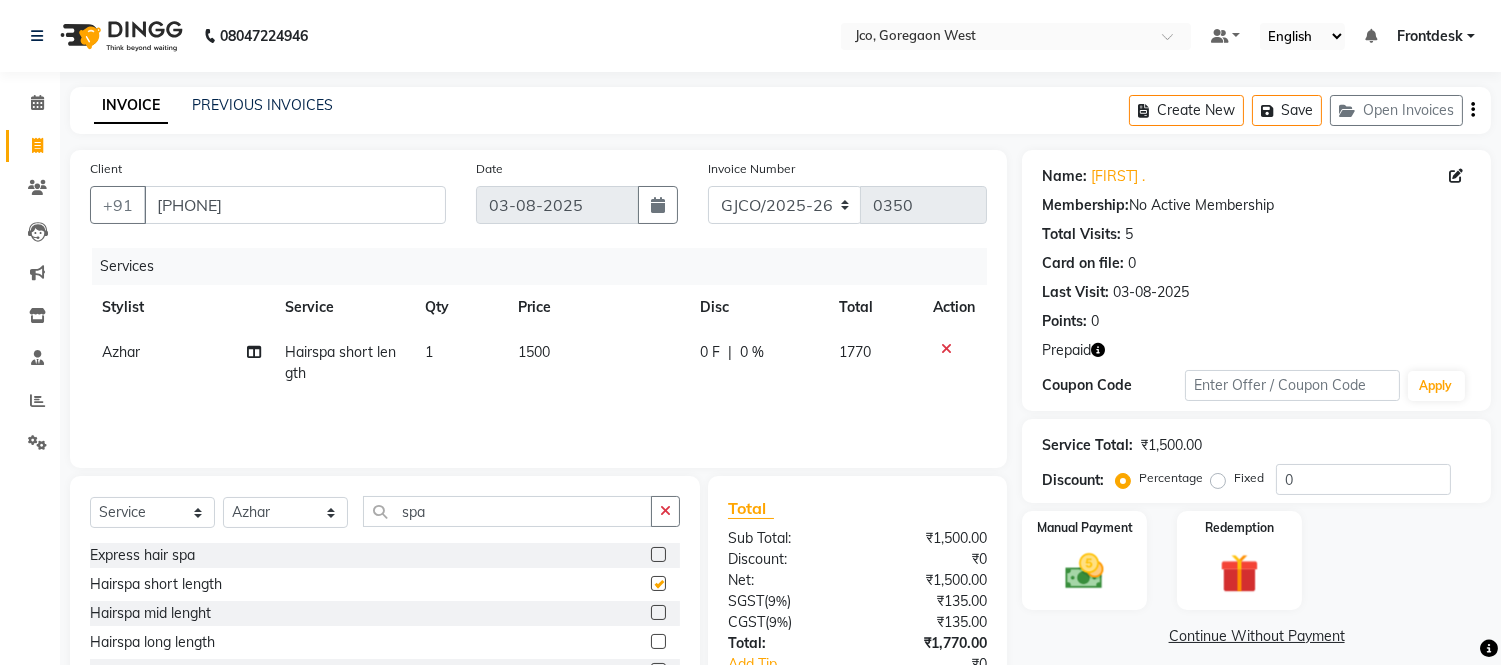 checkbox on "false" 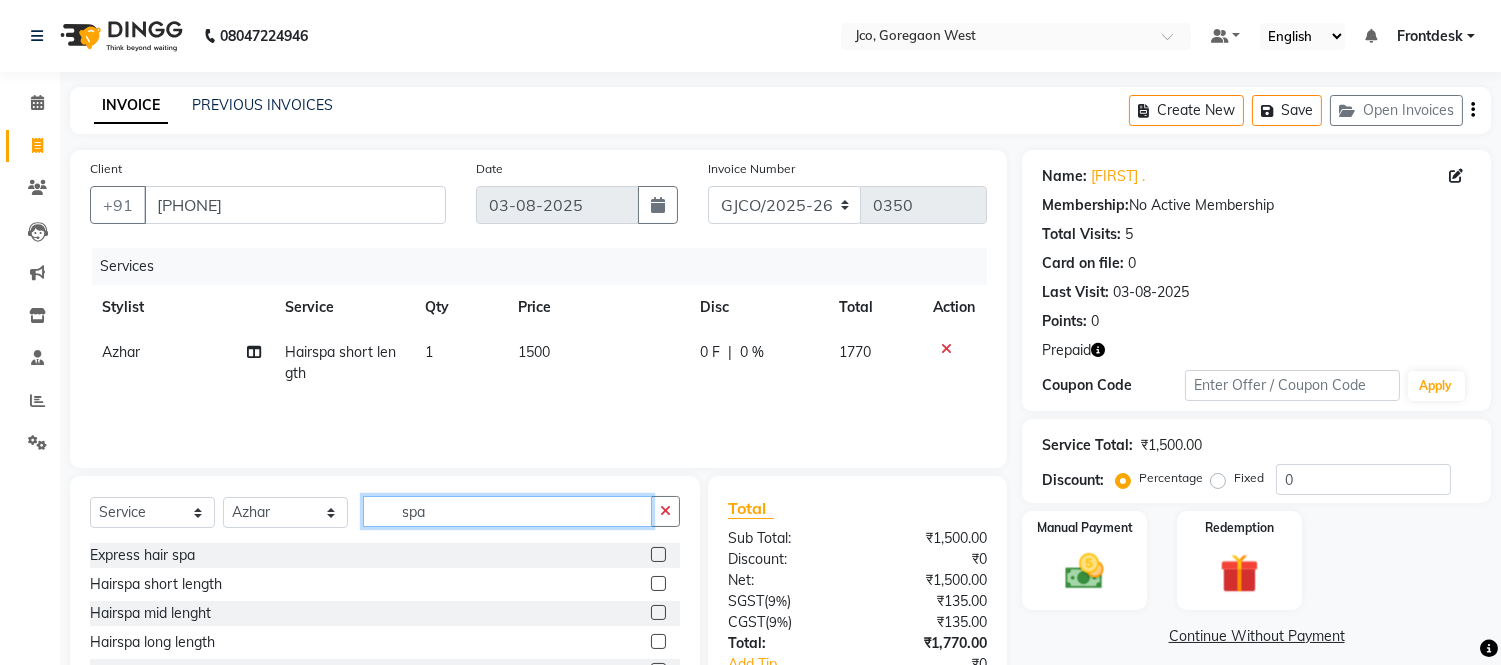 click on "spa" 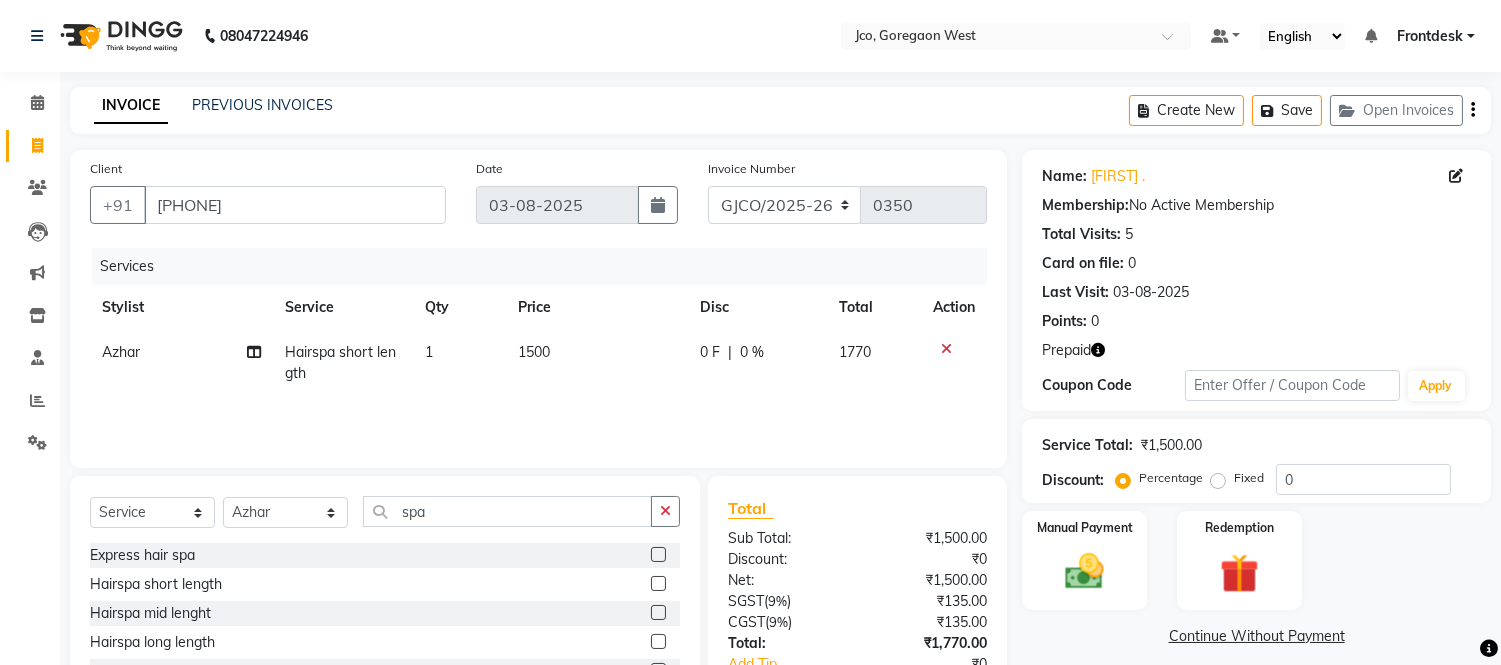 click on "1500" 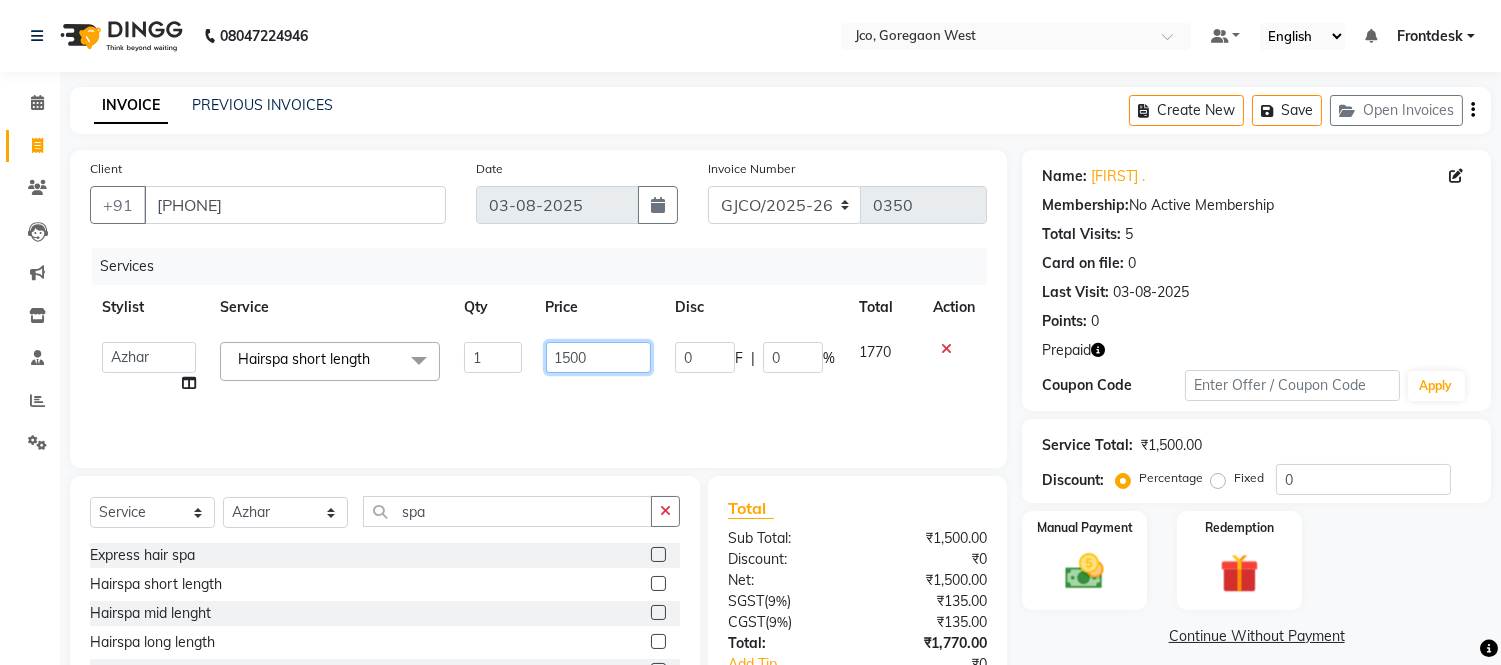 click on "1500" 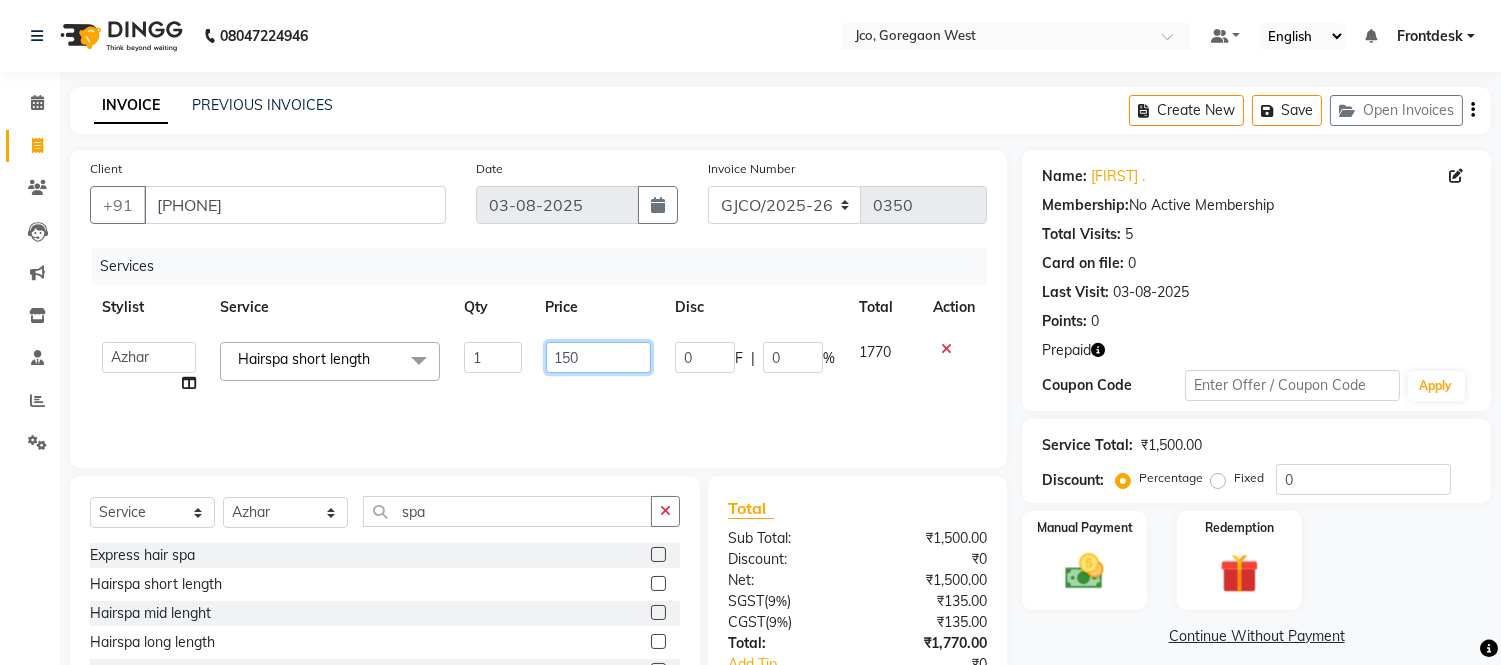 type on "1500" 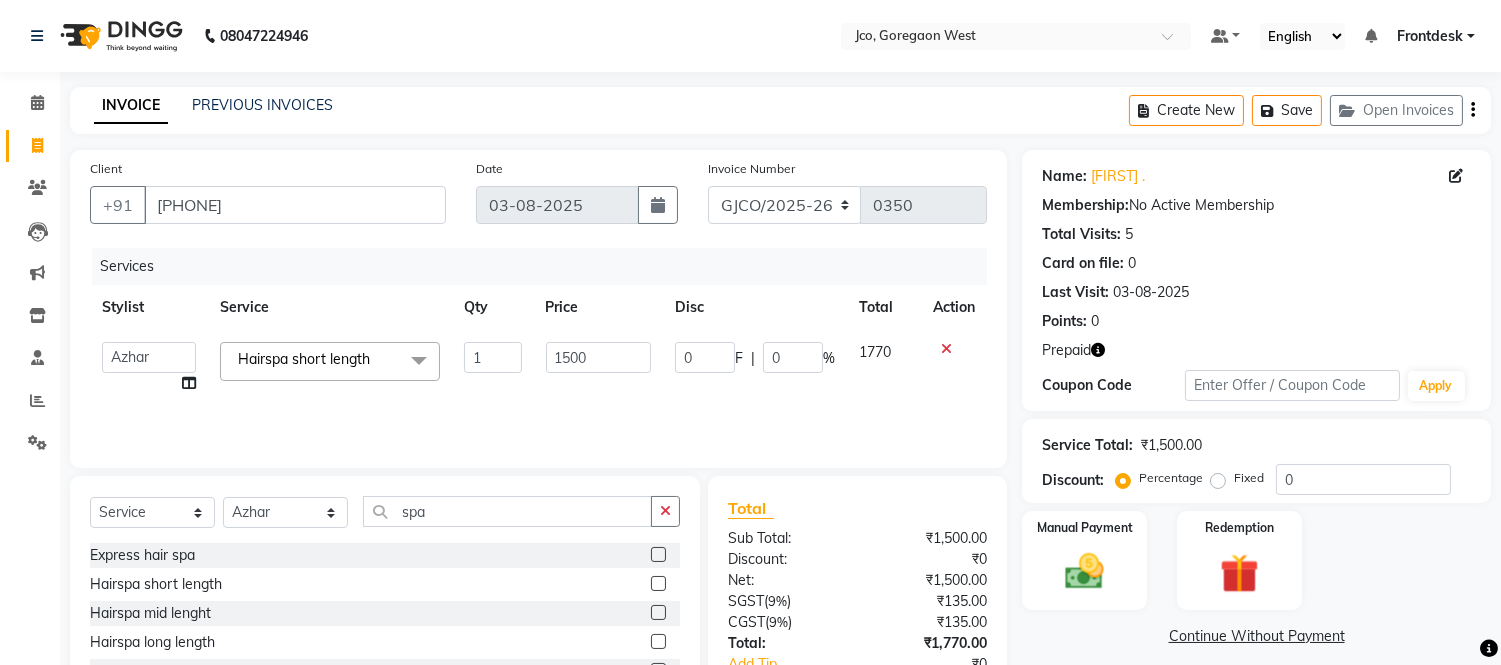 click on "Services Stylist Service Qty Price Disc Total Action  [FIRST]    [FIRST]    [FIRST] [LAST]    [FIRST]   [FIRST]   [FIRST]   [FIRST]   [FIRST]   [FIRST]   Frontdesk   [FIRST]   [FIRST]   [FIRST]   [FIRST] [LAST]   [FIRST]   [FIRST]   [FIRST]   [FIRST]   [FIRST]   [FIRST] [LAST]   [FIRST] [LAST]   [FIRST]   [FIRST]   [FIRST]   [FIRST]   [FIRST]   [FIRST]   [FIRST] [LAST]   [FIRST]   [FIRST]   [FIRST] [FIRST] Male  [FIRST] [FIRST] Female  [FIRST] [FIRST] Male  [FIRST] [FIRST] Female  [FIRST] [FIRST] Female  [FIRST] [FIRST] Male  [FIRST] Stylist Male  [FIRST] Stylist Female  [FIRST] Child M- below 12  [FIRST] Child  F - below 12  [FIRST] - Fringes/Locks  PQ Hair Wash Male +Styling [SERVICE] short [SERVICE] medium  [SERVICE] long [SERVICE] [SERVICE]  Shampoo & conditioner  Add on Mask/ Deep Conditioning Extension Wash (onwards) Blow Dry  Hair Ironing Short Hair Tong (Onwards)  Hair do (Onwards)  Crimping /Braiding(Onwards) Up Style (Onwards) Hair per Strand (Onwards)  Mouschtace" 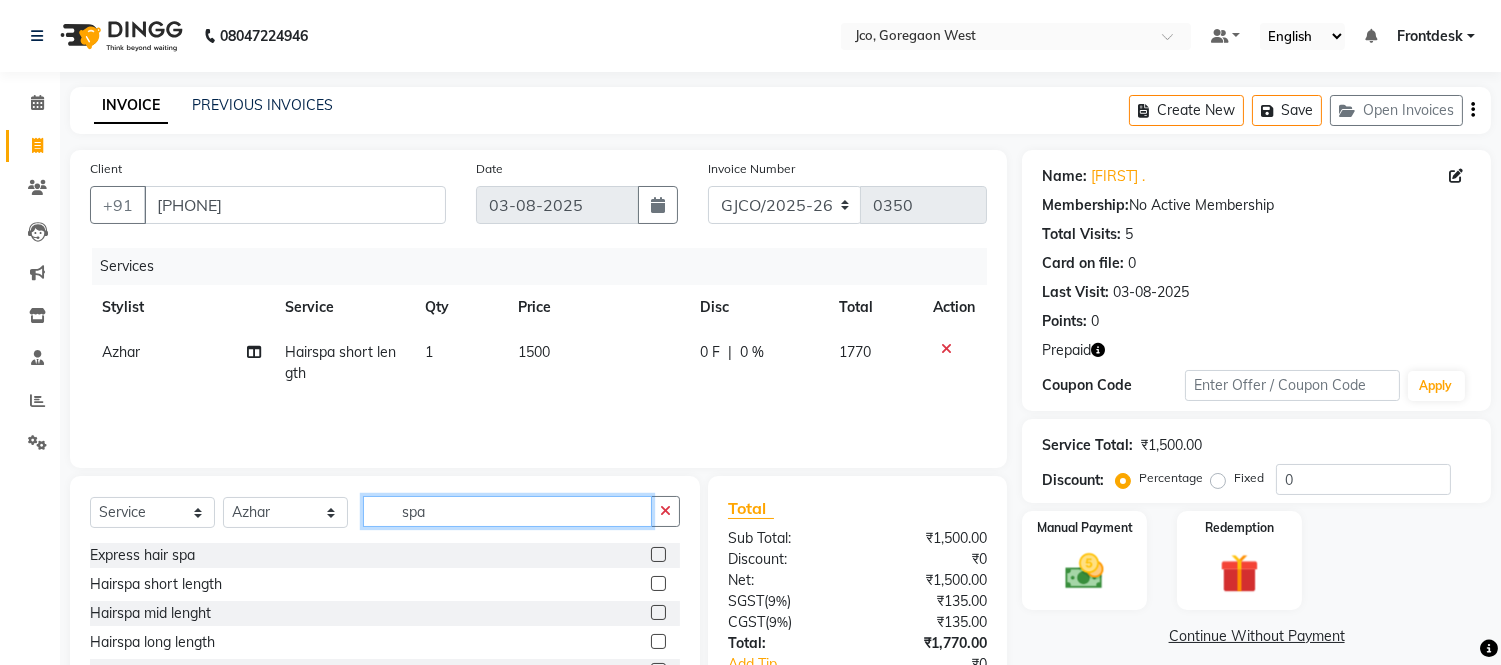 click on "spa" 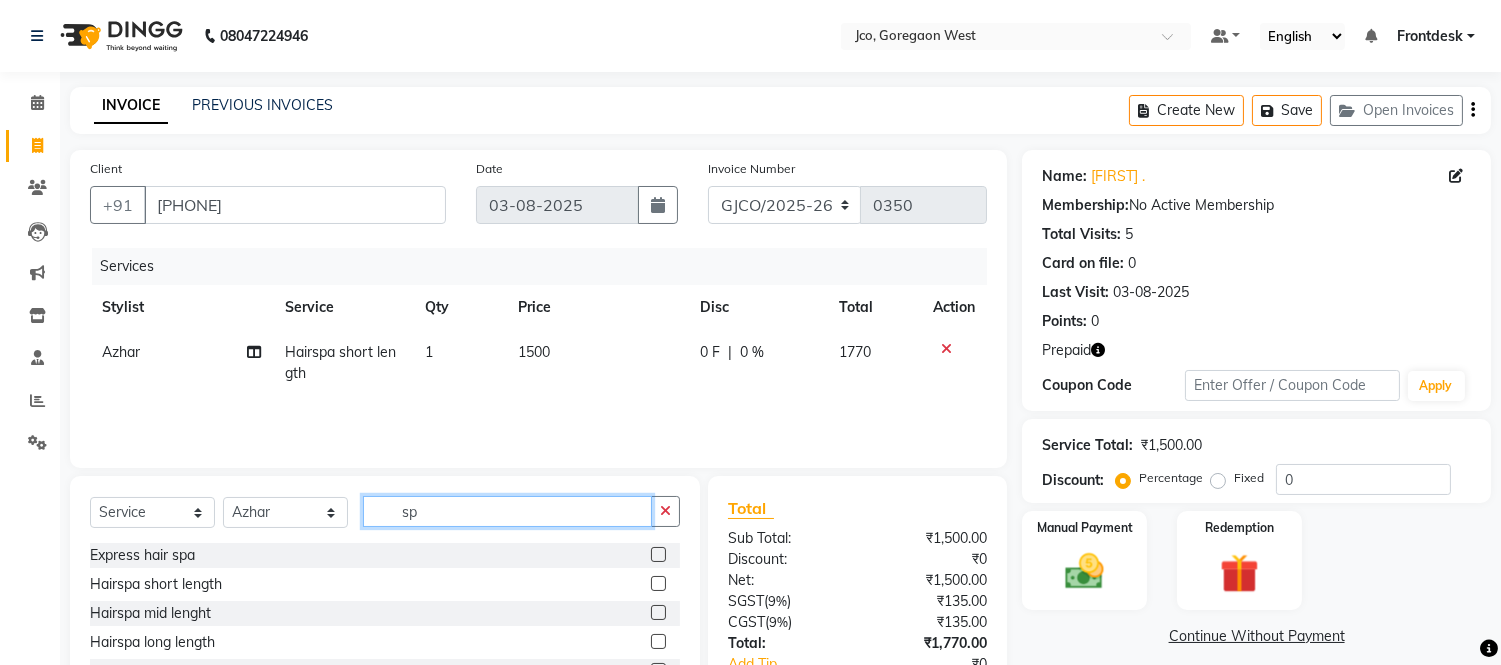 type on "s" 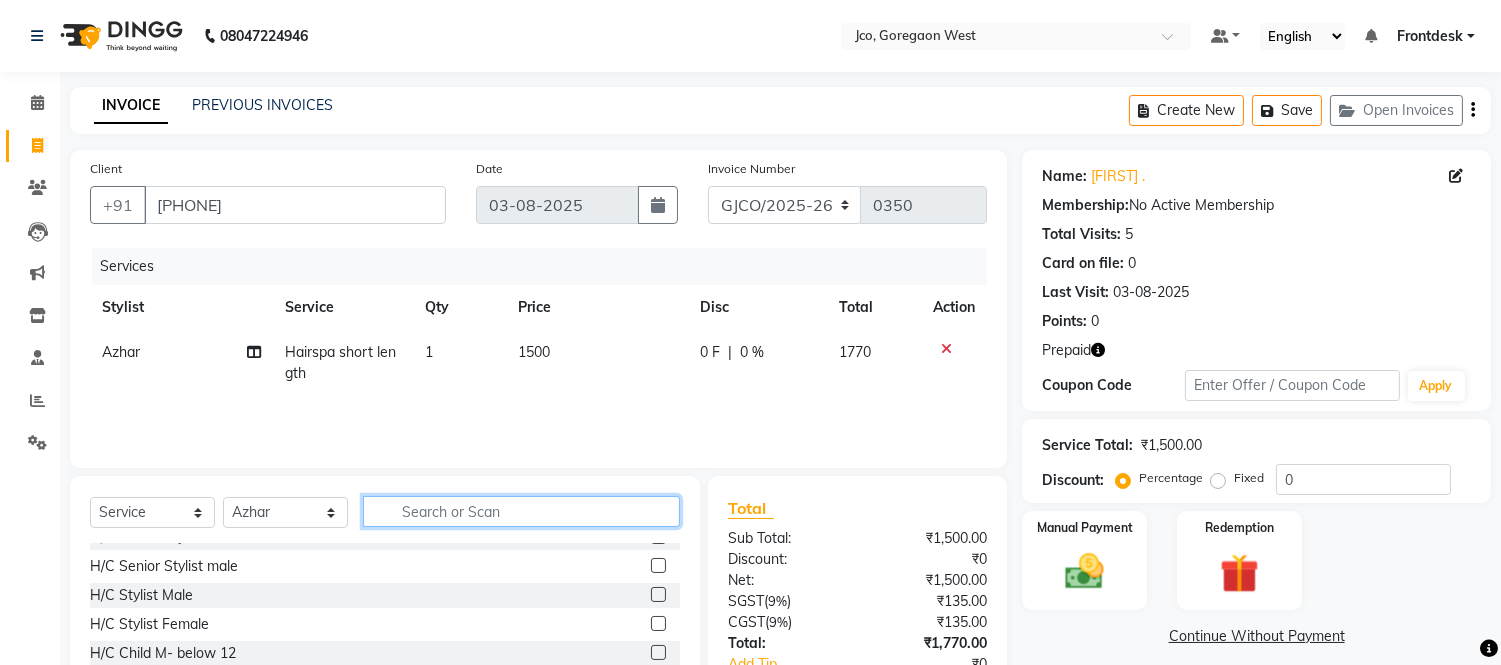 scroll, scrollTop: 132, scrollLeft: 0, axis: vertical 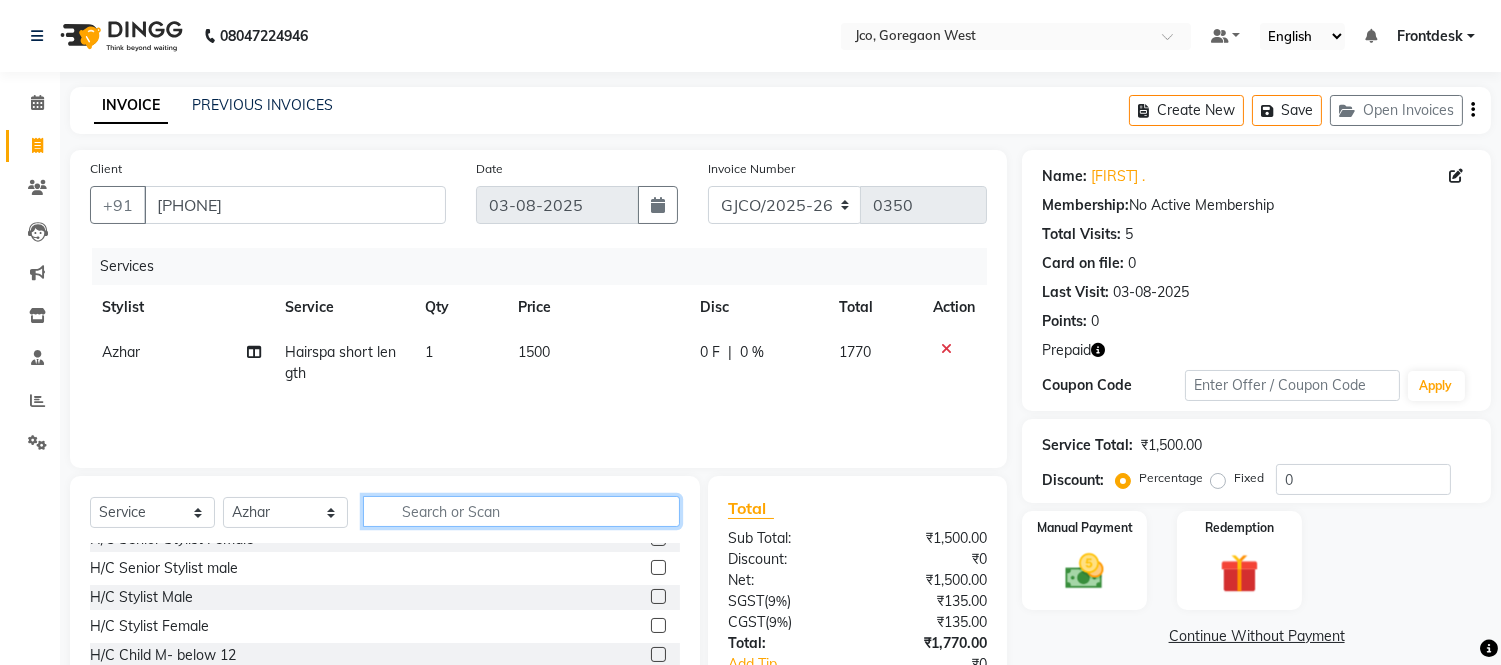 type 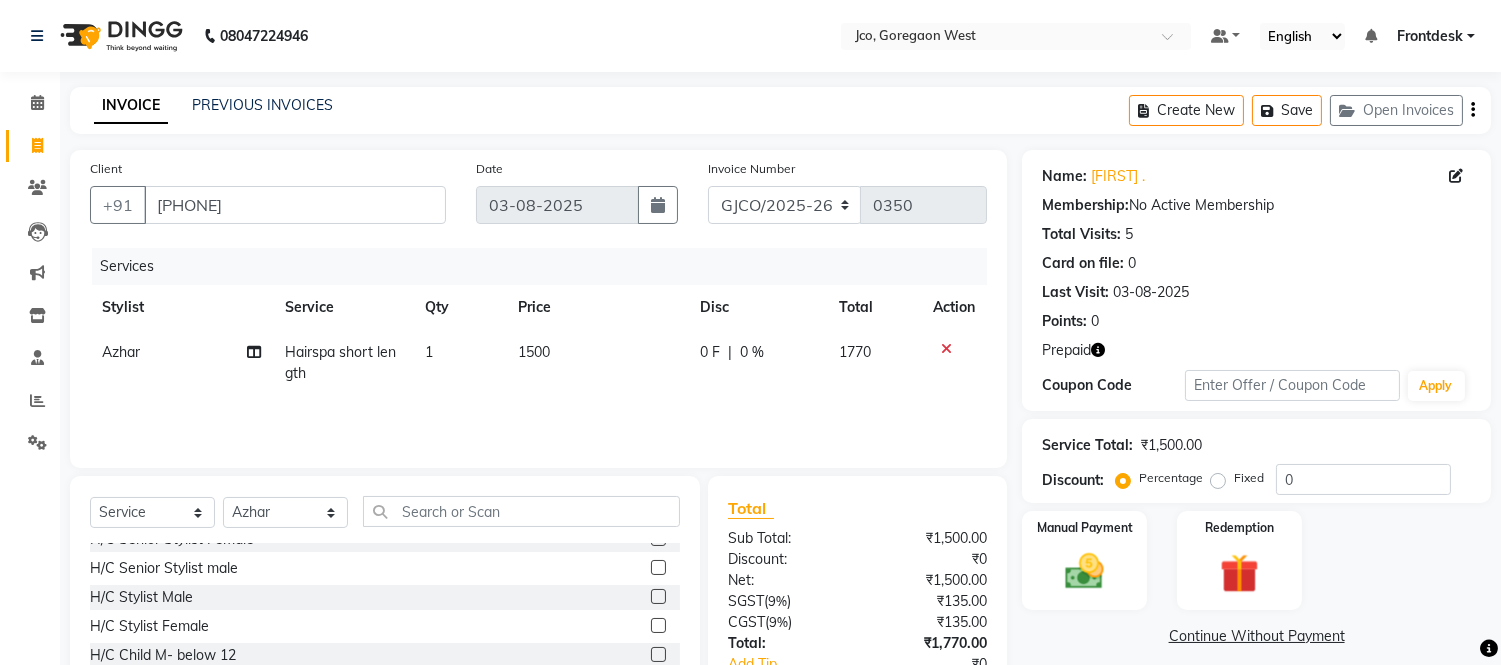 click 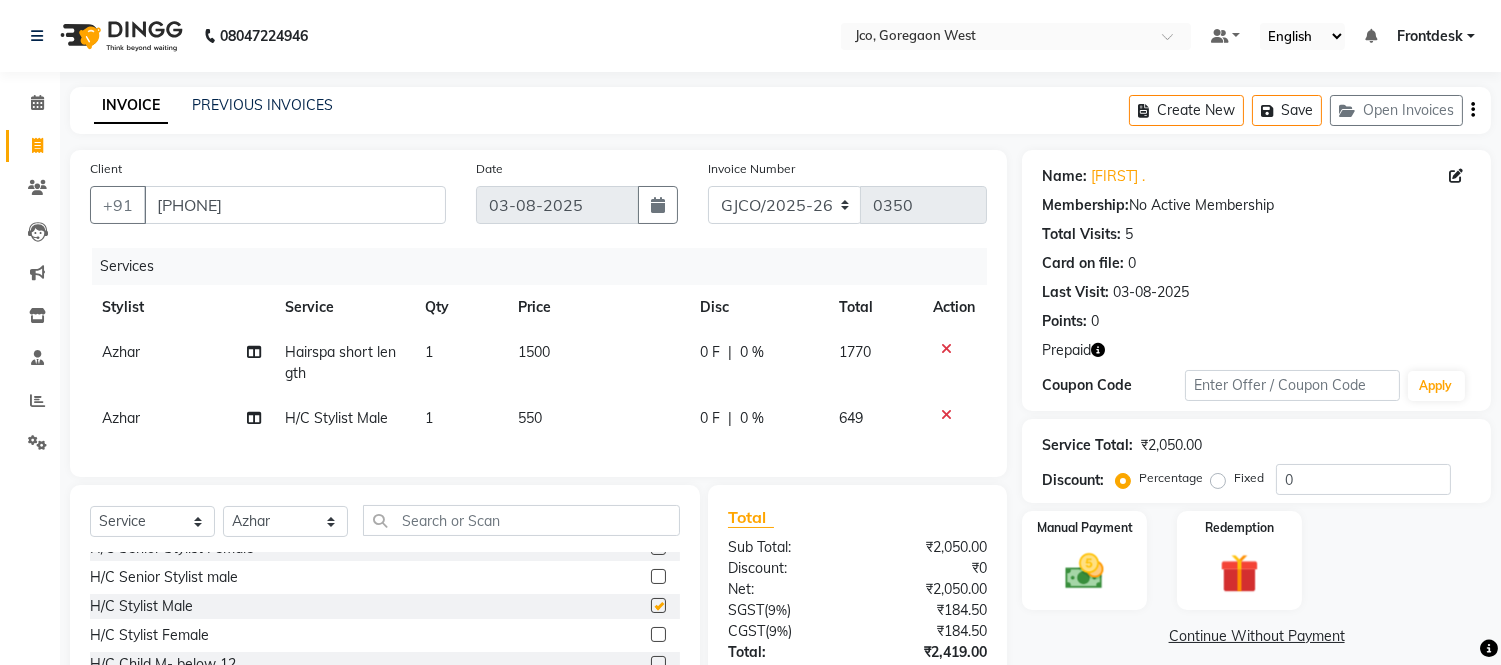 checkbox on "false" 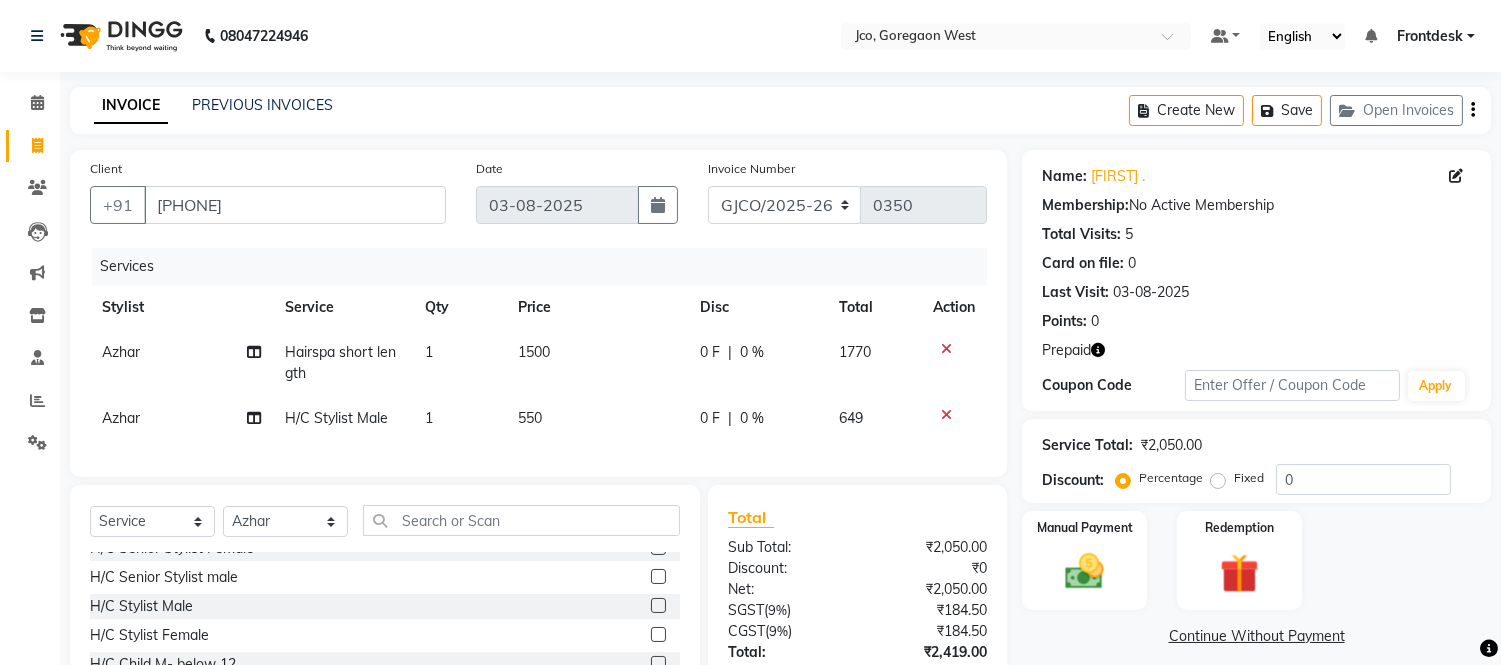 click on "550" 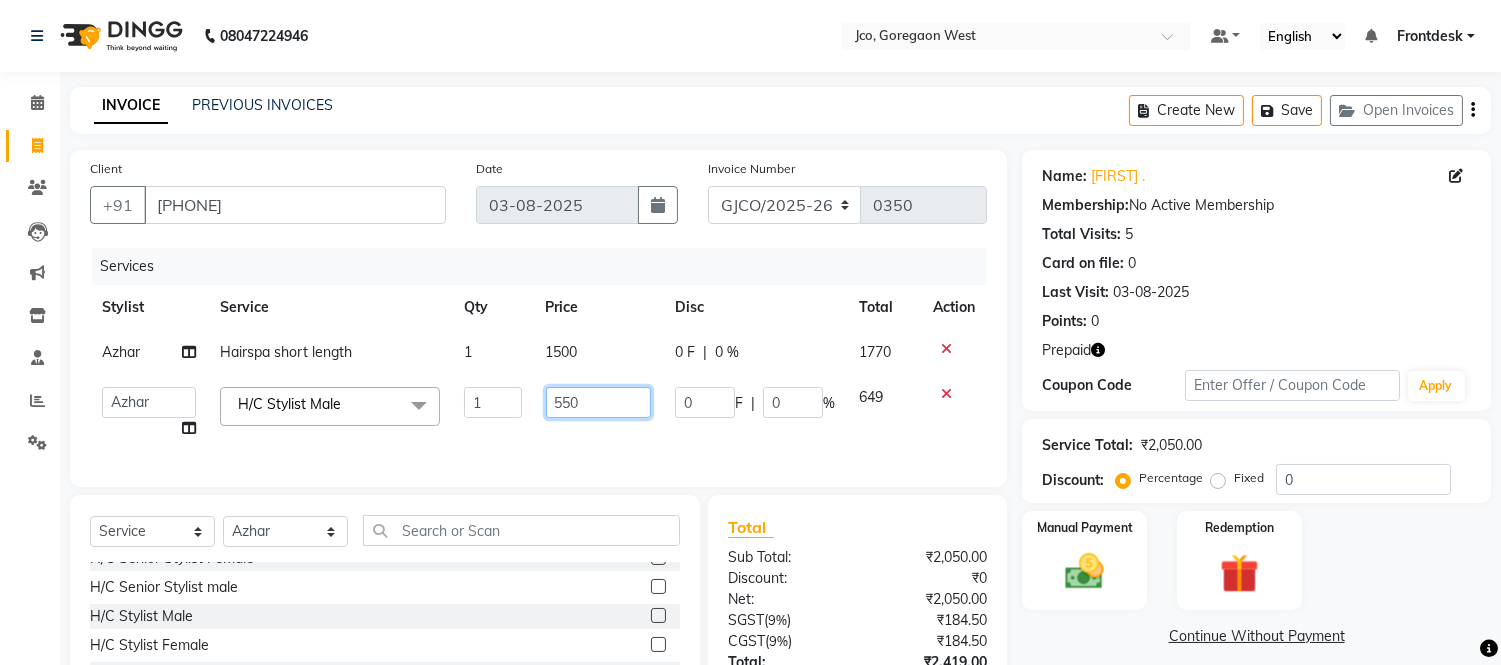 click on "550" 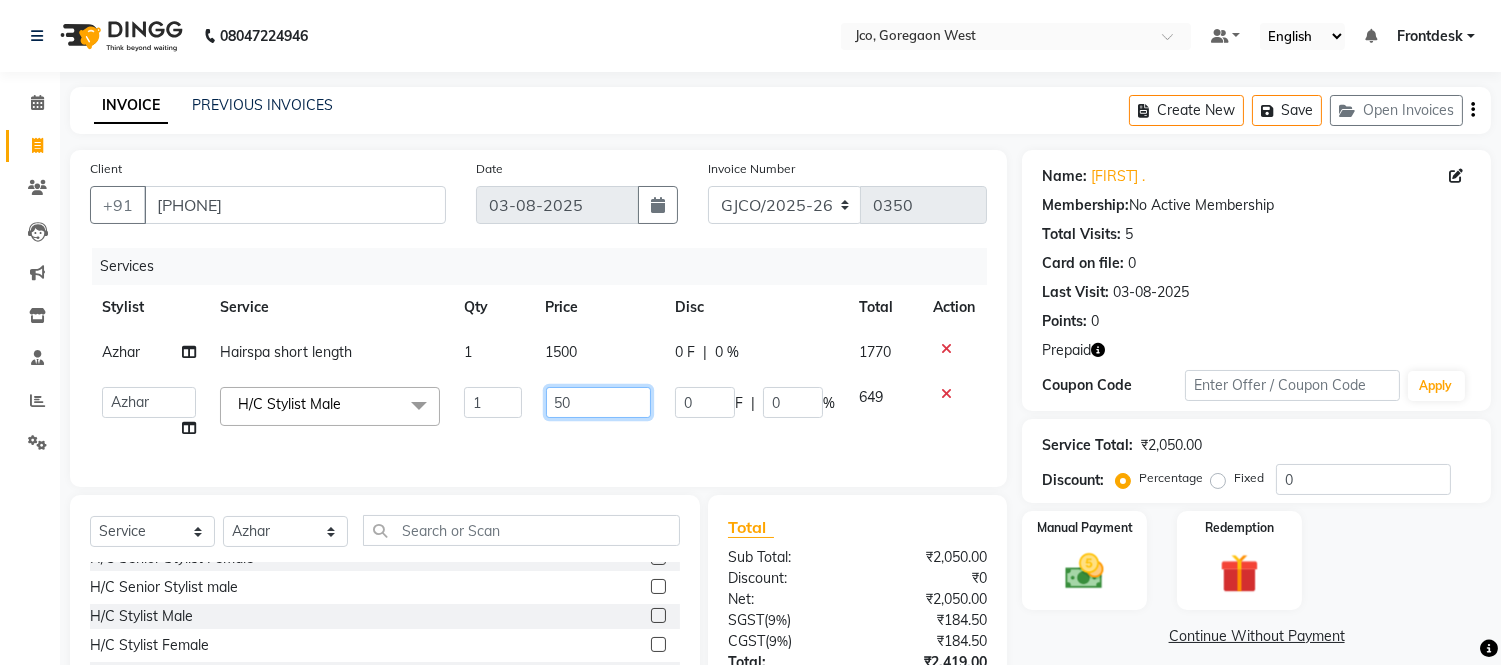 type on "500" 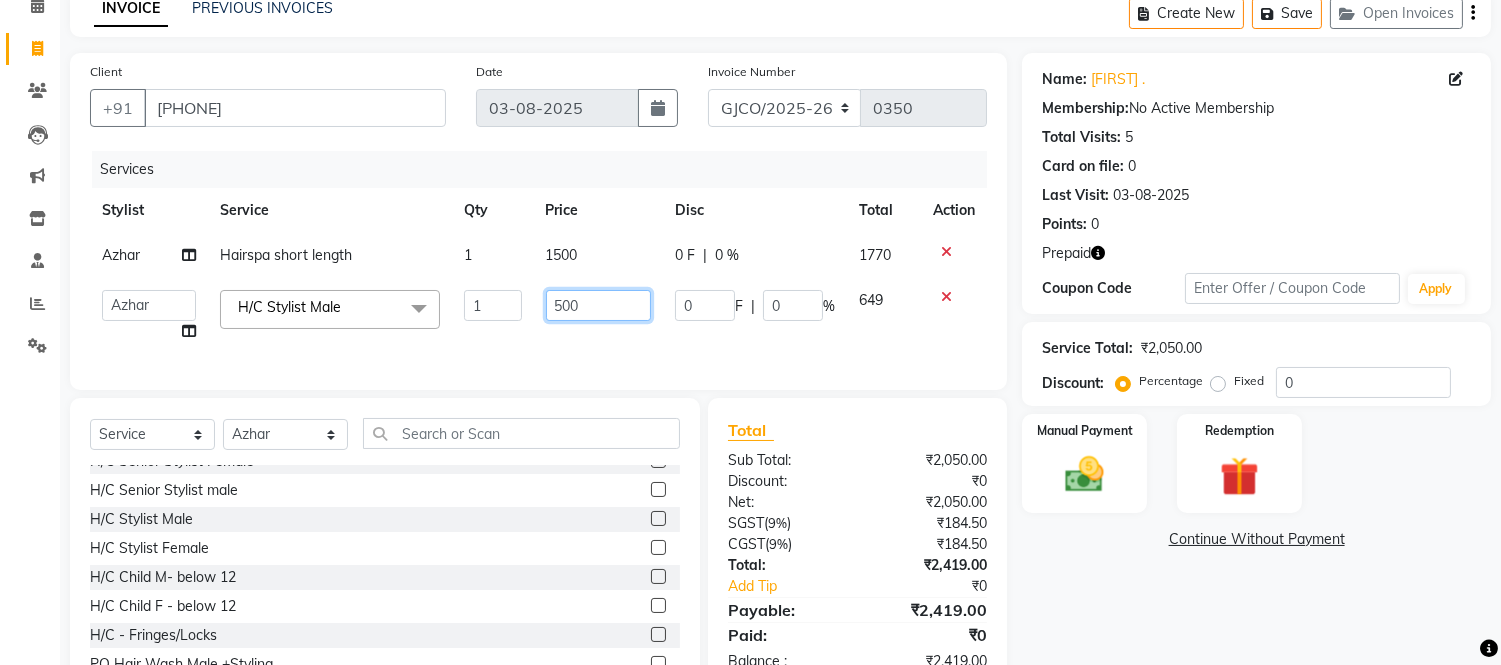 scroll, scrollTop: 171, scrollLeft: 0, axis: vertical 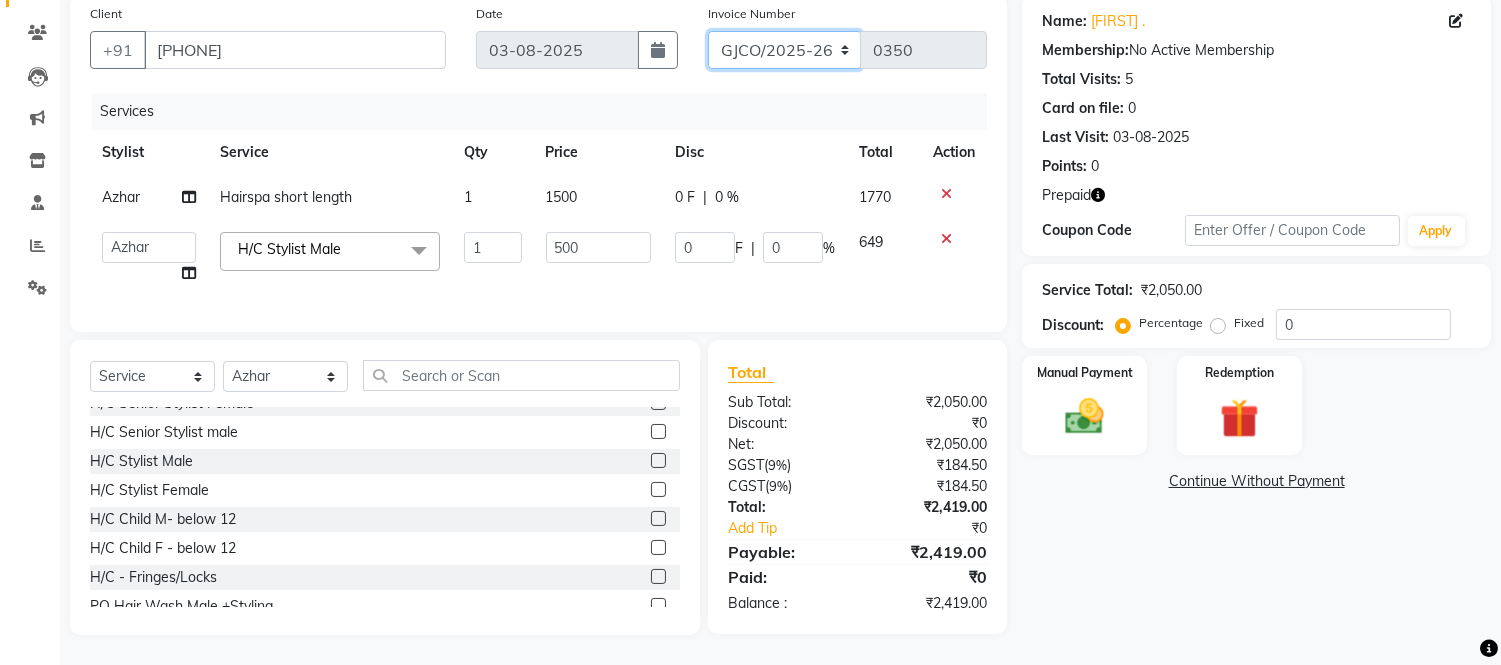 click on "[CODE]/2025-26 [CODE]/2025-26 [CODE]/2025-26" 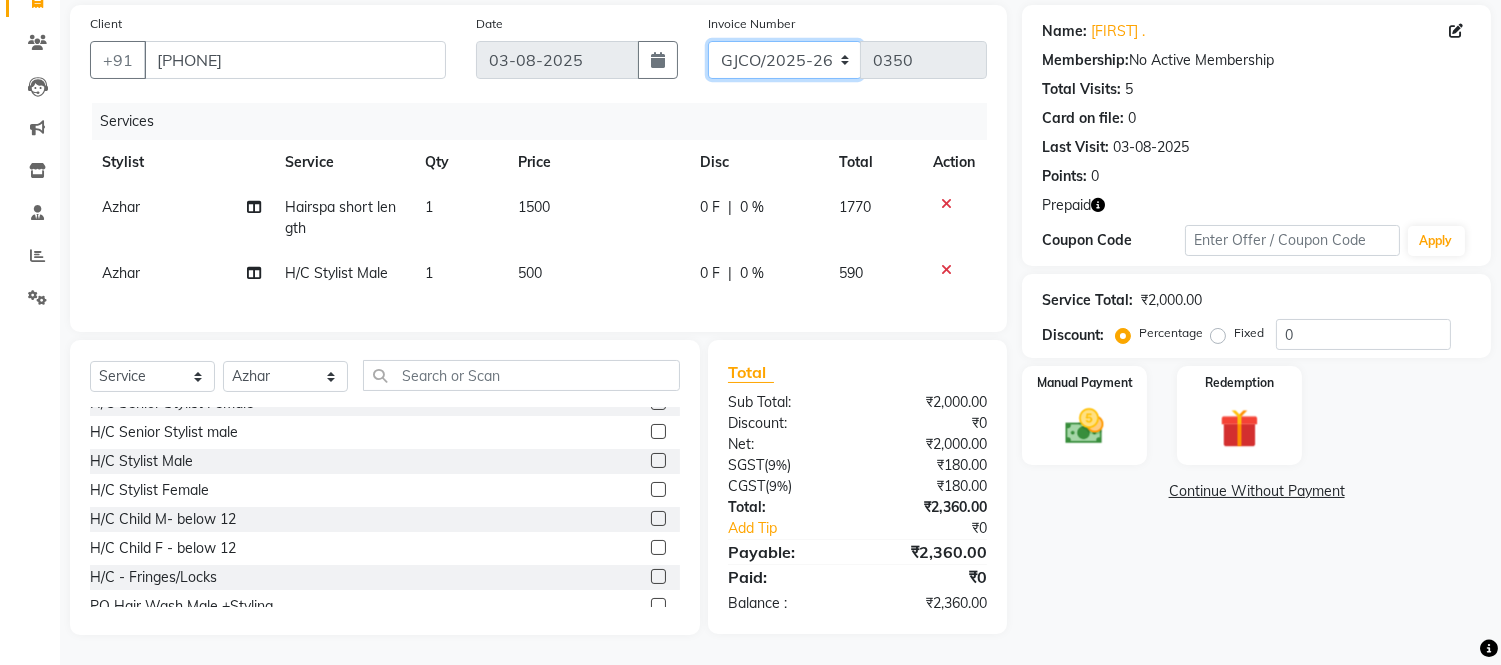 select on "7735" 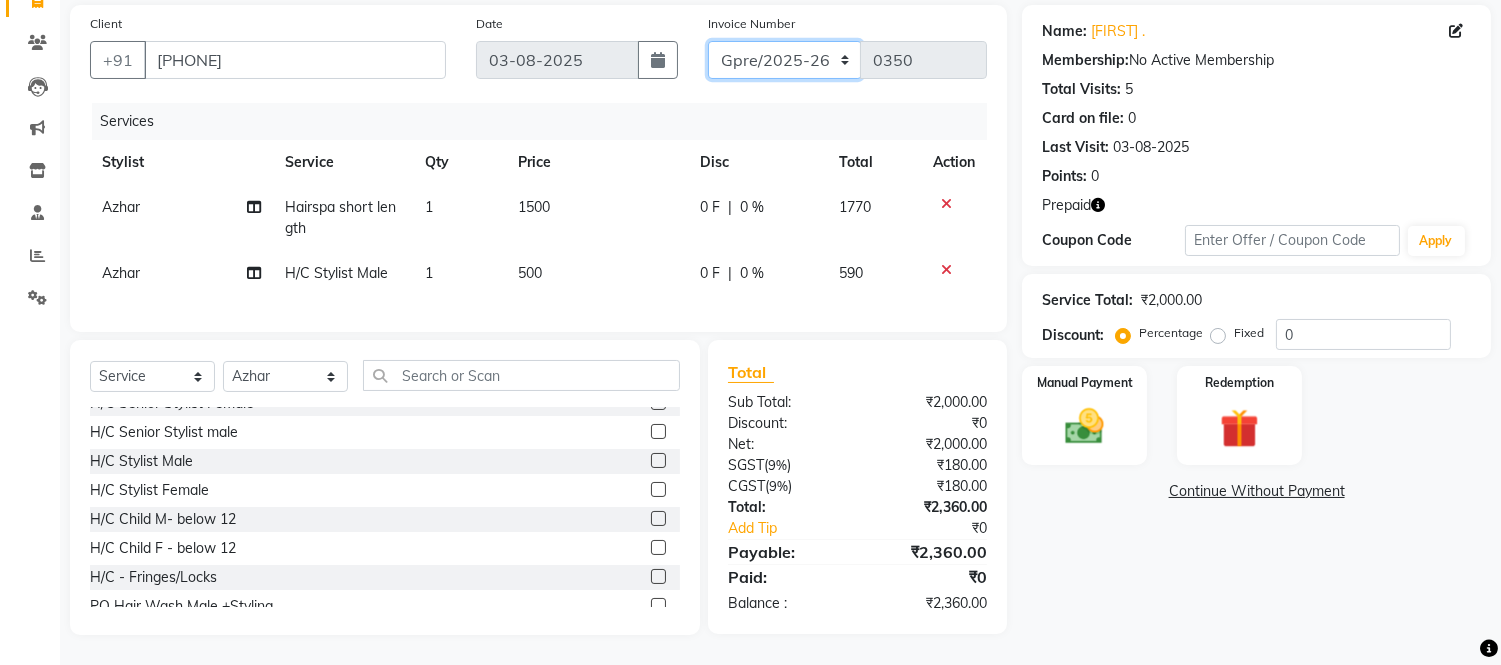 click on "[CODE]/2025-26 [CODE]/2025-26 [CODE]/2025-26" 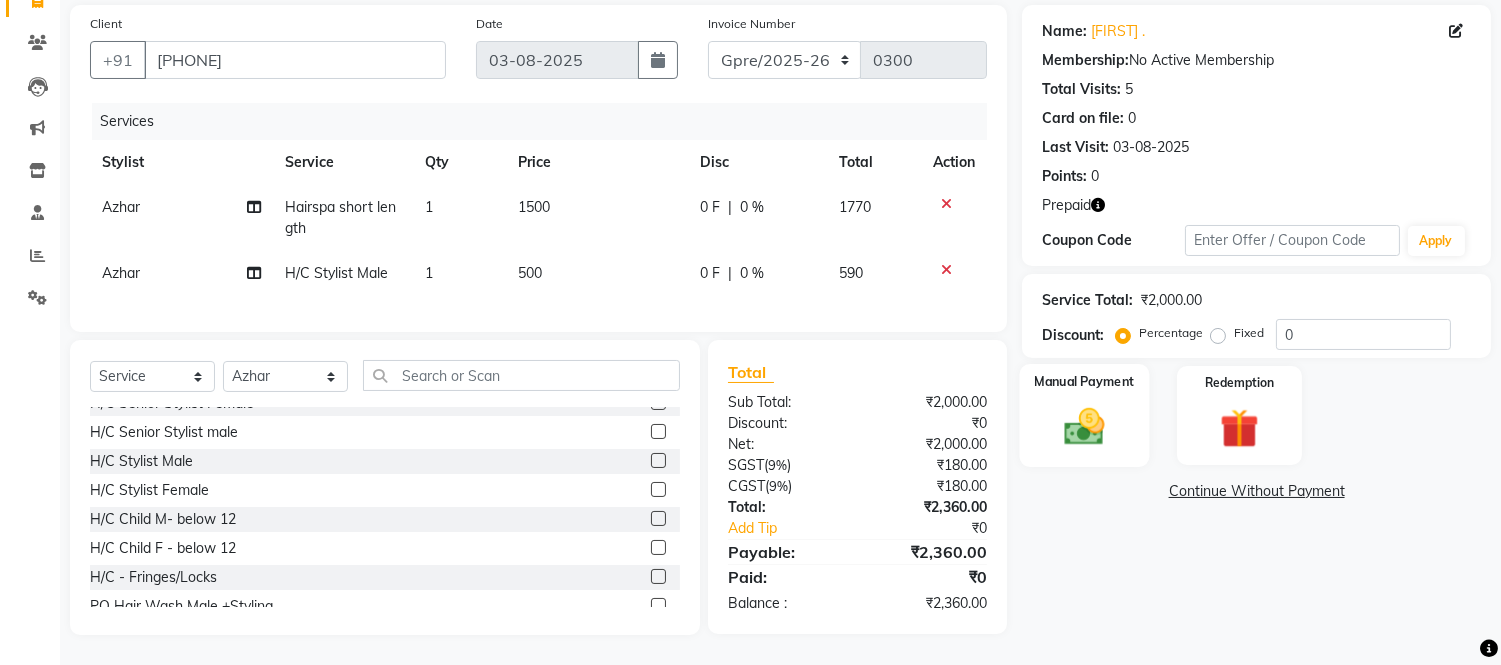 click 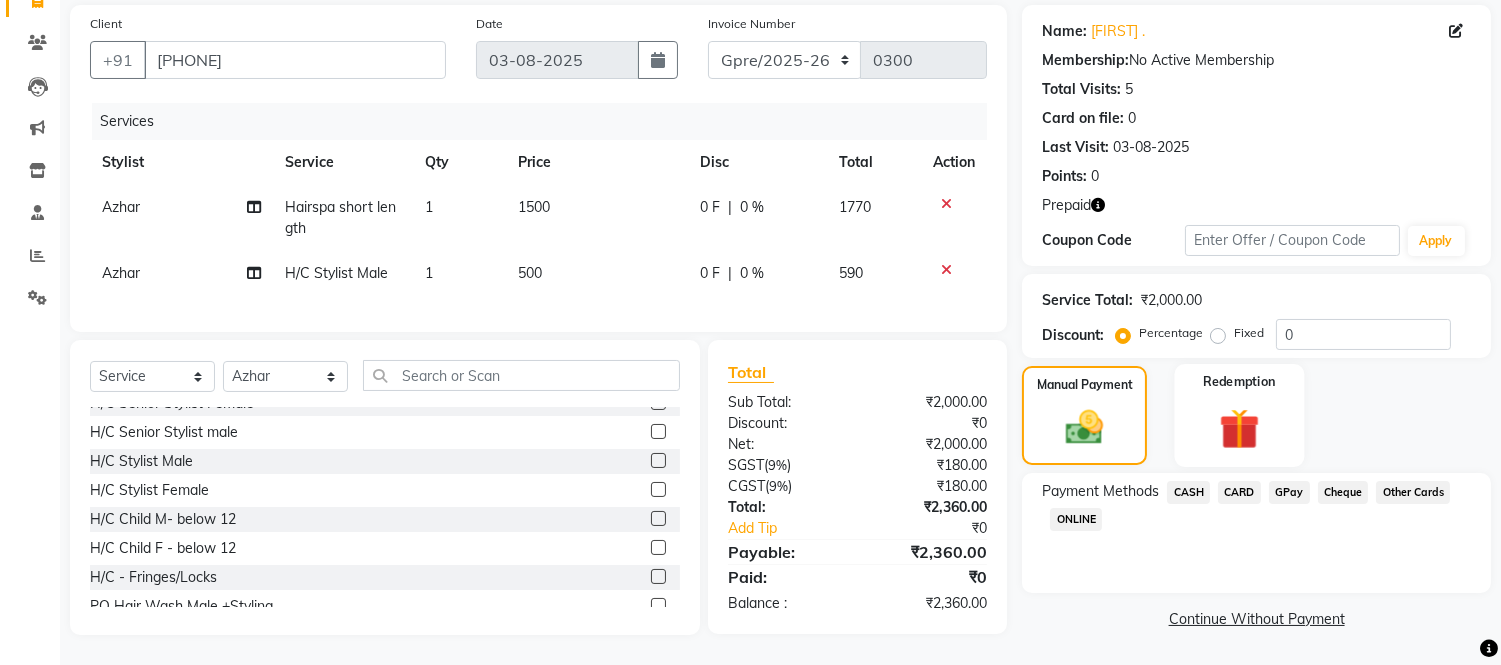 click 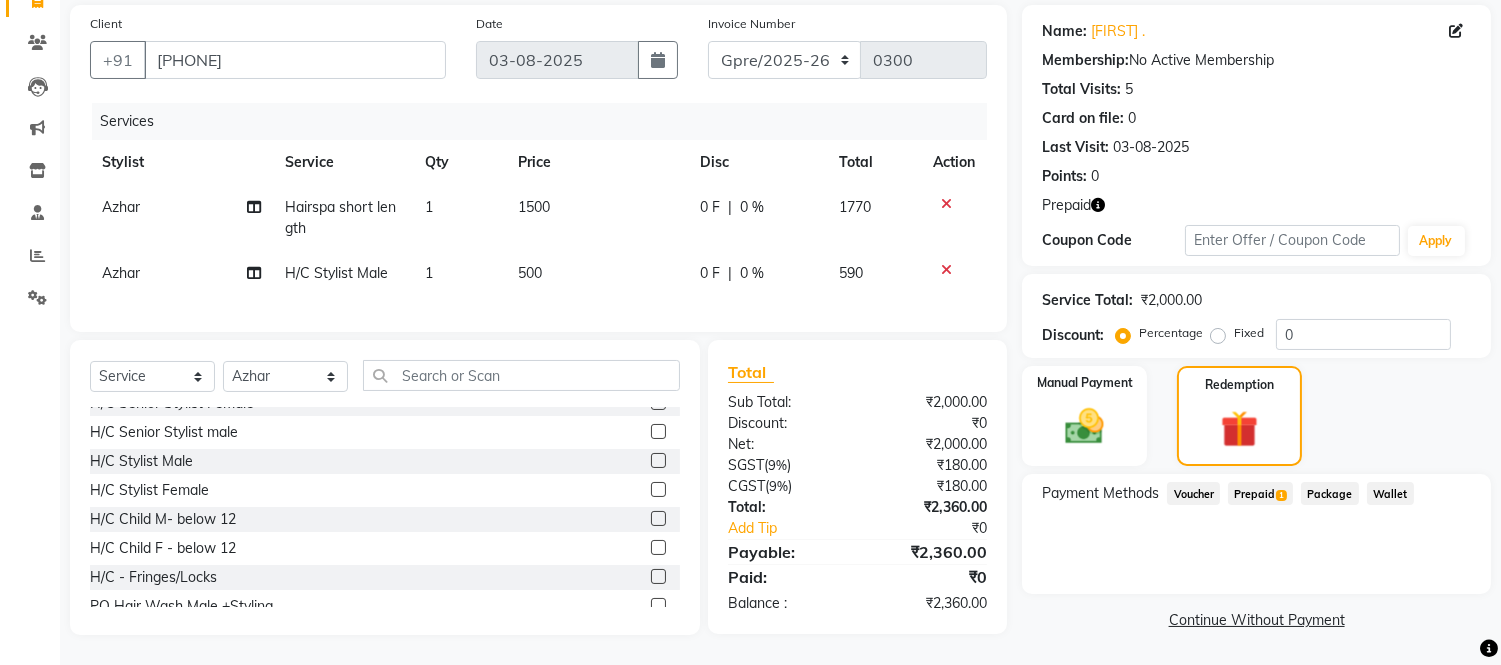 click on "Prepaid  1" 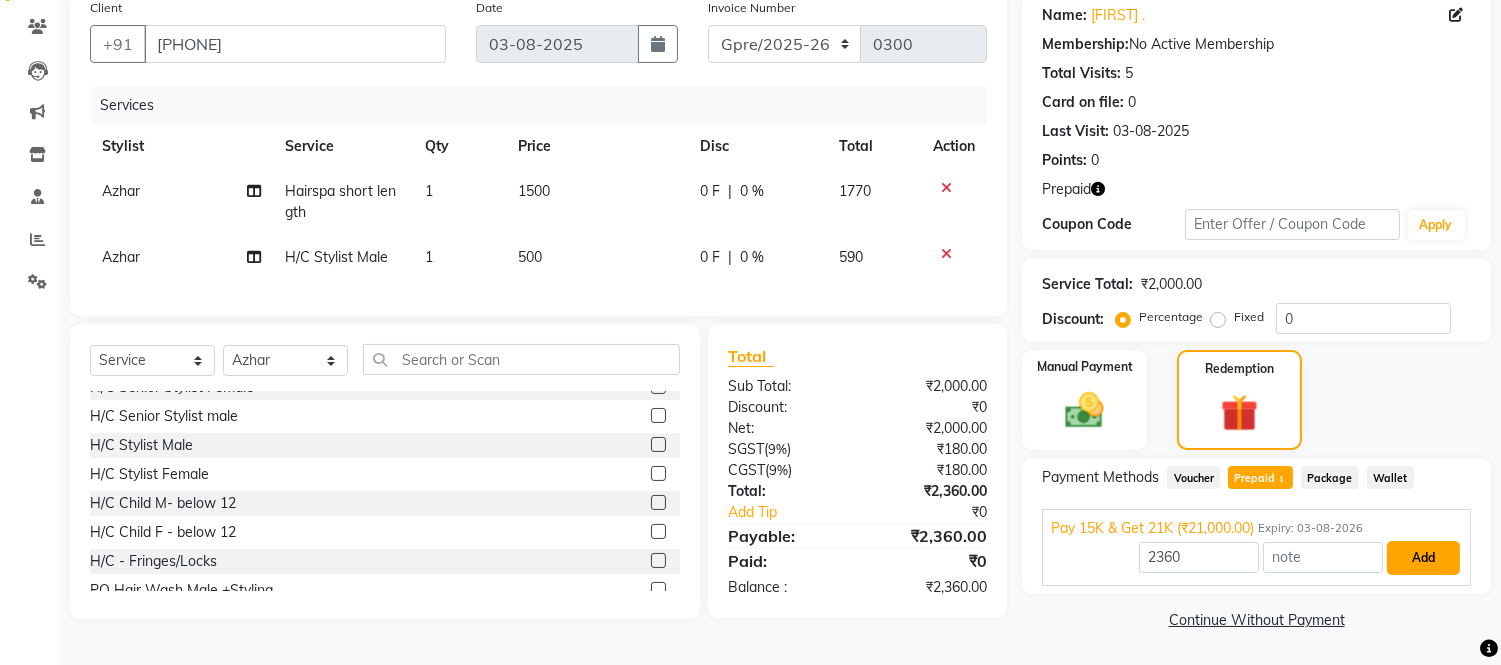 click on "Add" at bounding box center (1423, 558) 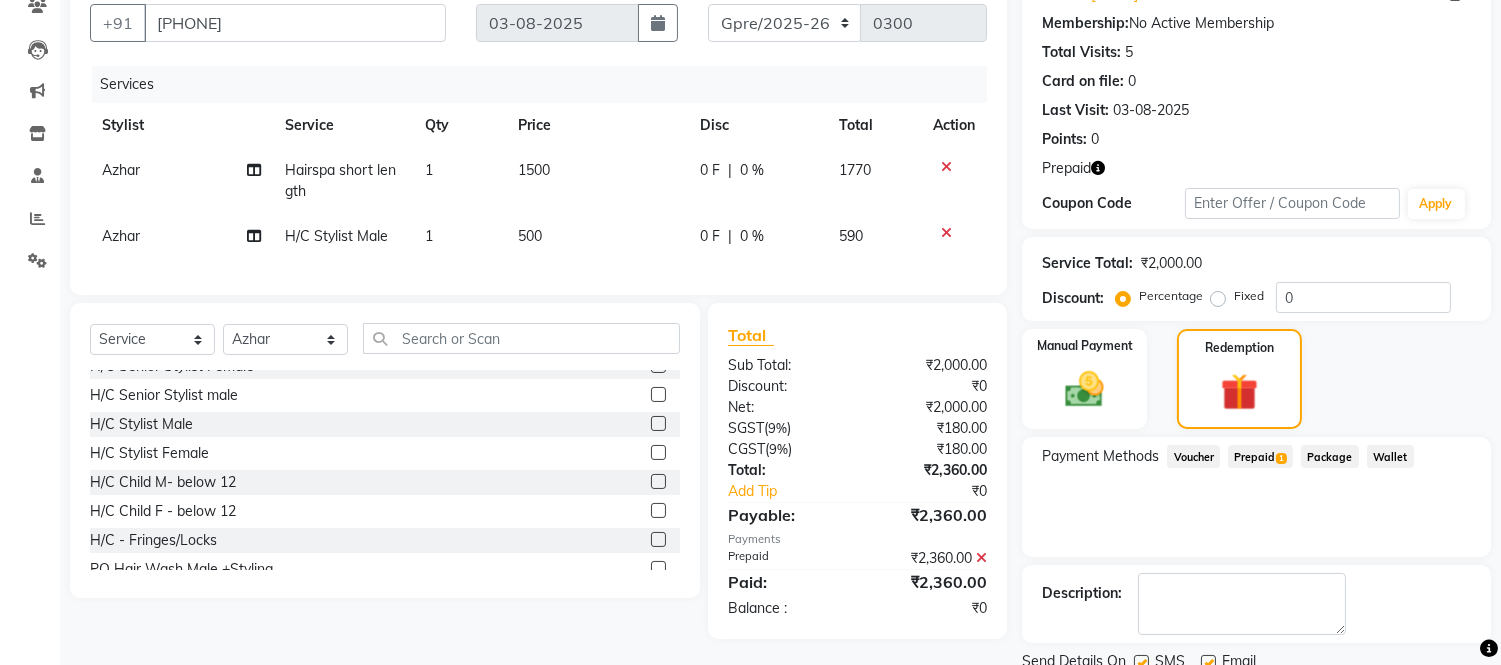 scroll, scrollTop: 256, scrollLeft: 0, axis: vertical 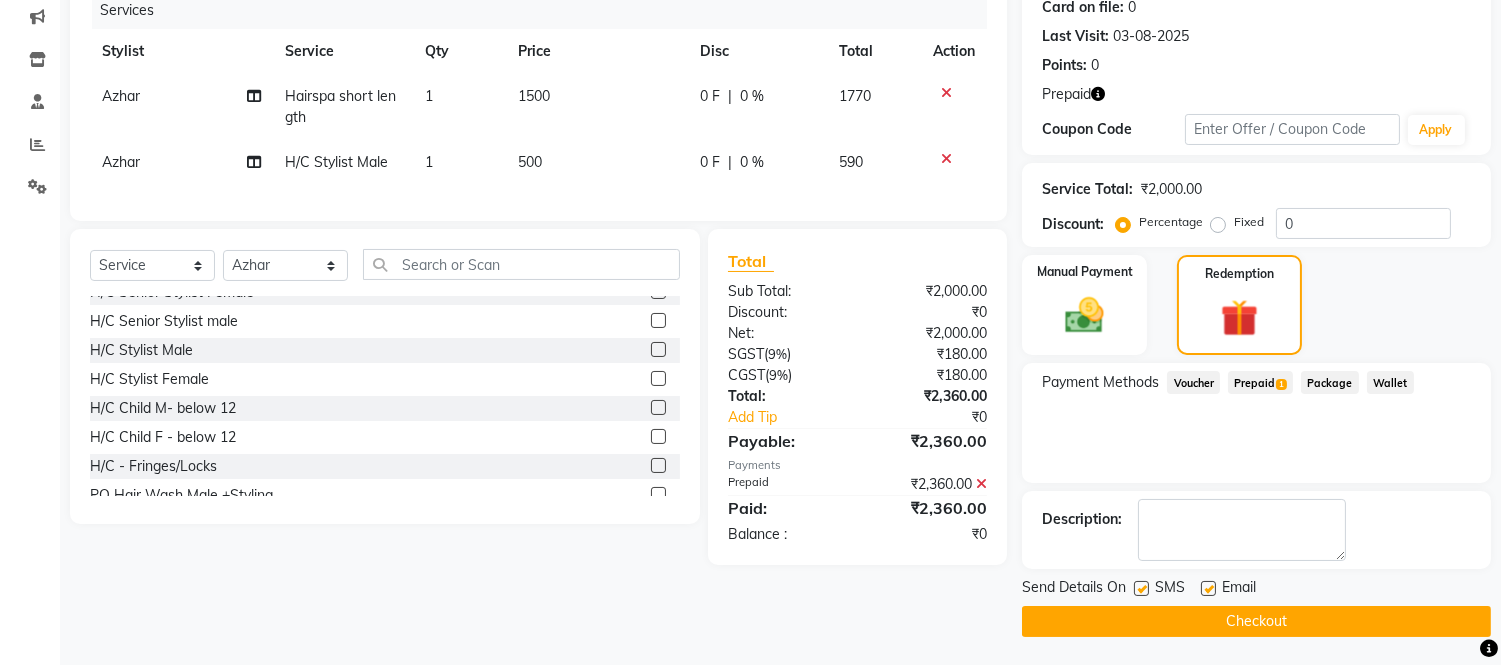 click on "Checkout" 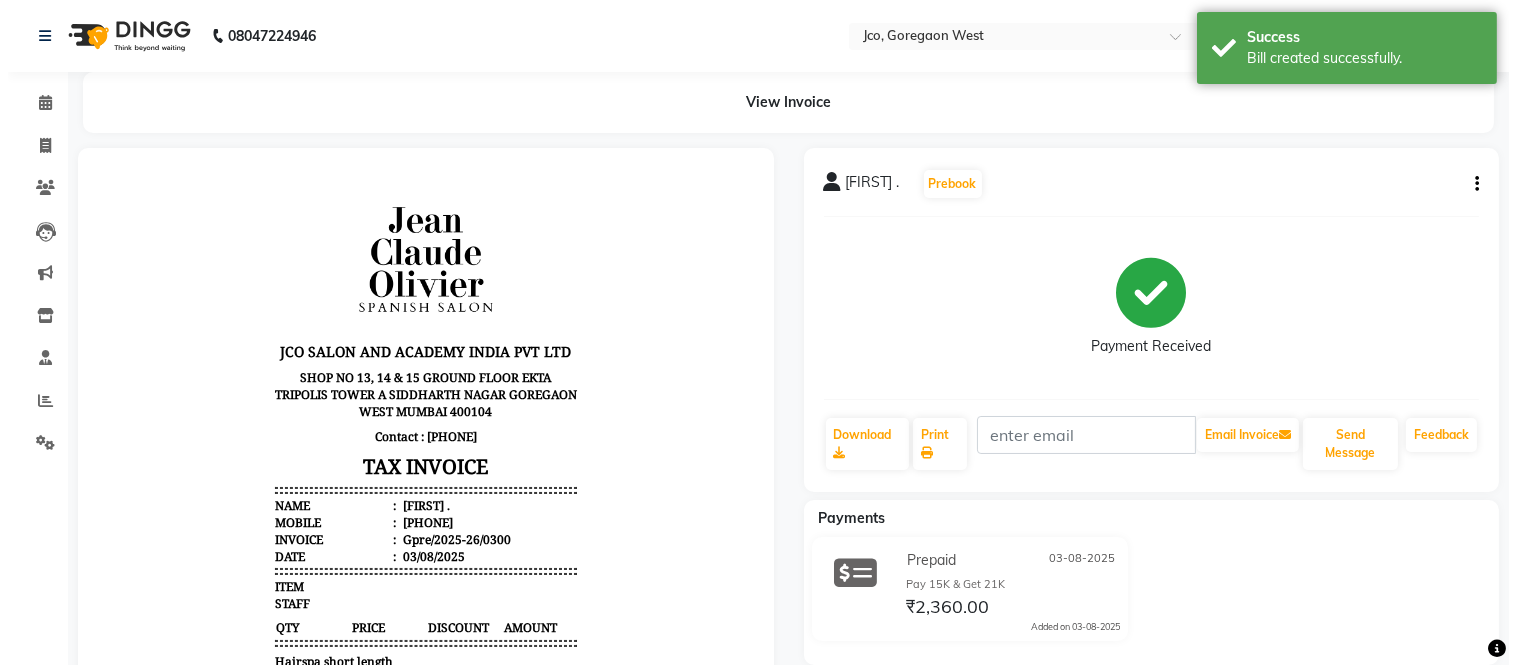 scroll, scrollTop: 0, scrollLeft: 0, axis: both 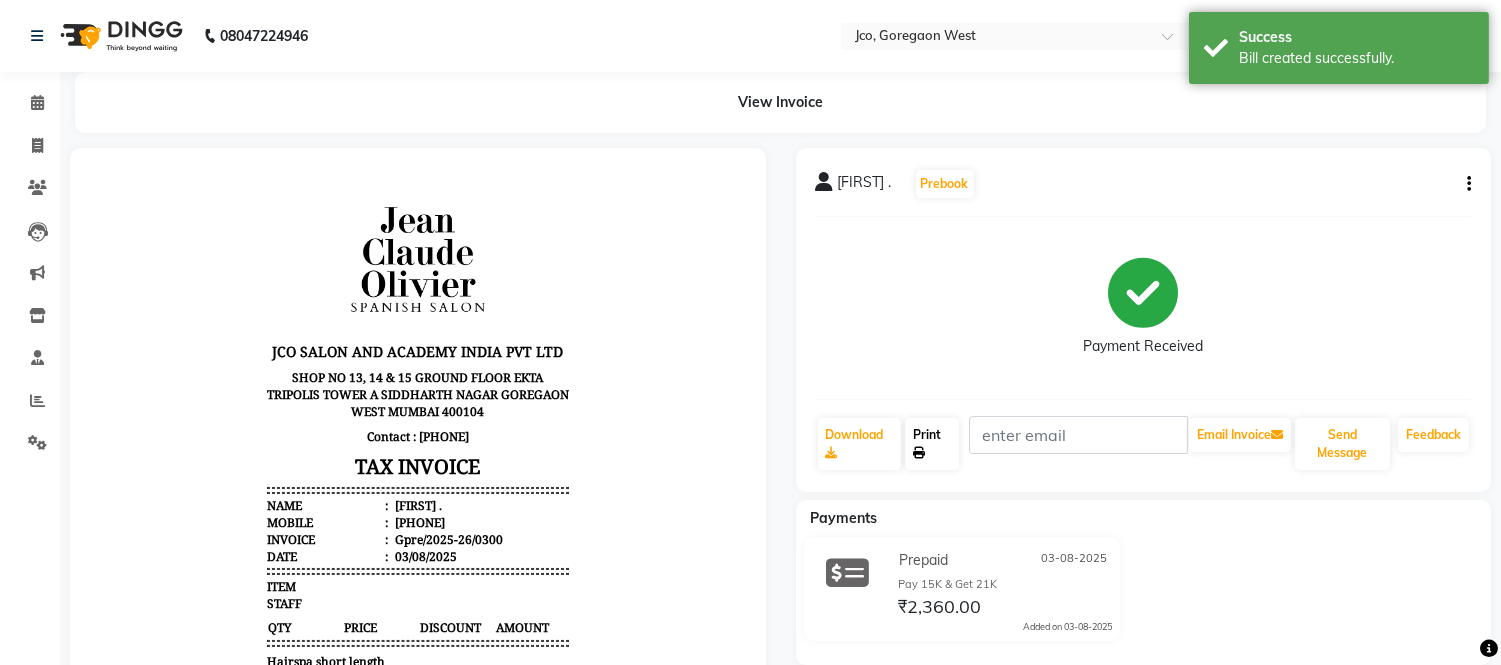 click on "Print" 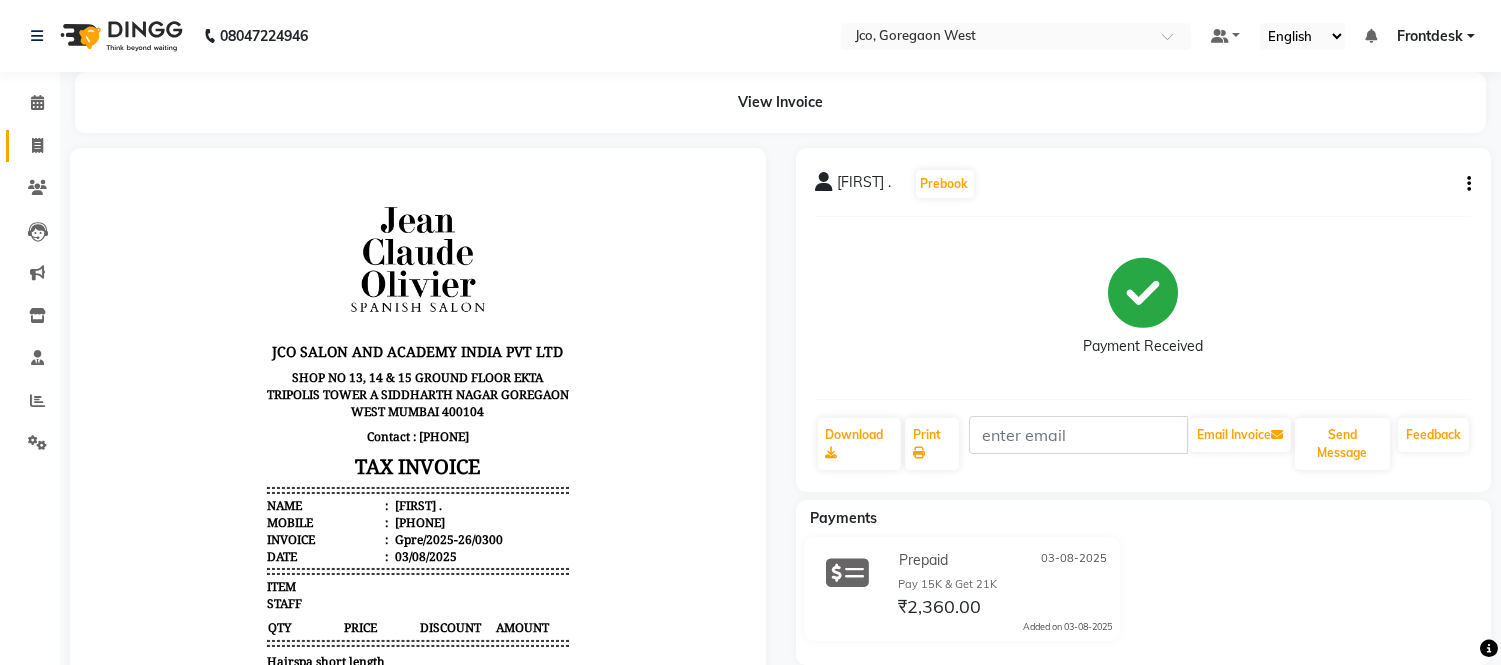 click 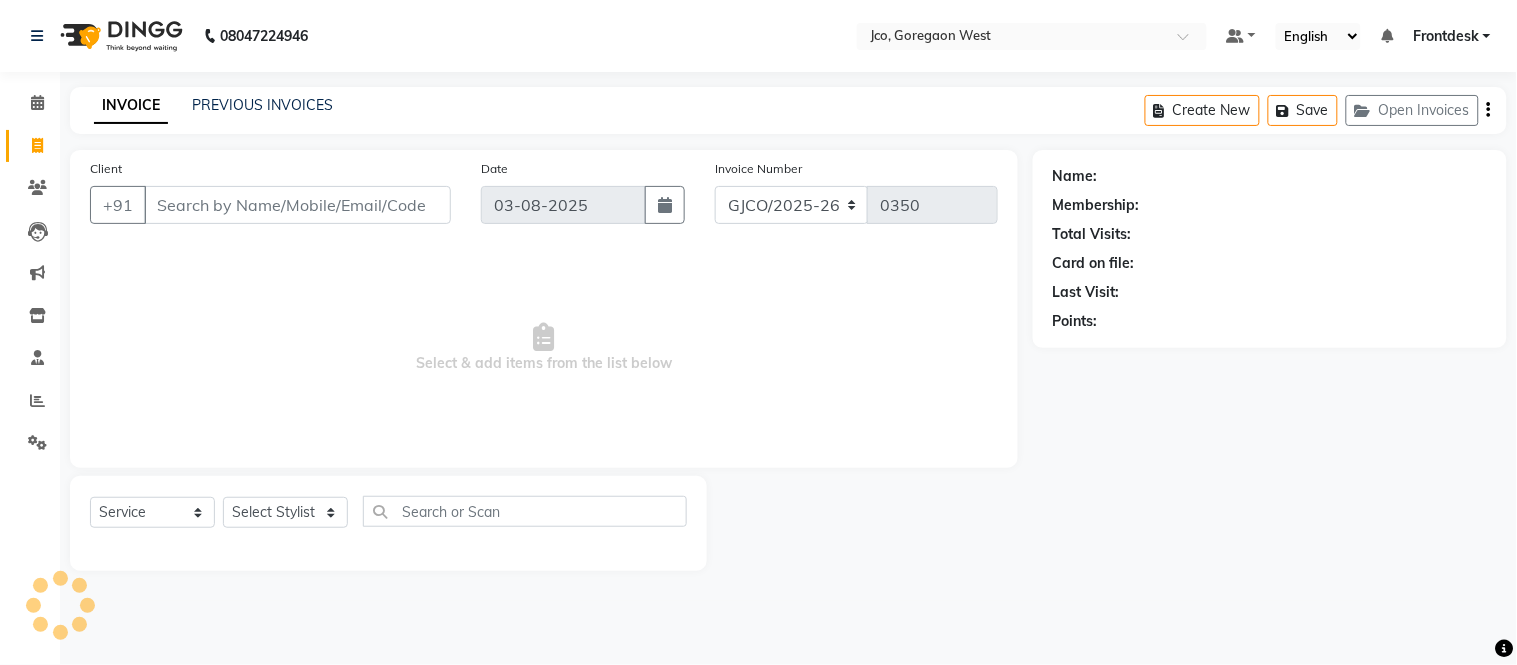 click on "Client" at bounding box center (297, 205) 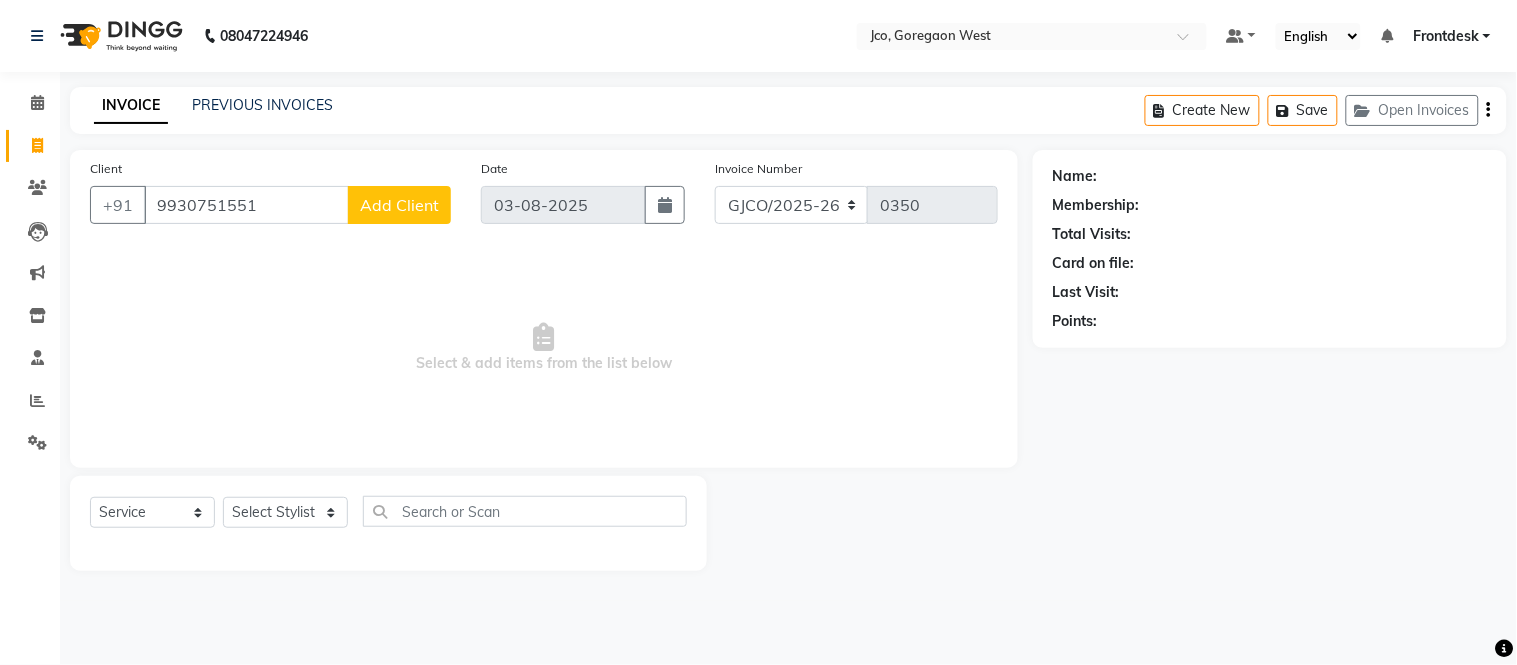 type on "9930751551" 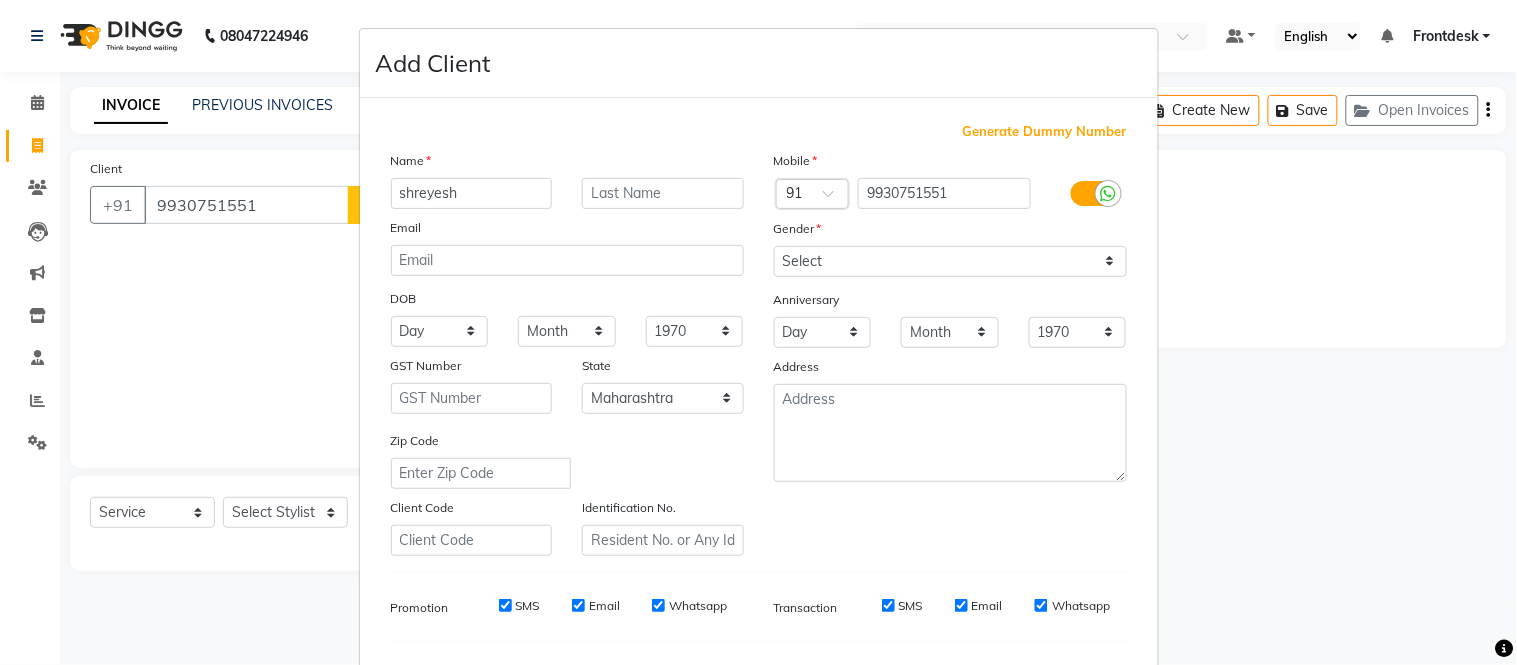 type on "shreyesh" 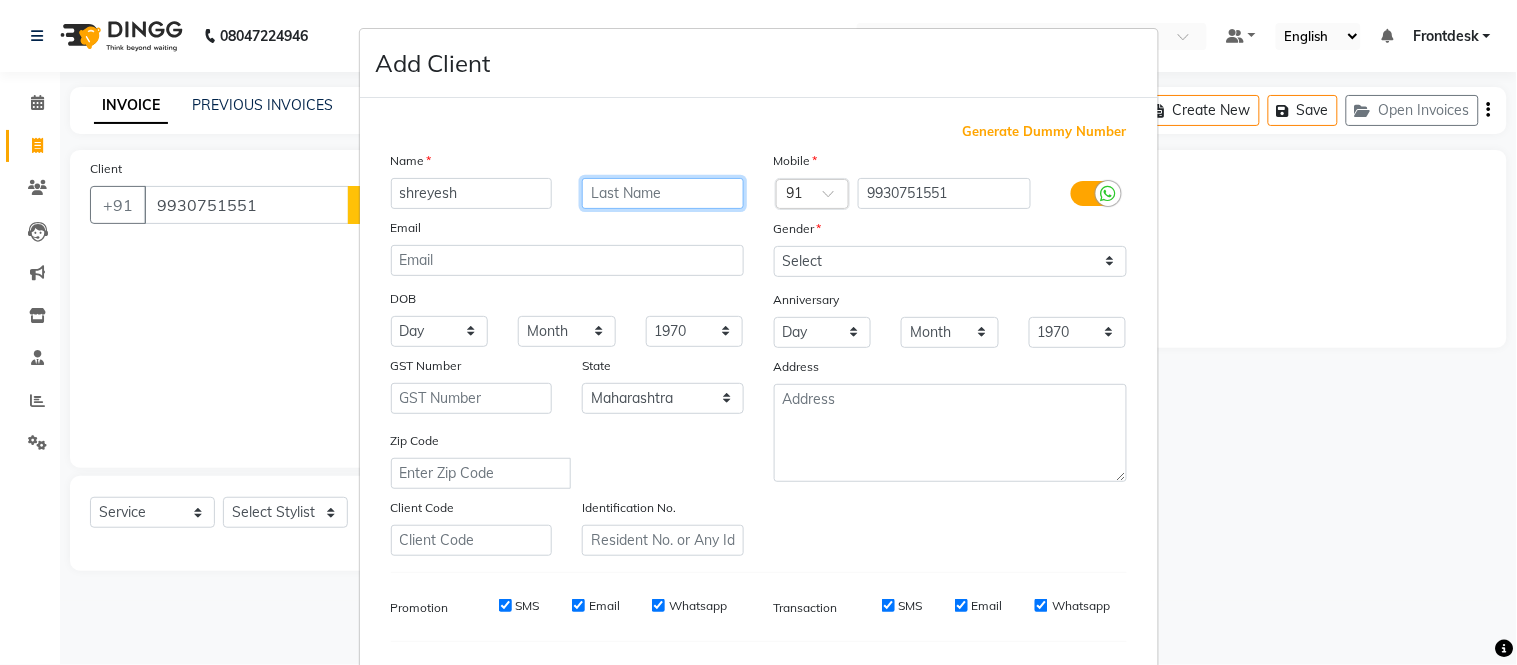 click at bounding box center [663, 193] 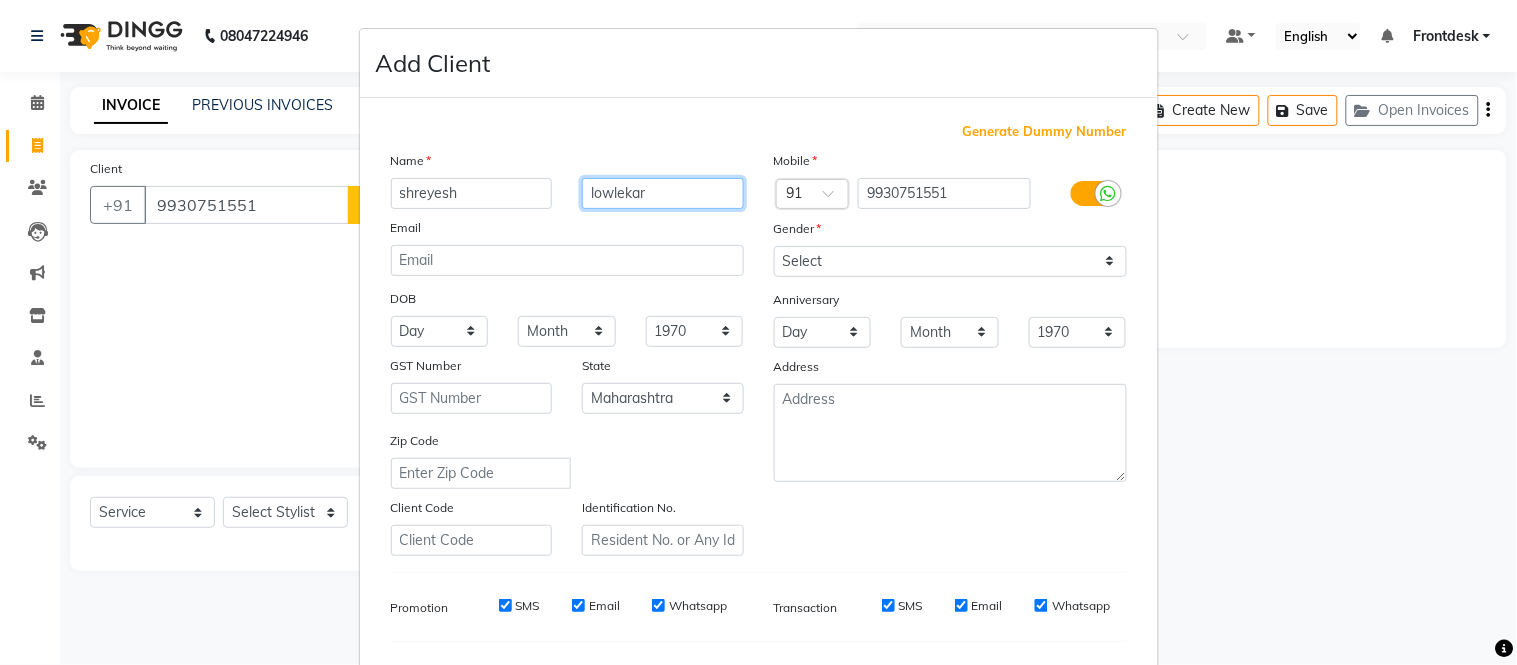 type on "lowlekar" 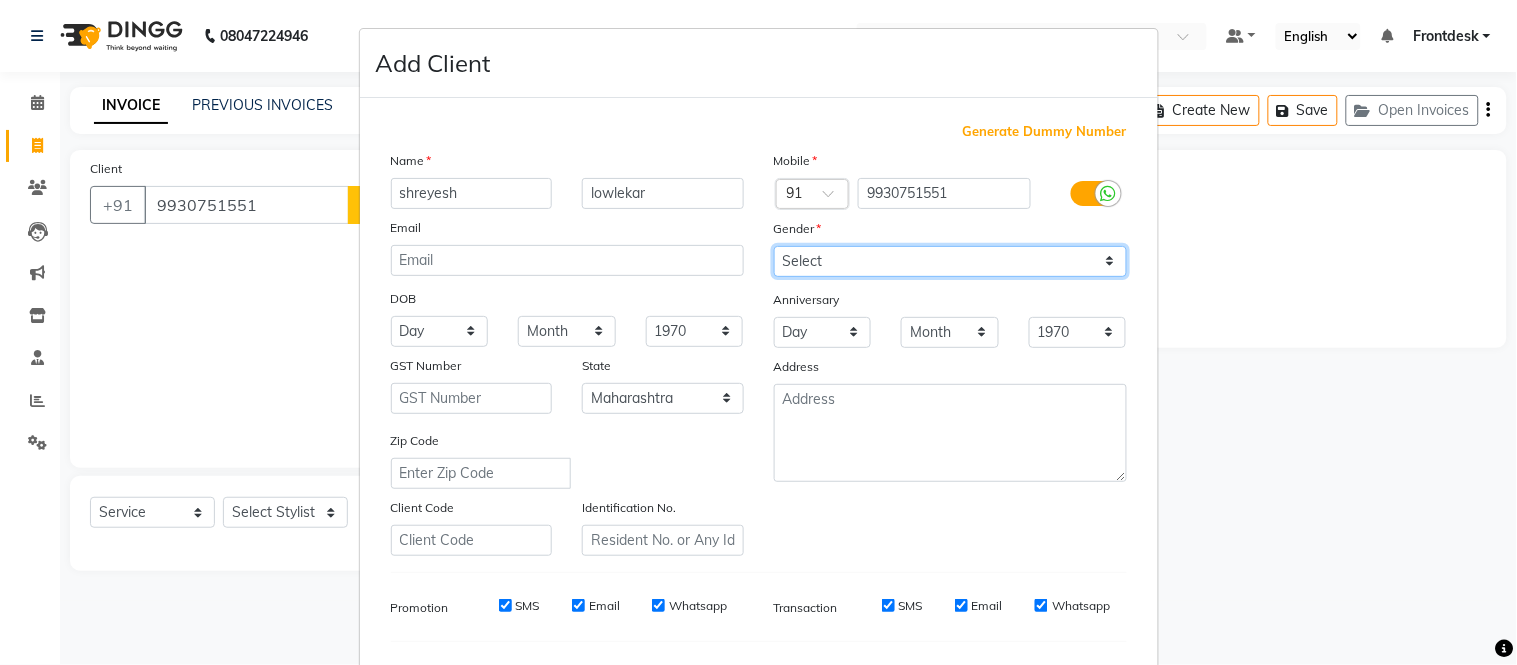 click on "Select Male Female Other Prefer Not To Say" at bounding box center (950, 261) 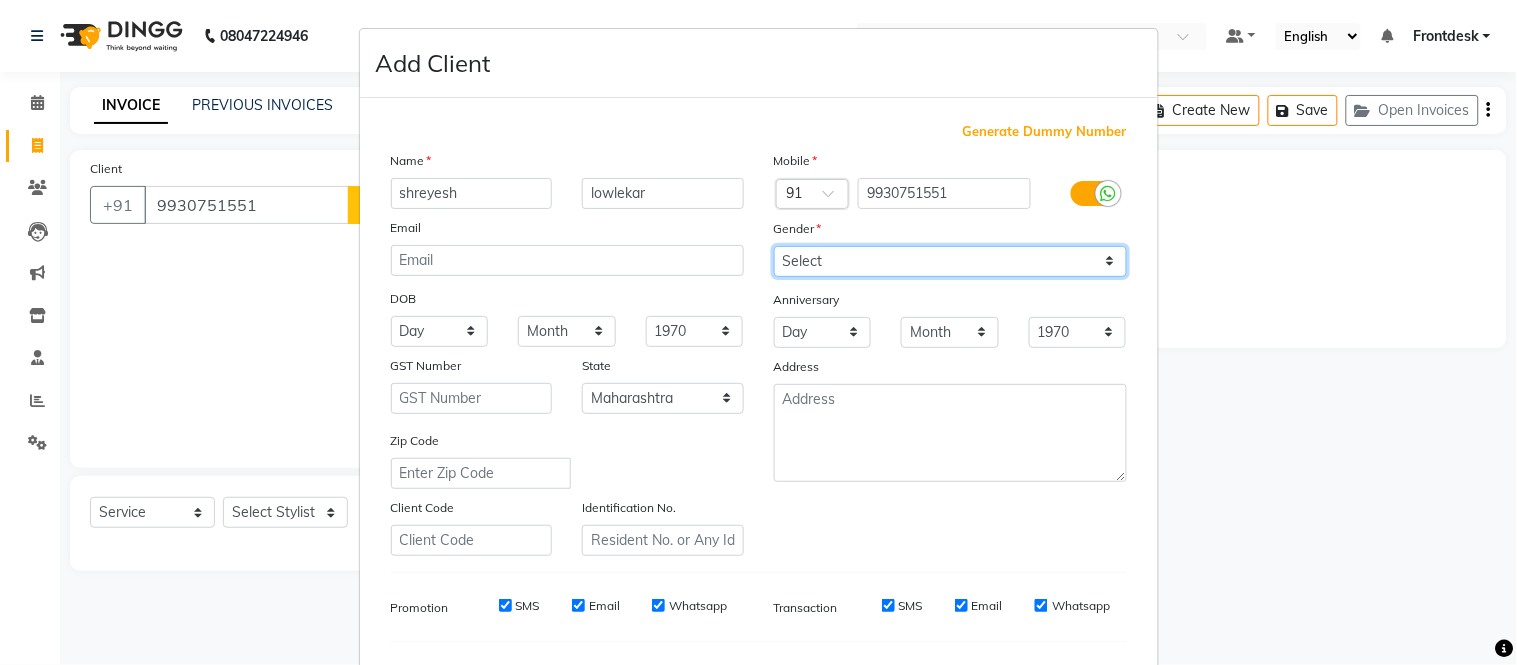 select on "male" 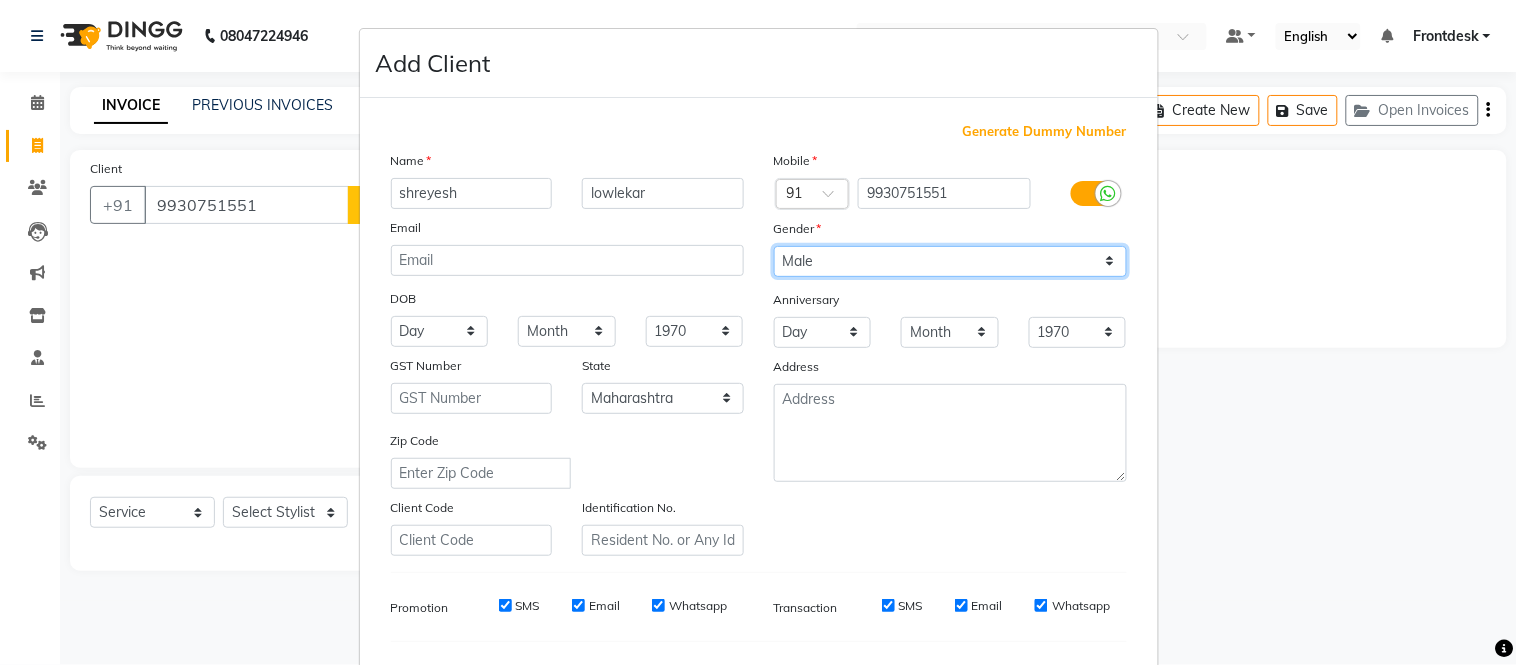 click on "Select Male Female Other Prefer Not To Say" at bounding box center (950, 261) 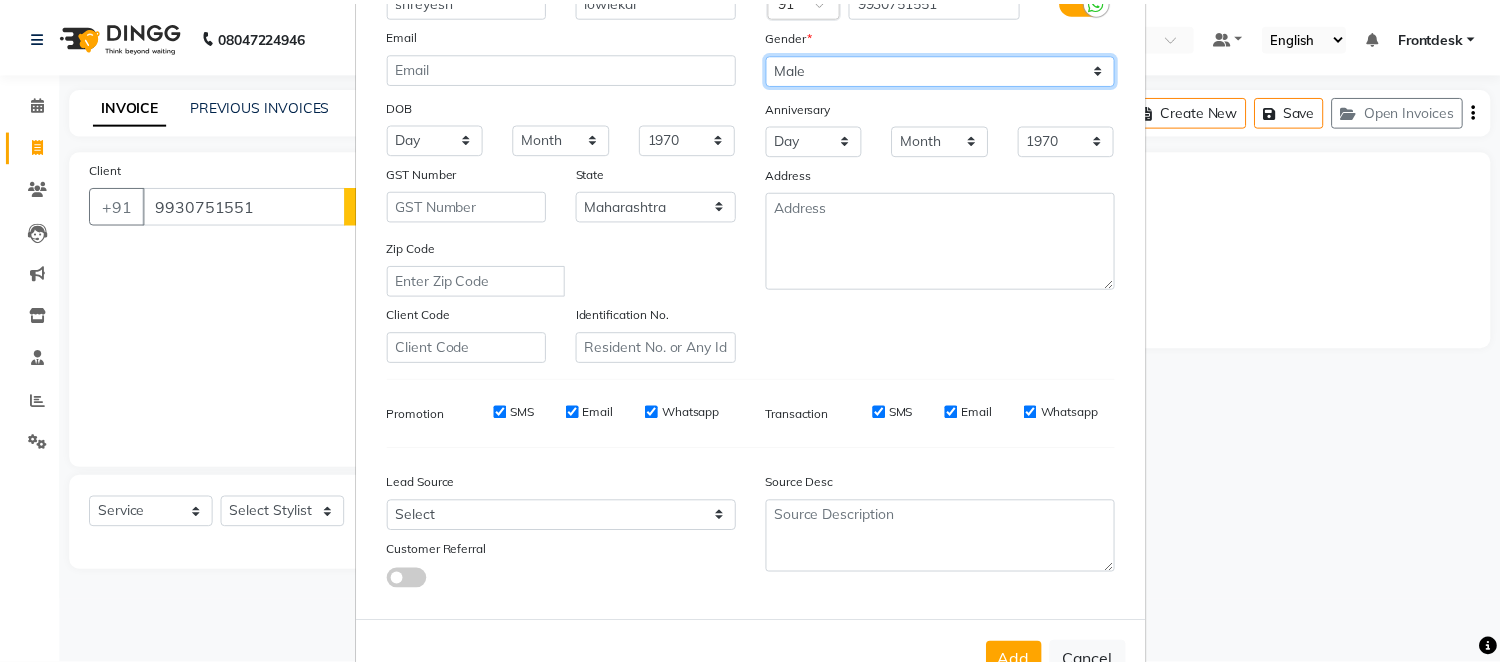 scroll, scrollTop: 258, scrollLeft: 0, axis: vertical 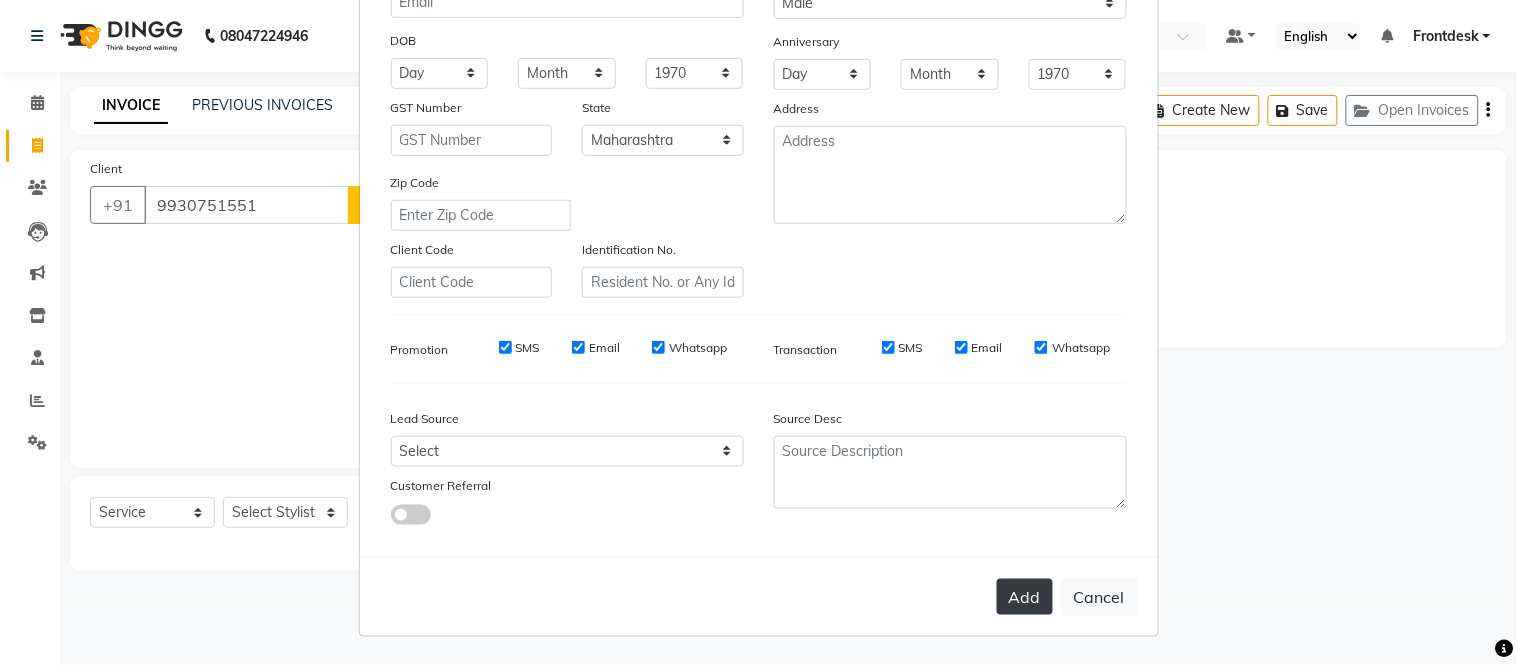click on "Add" at bounding box center (1025, 597) 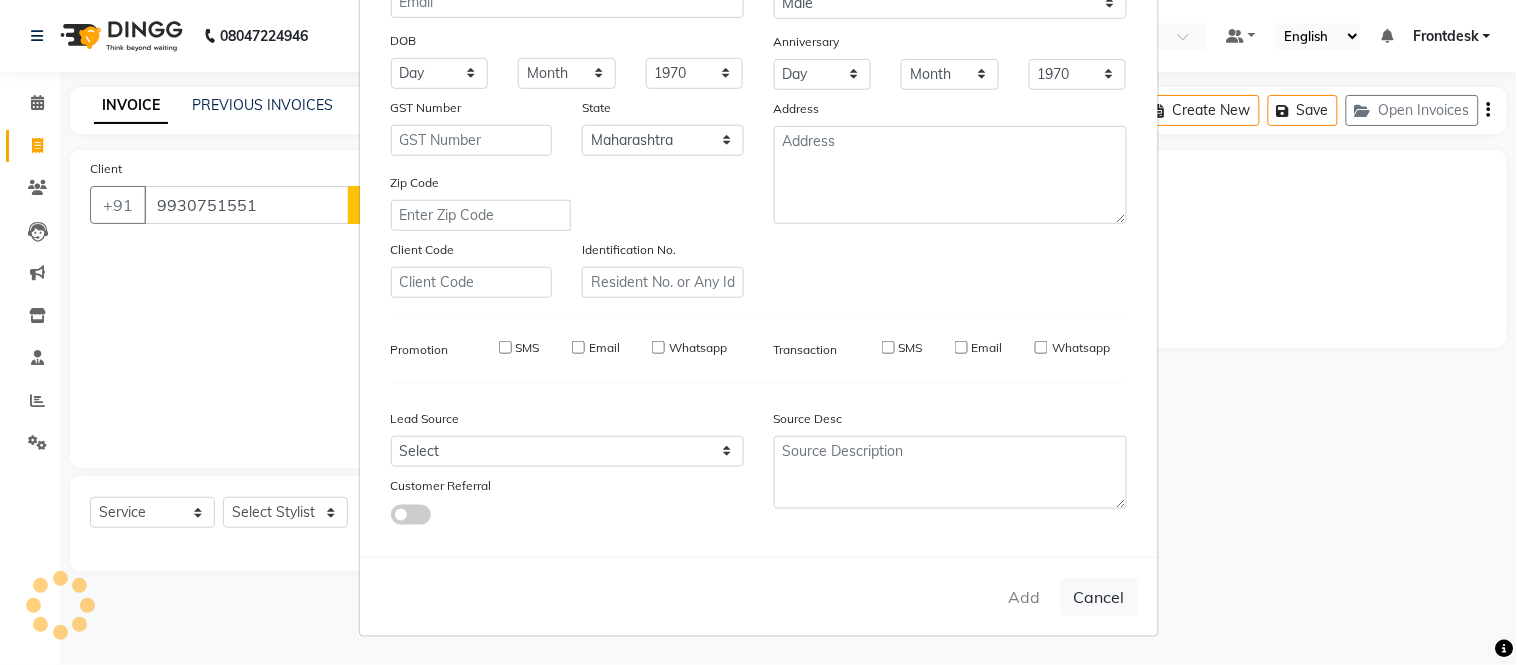 type 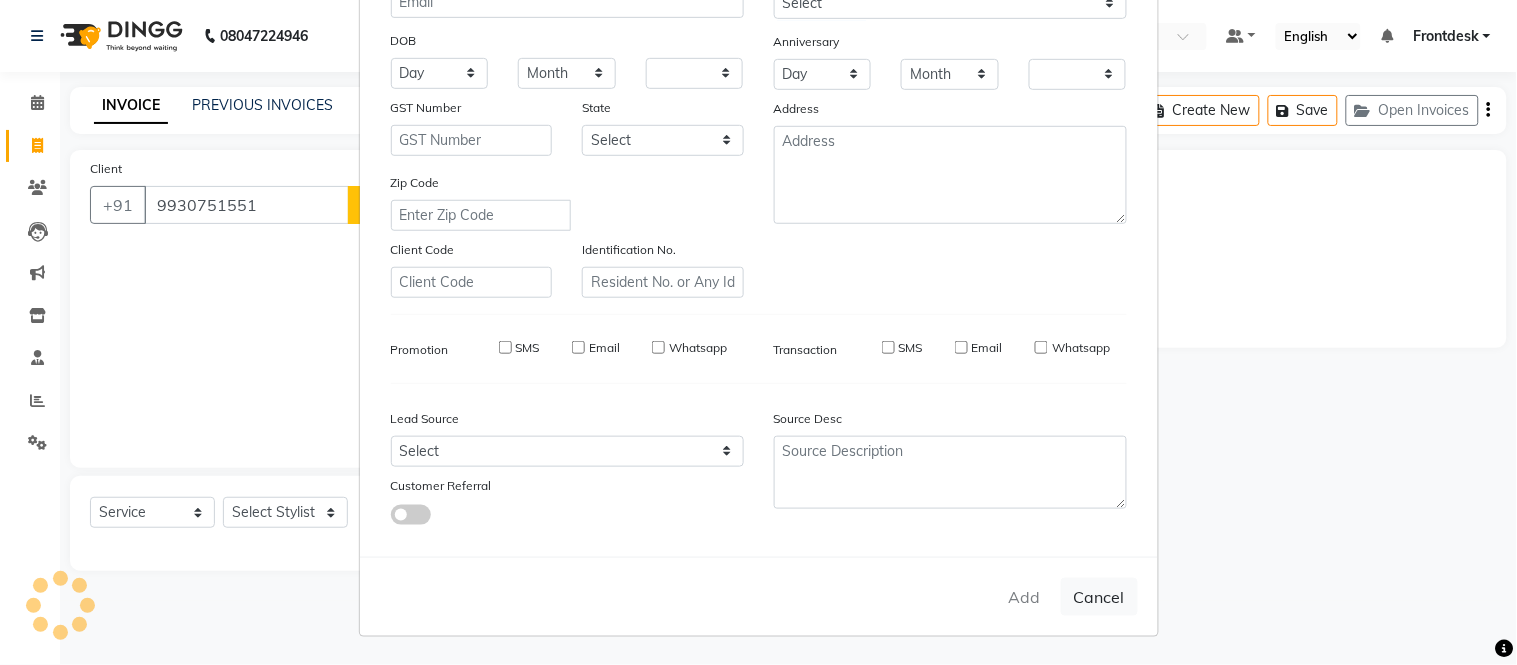 checkbox on "false" 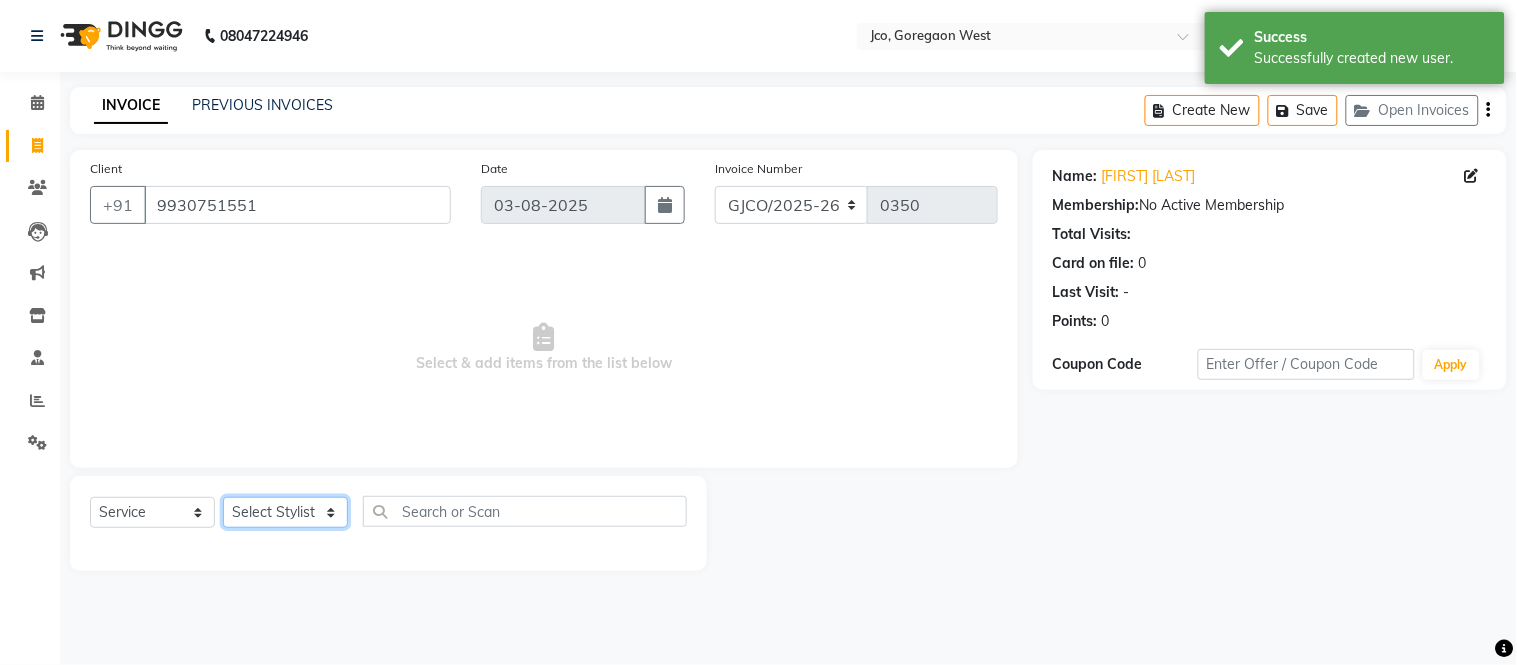 click on "Select Stylist Abdul Abid  Afsha Shaikh  Ajmal Aphy Araslan Ashfaque Aslam Azhar Frontdesk Gopal Jouyi Jubair Komal Tiwari Moon Lusi Naomi Raaj Raja Rose Ruchita Sunil katkar Sachin Kumar Thakur Sanatan sanjay Shilpa Shimrei Somya Thotsem as Tulika Wasim salmani Zing Kumwon Shatsang" 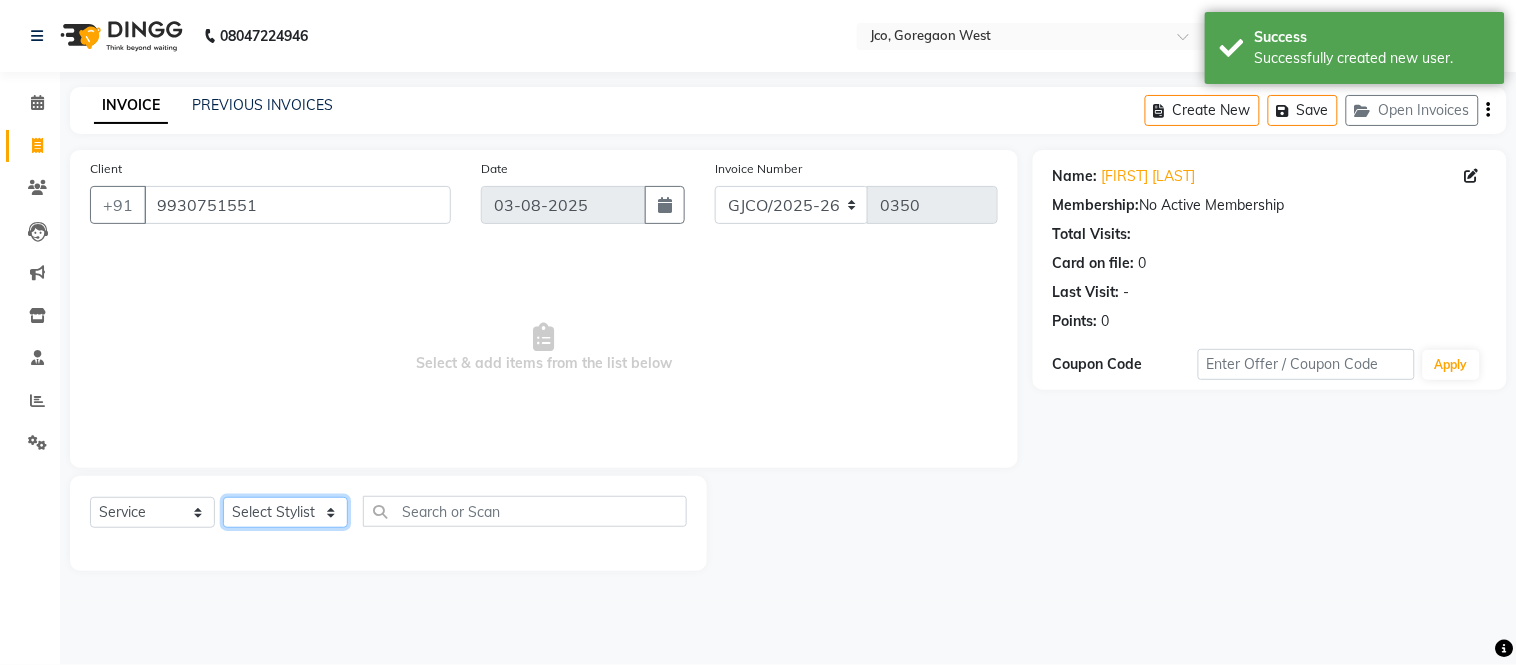 select on "[NUMBER]" 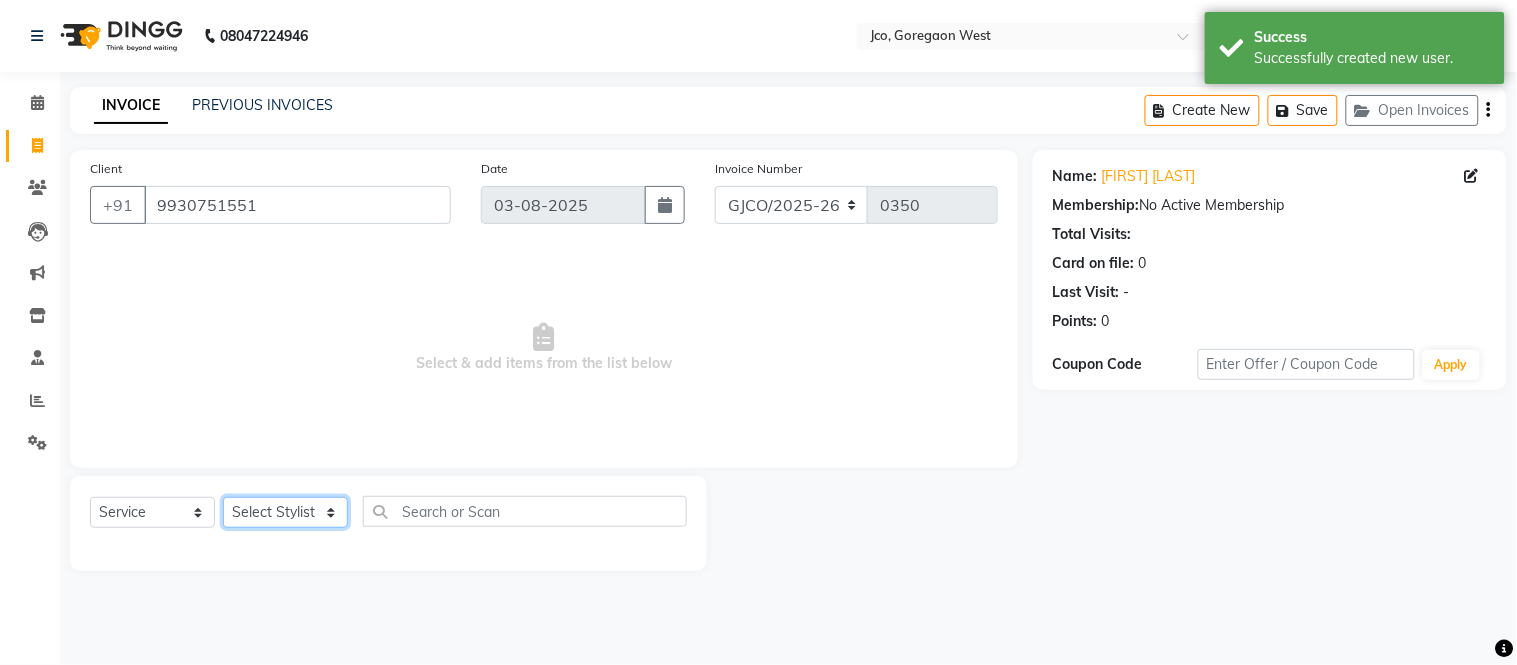 click on "Select Stylist Abdul Abid  Afsha Shaikh  Ajmal Aphy Araslan Ashfaque Aslam Azhar Frontdesk Gopal Jouyi Jubair Komal Tiwari Moon Lusi Naomi Raaj Raja Rose Ruchita Sunil katkar Sachin Kumar Thakur Sanatan sanjay Shilpa Shimrei Somya Thotsem as Tulika Wasim salmani Zing Kumwon Shatsang" 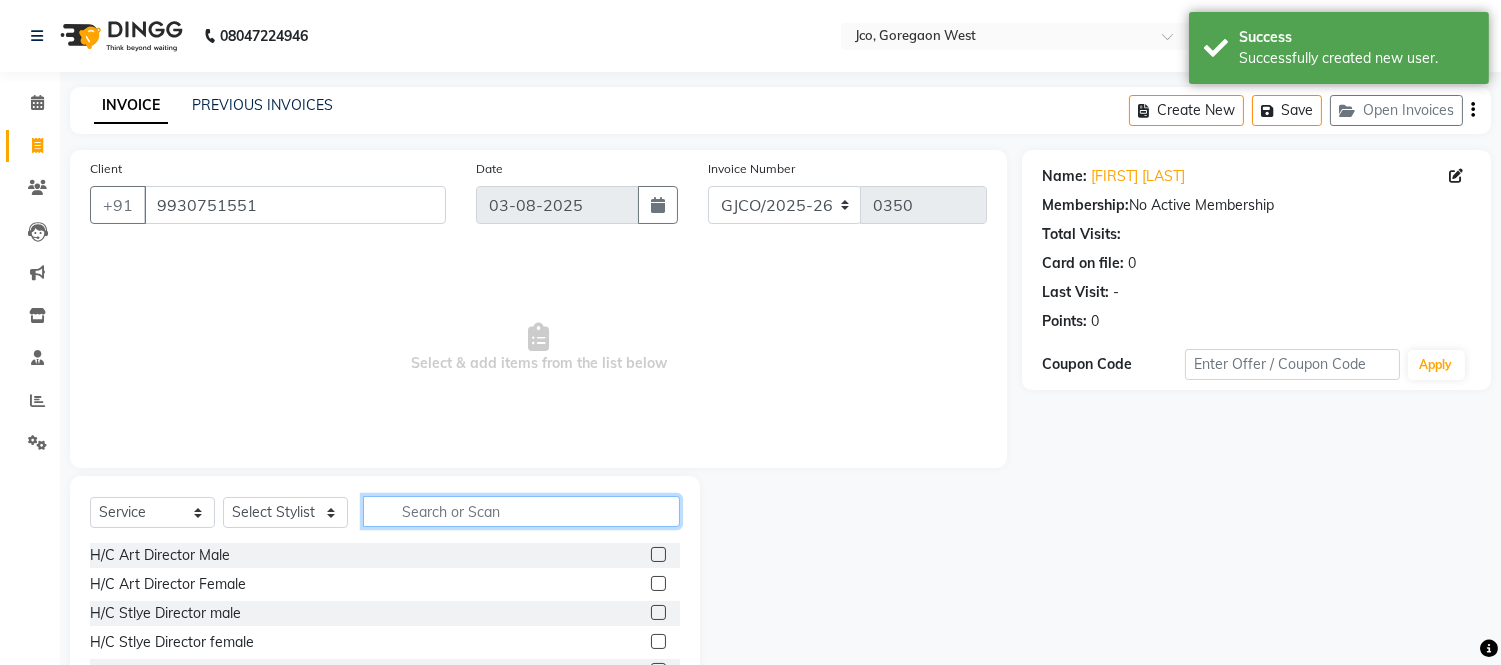 click 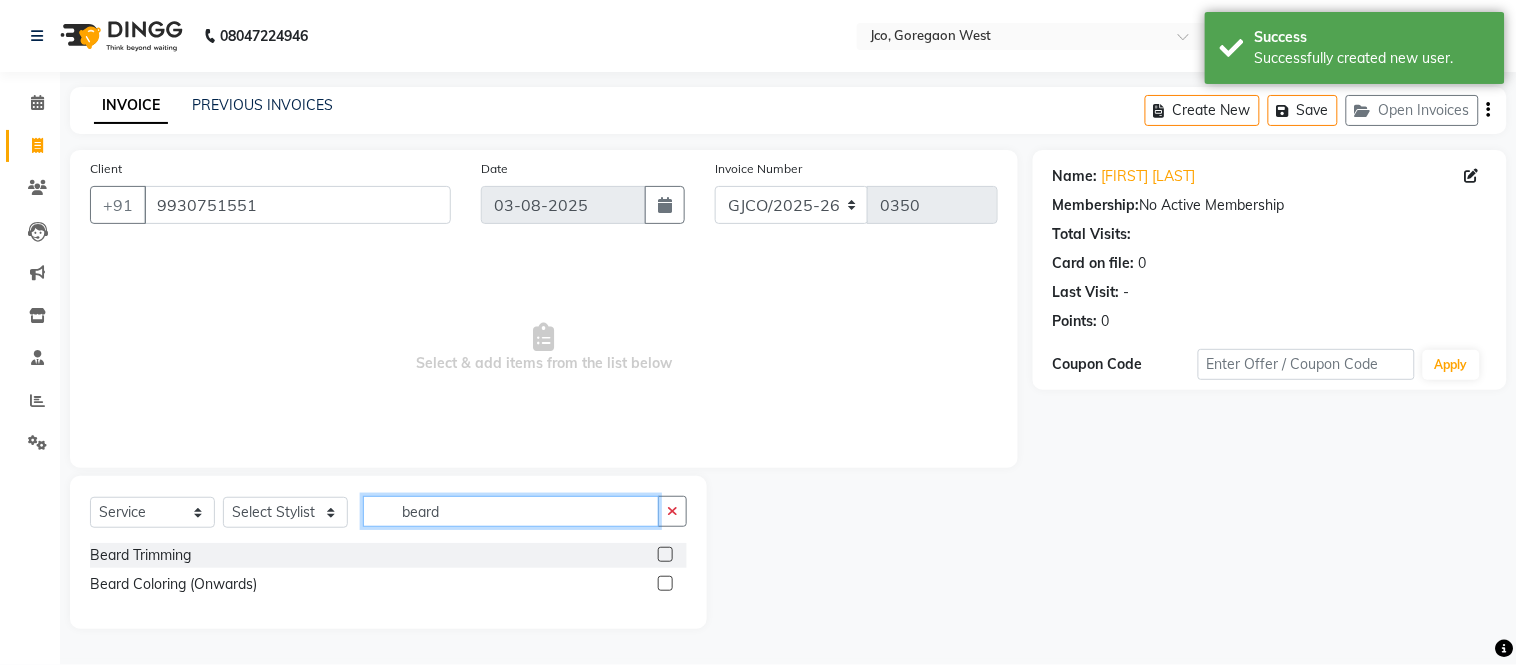 type on "beard" 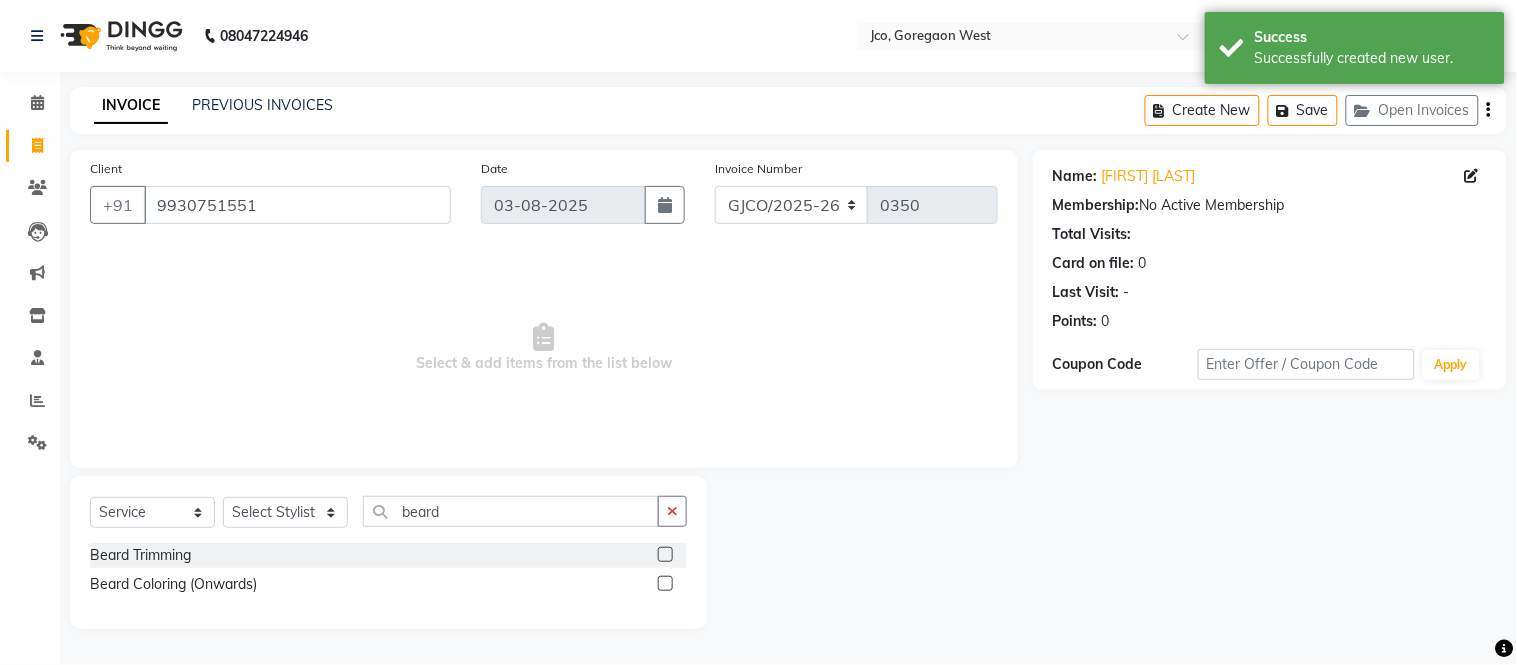 click 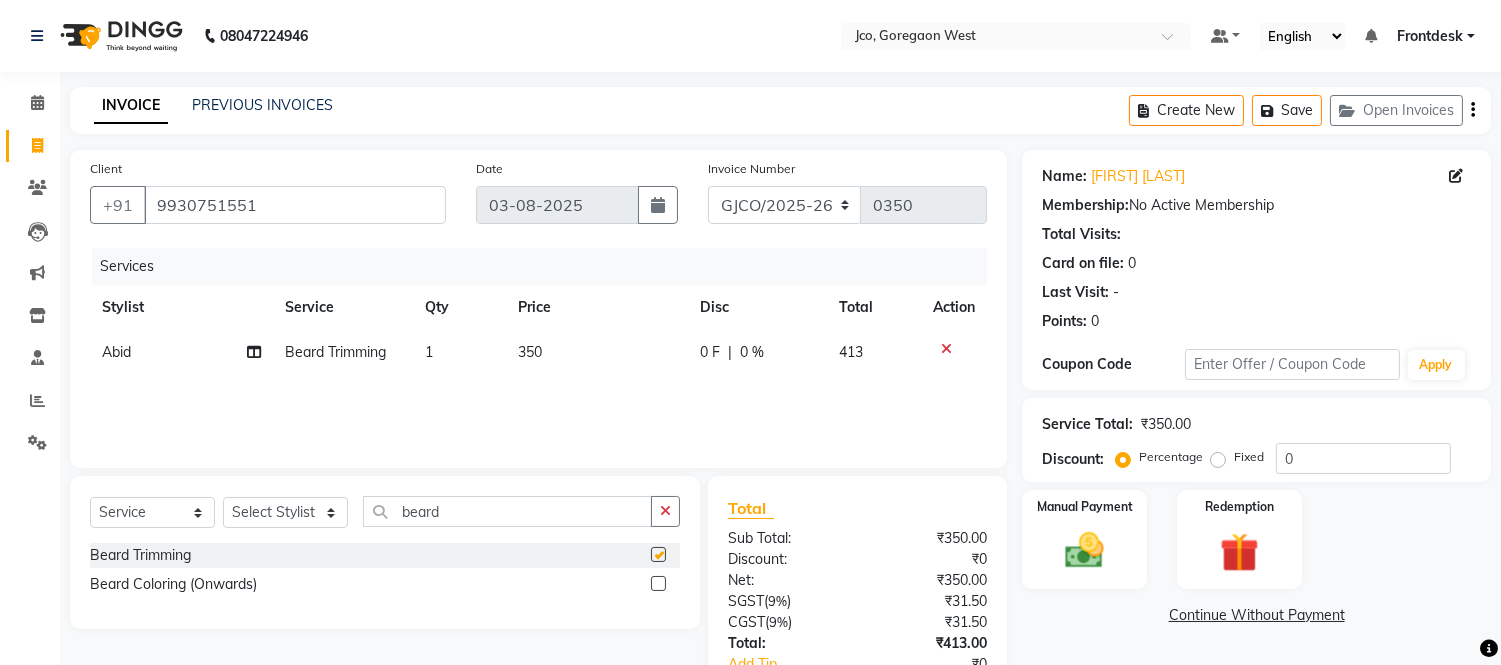 checkbox on "false" 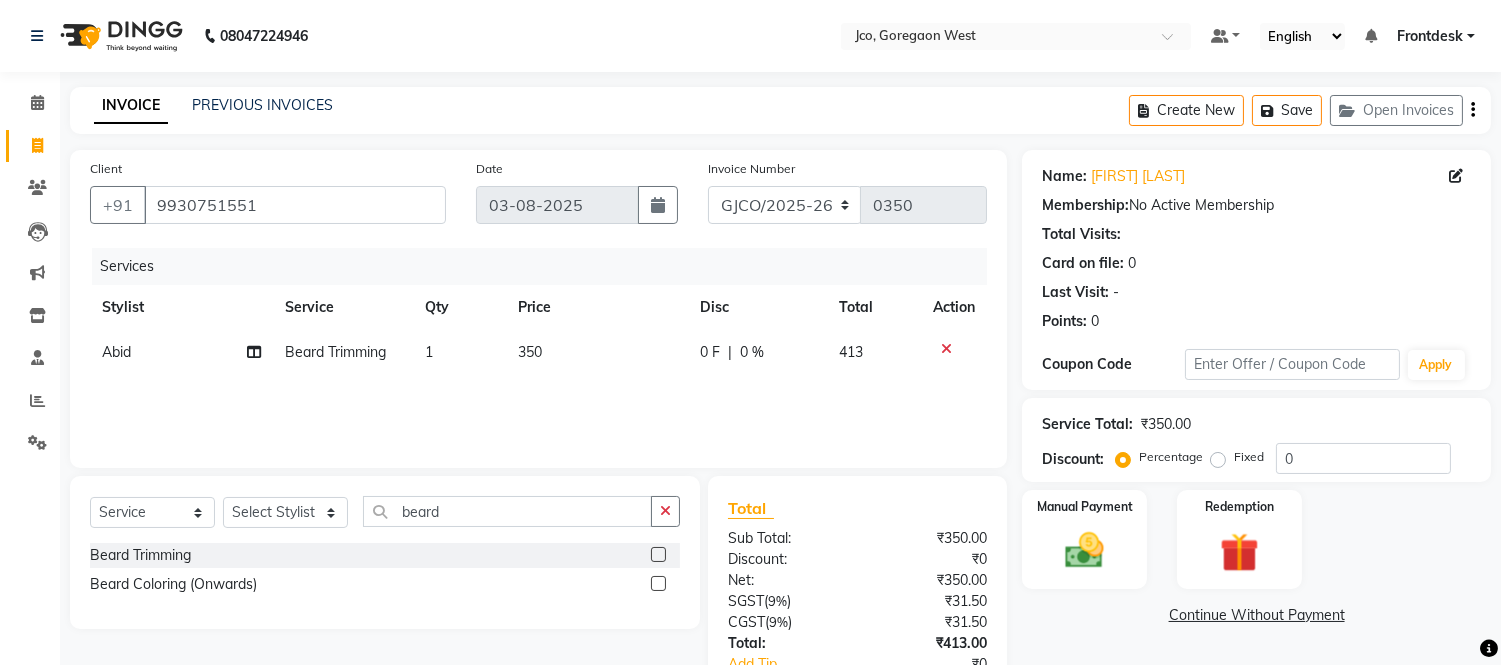 click on "350" 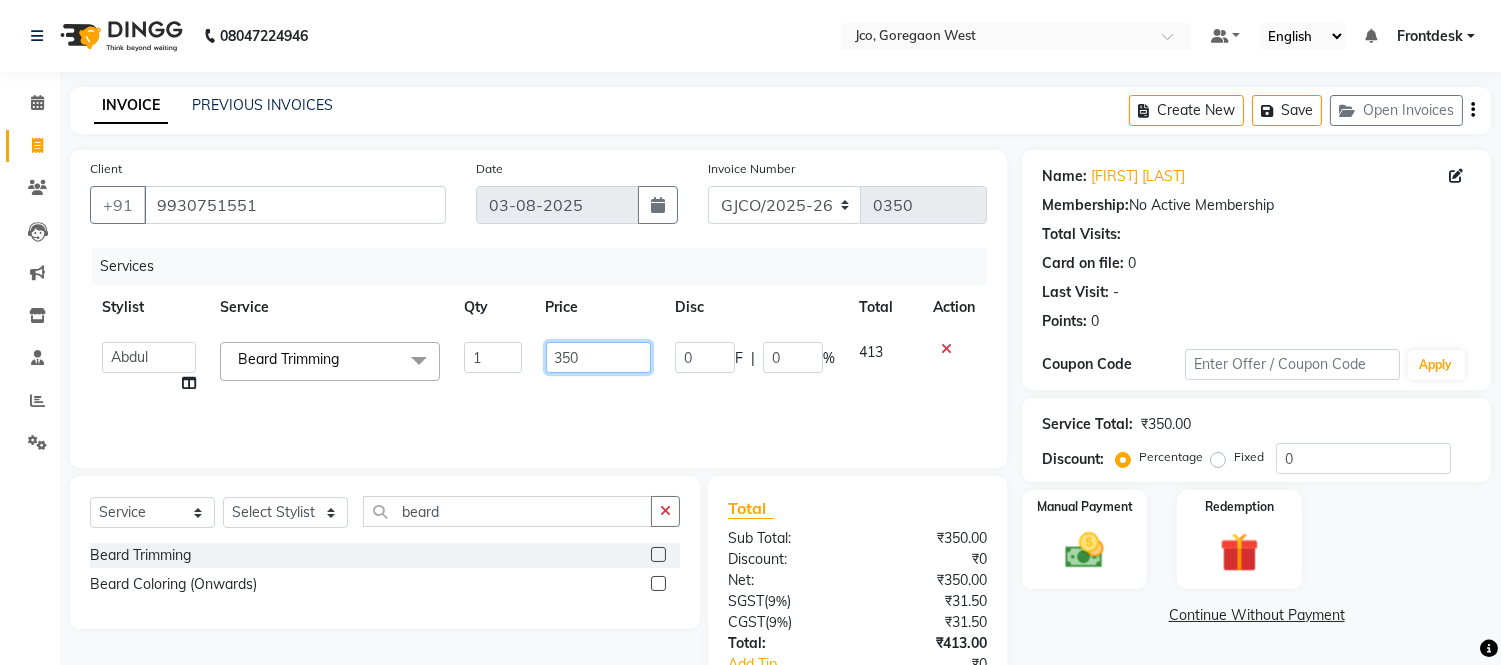 click on "350" 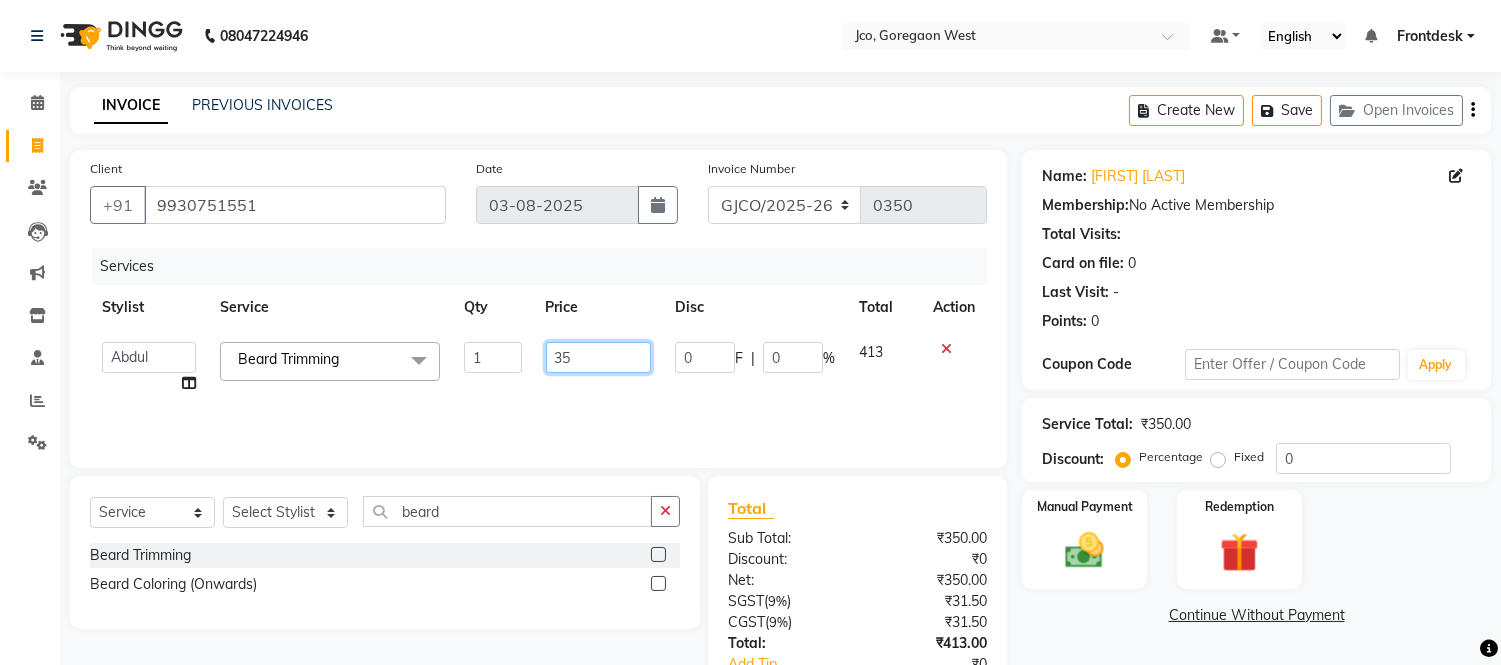 type on "3" 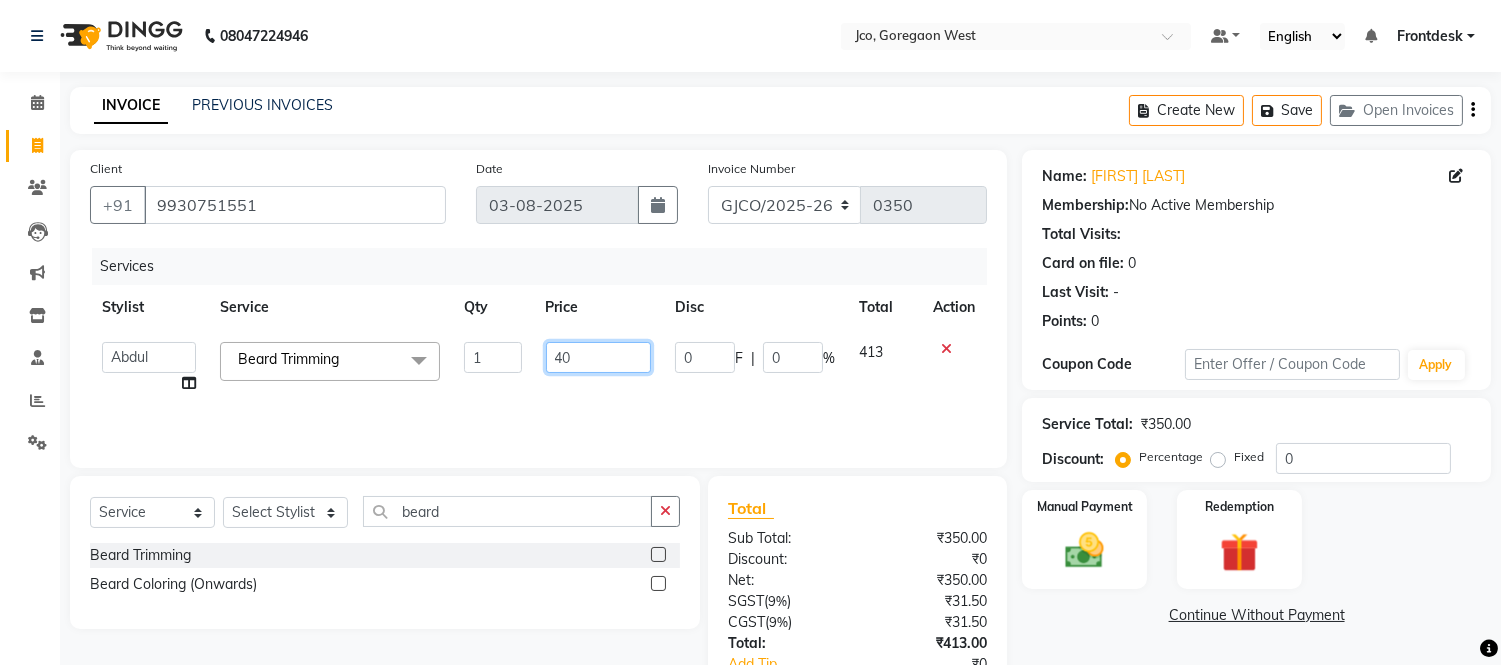type on "400" 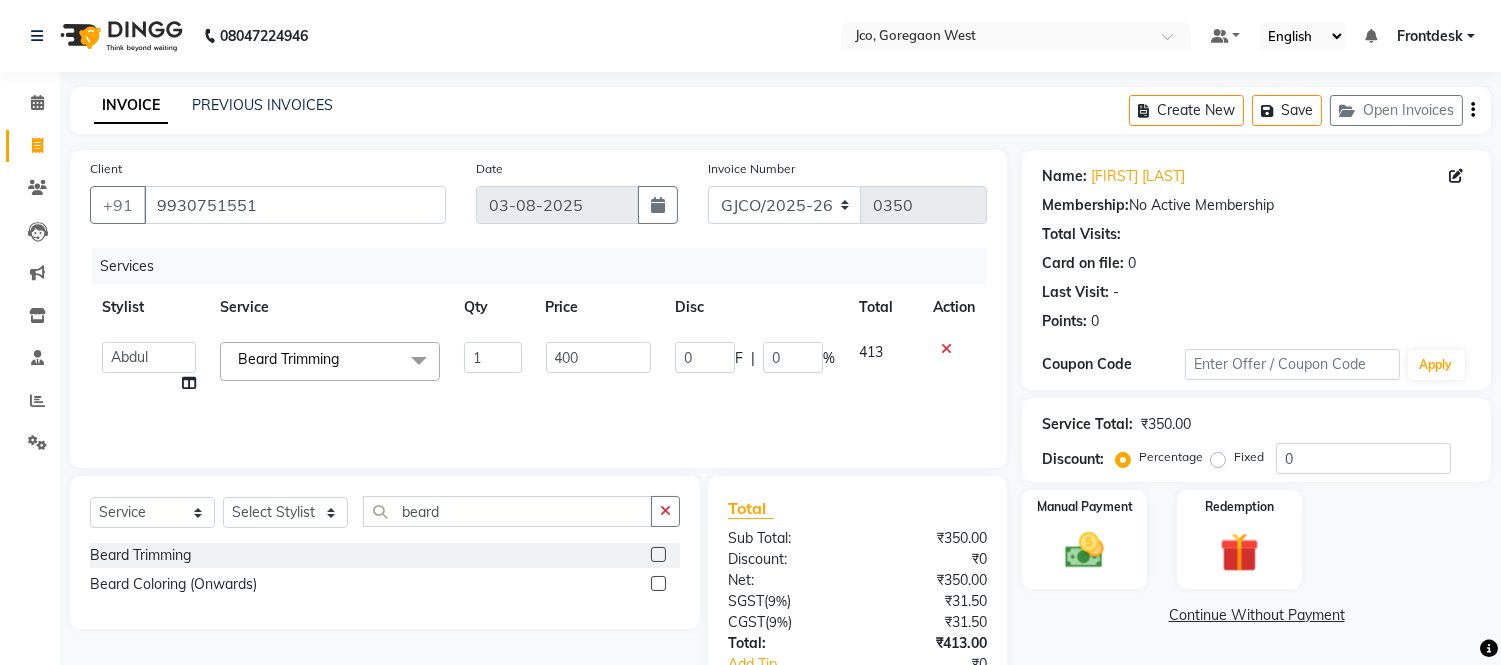 click on "Services Stylist Service Qty Price Disc Total Action  Abdul   Abid    Afsha Shaikh    Ajmal   Aphy   Araslan   Ashfaque   Aslam   Azhar   Frontdesk   Gopal   Jouyi   Jubair   Komal Tiwari   Moon Lusi   Naomi   Raaj   Raja   Rose   Ruchita Sunil katkar   Sachin Kumar Thakur   Sanatan   sanjay   Shilpa   Shimrei   Somya   Thotsem as   Tulika   Wasim salmani   Zing Kumwon Shatsang   Beard Trimming  x H/C Art Director Male  H/C Art Director Female  H/C Stlye Director male  H/C Stlye Director female  H/C Senior Stylist Female H/C Senior Stylist male H/C Stylist Male  H/C Stylist Female H/C Child M- below 12 H/C Child  F - below 12 H/C - Fringes/Locks  PQ Hair Wash Male +Styling Wash & Blow Dry short Wash & Blow Dry medium  Wash & Blow Dry long Wash & Paddle Dry Wash & Blast Dry  Shampoo & conditioner  Add on Mask/ Deep Conditioning Extension Wash (onwards) Blow Dry  Hair Ironing Short Hair Tong (Onwards)  Hair do (Onwards)  Crimping /Braiding(Onwards) Up Style (Onwards) Hair per Strand (Onwards) Hair ironing long" 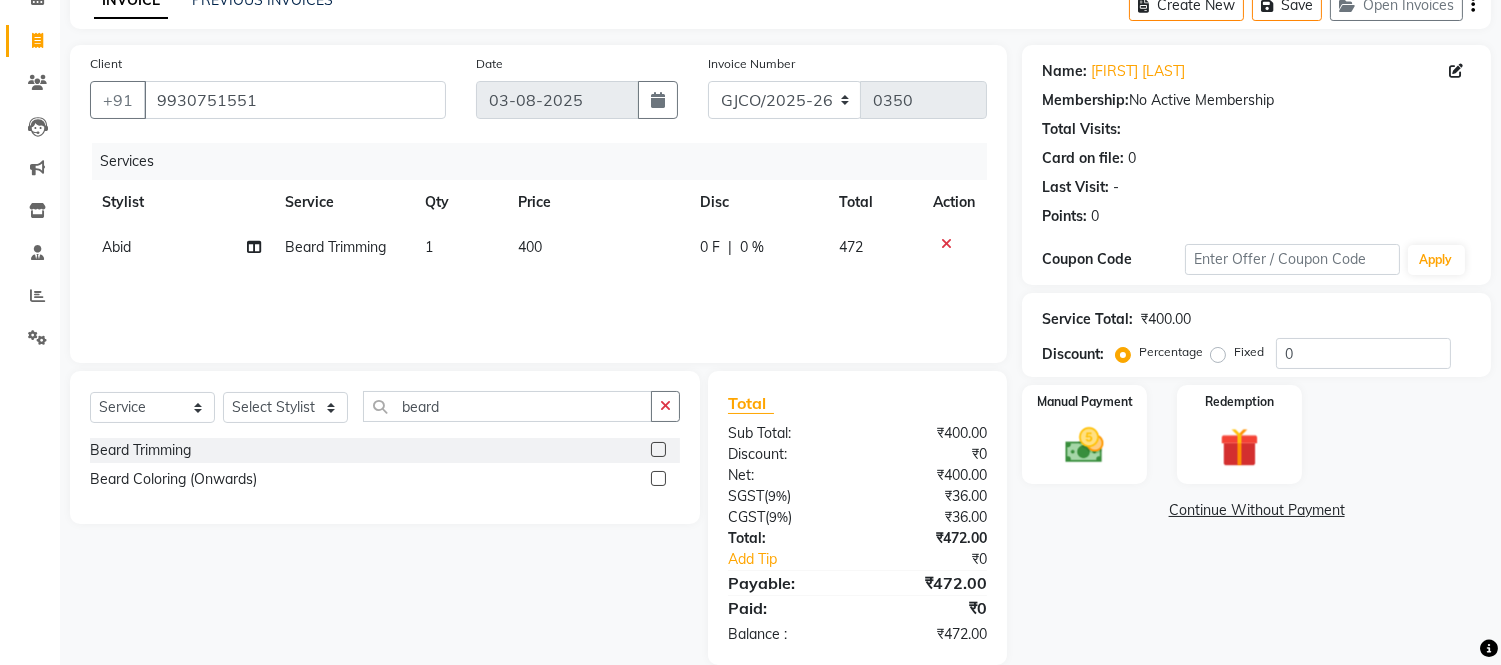 scroll, scrollTop: 134, scrollLeft: 0, axis: vertical 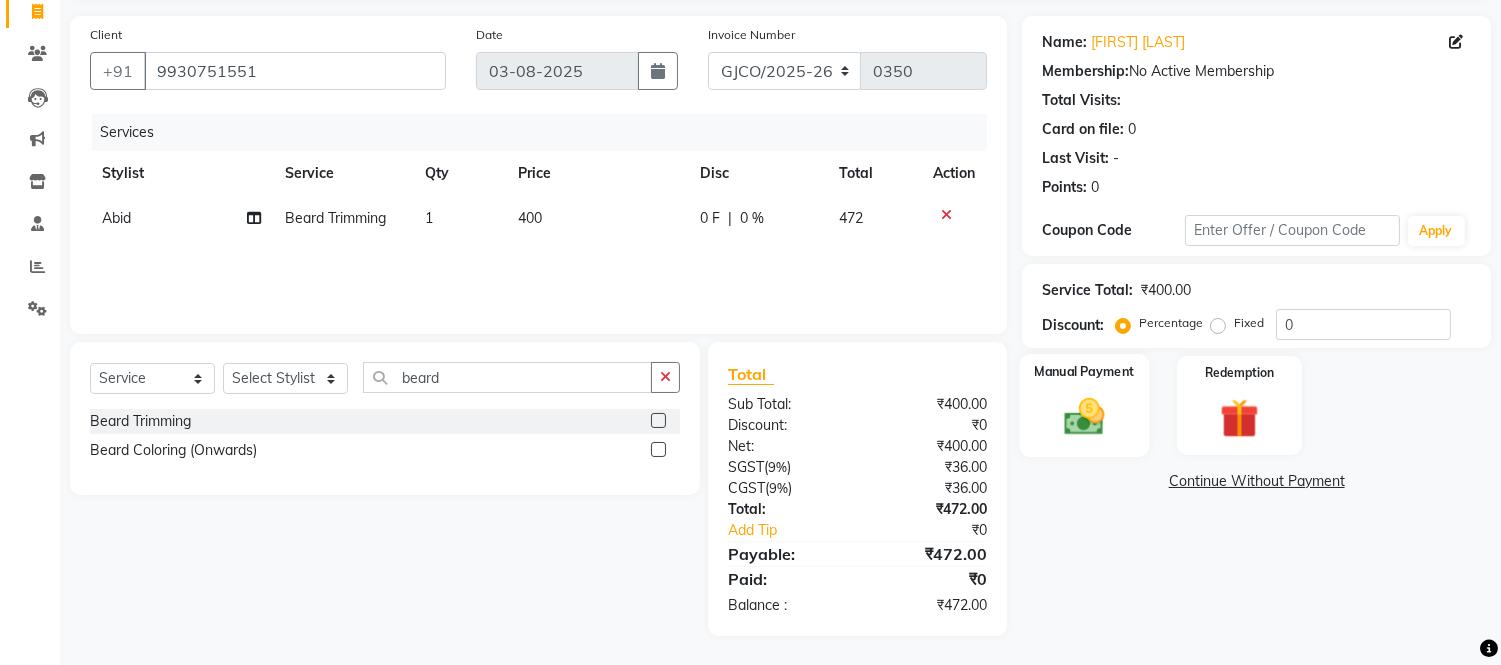 click 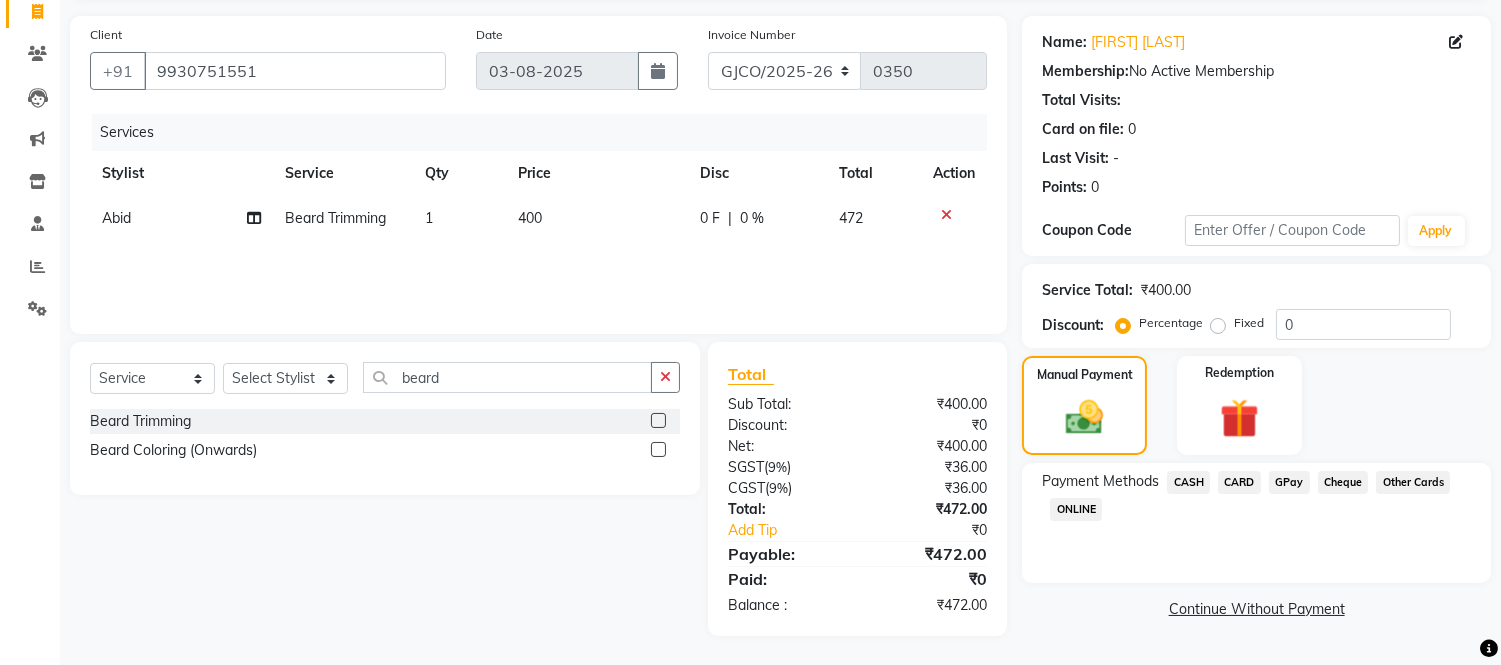 click on "CARD" 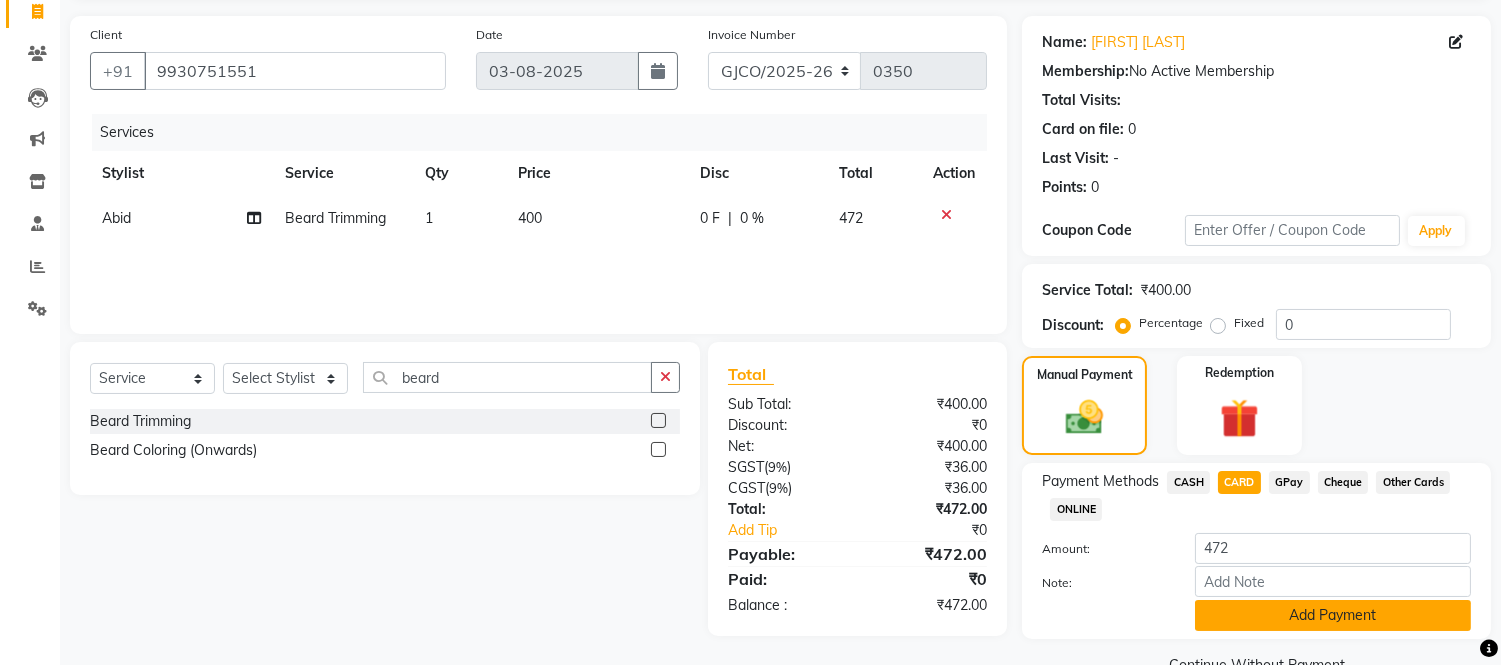 click on "Add Payment" 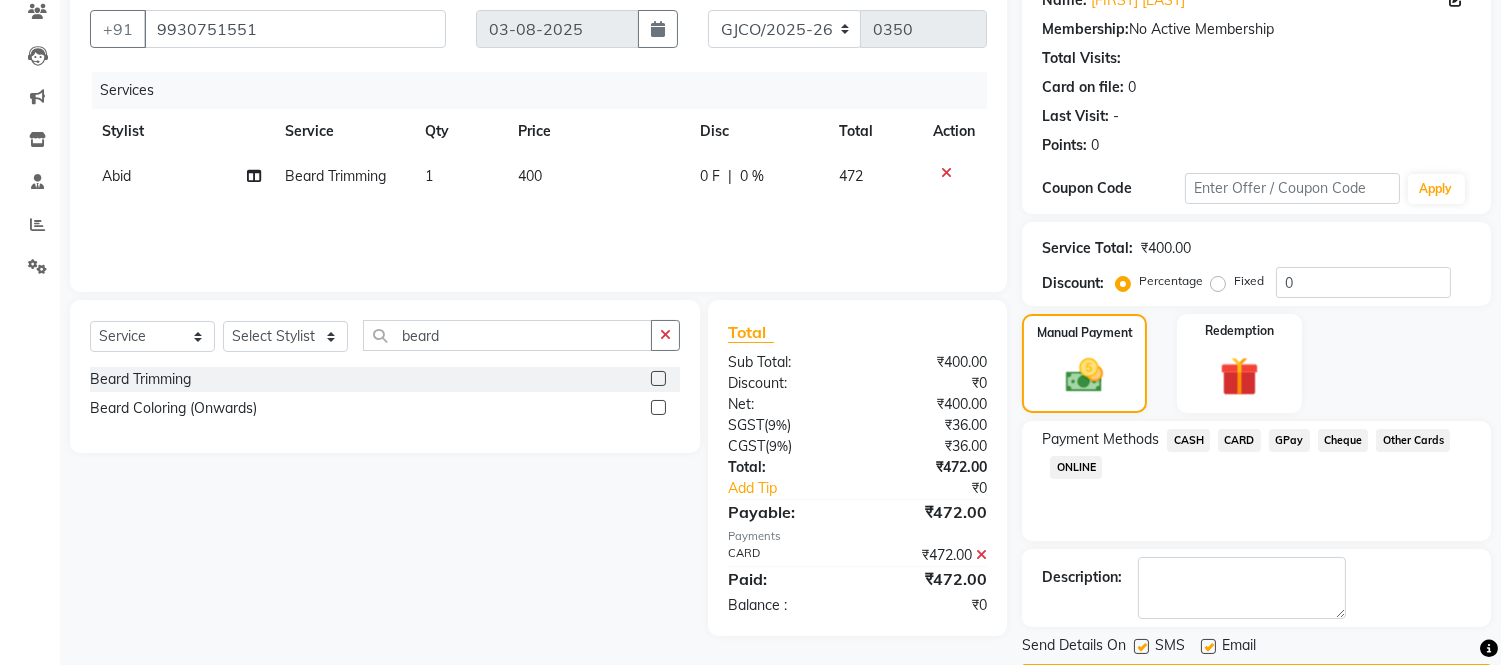 scroll, scrollTop: 234, scrollLeft: 0, axis: vertical 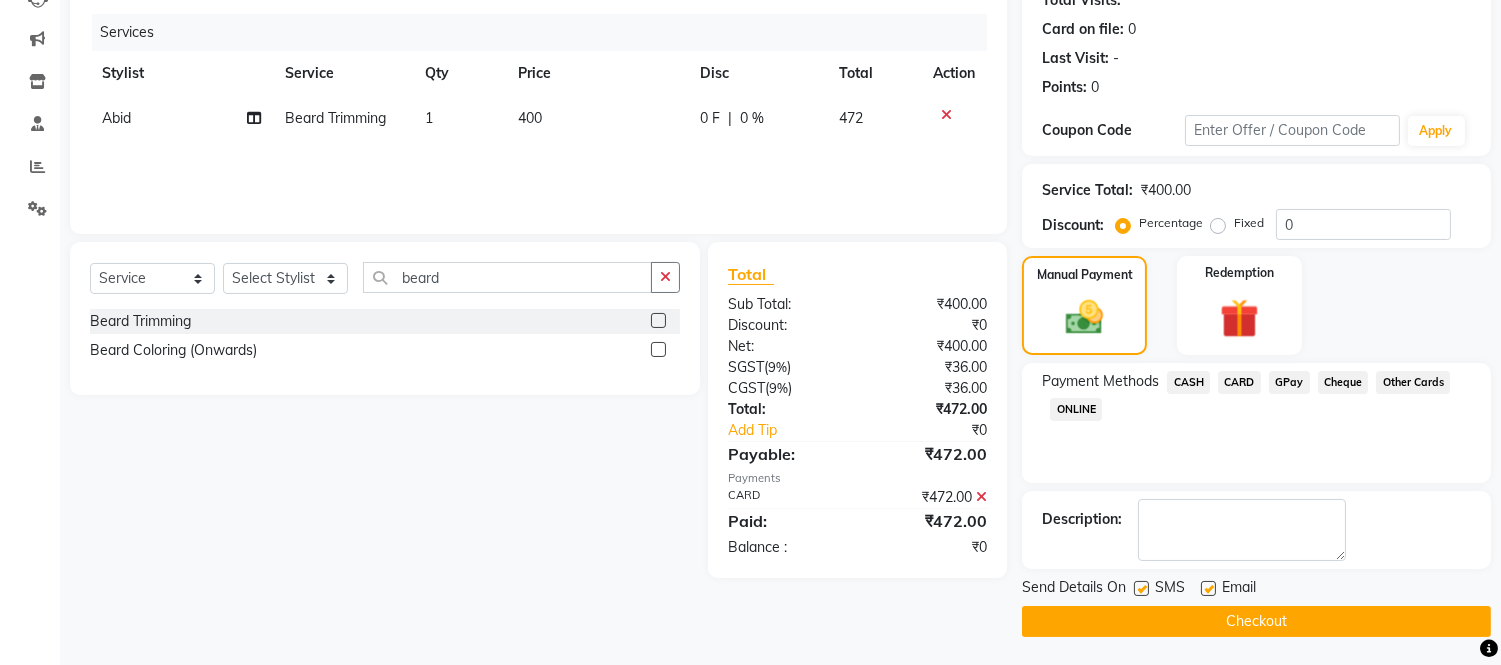 click on "Checkout" 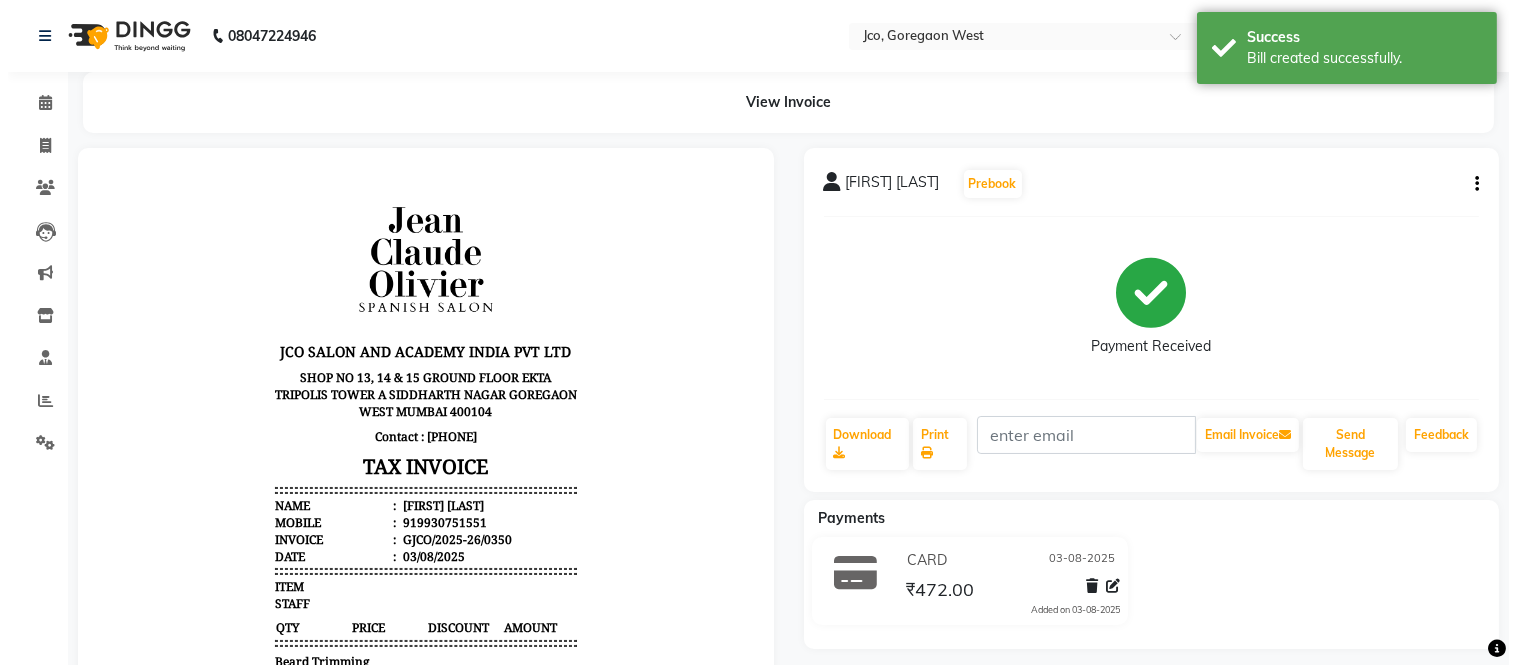 scroll, scrollTop: 0, scrollLeft: 0, axis: both 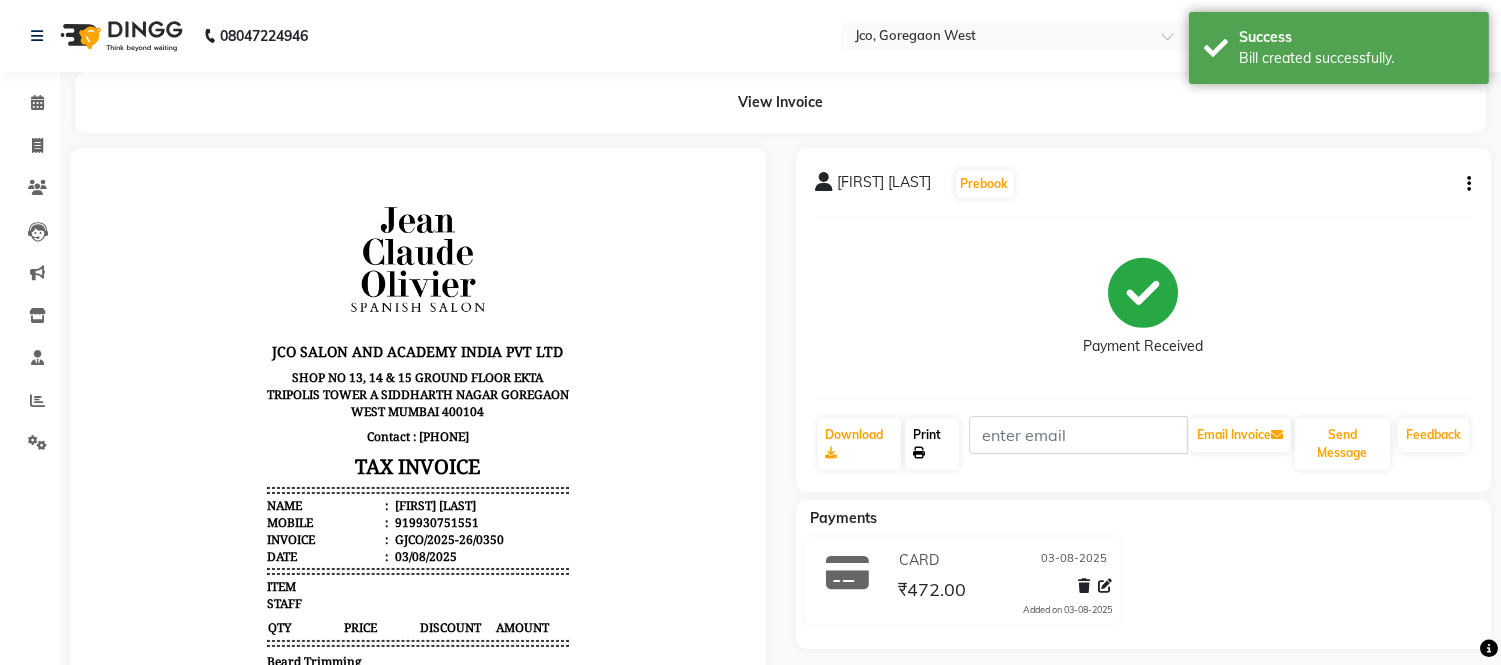 click on "Print" 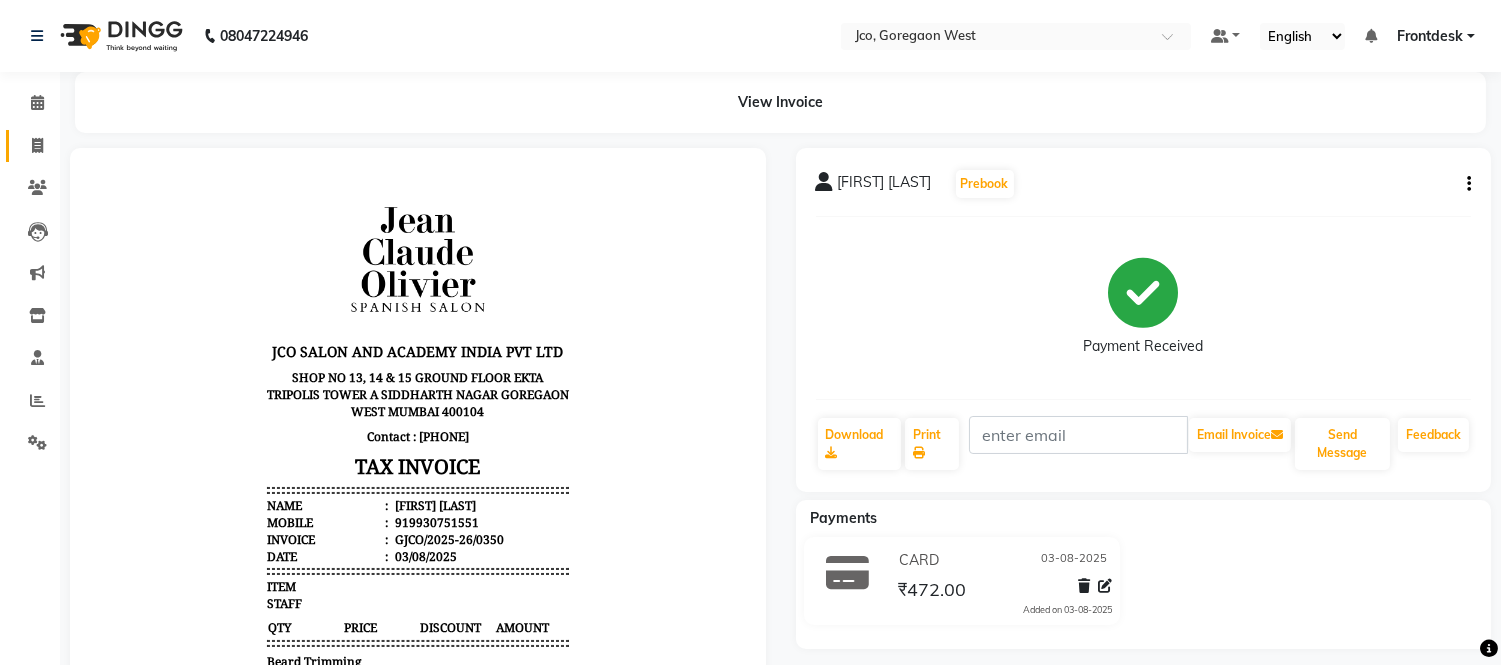 click 